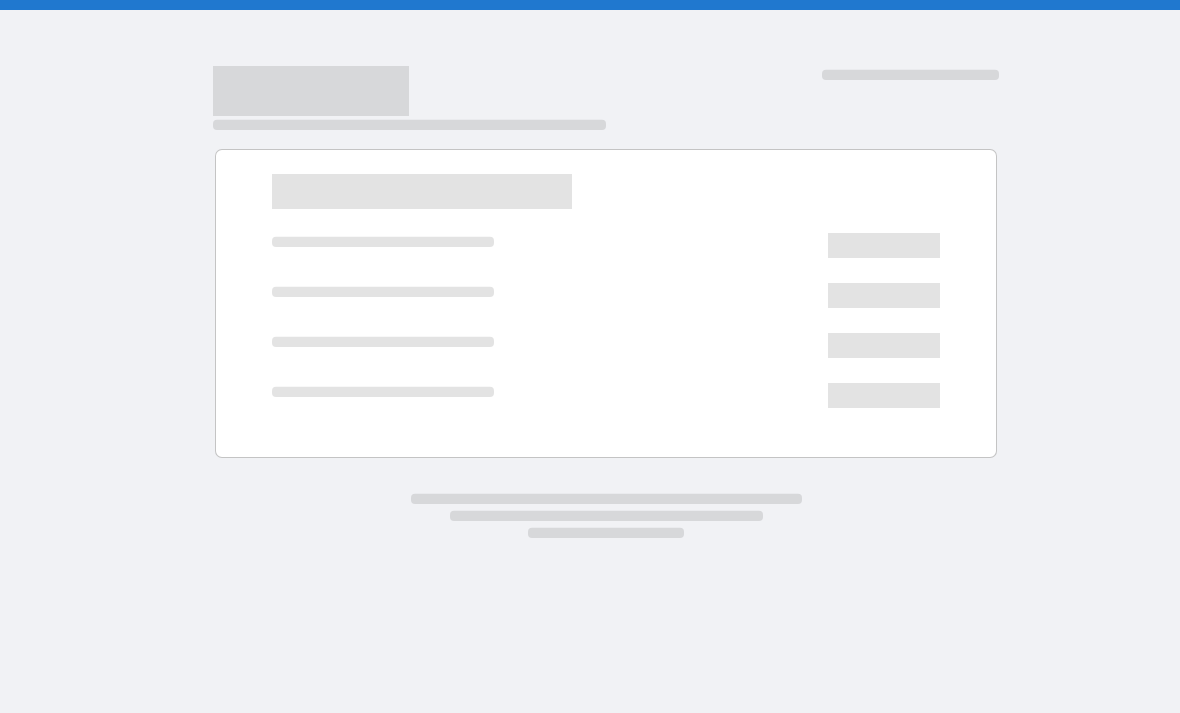 scroll, scrollTop: 0, scrollLeft: 0, axis: both 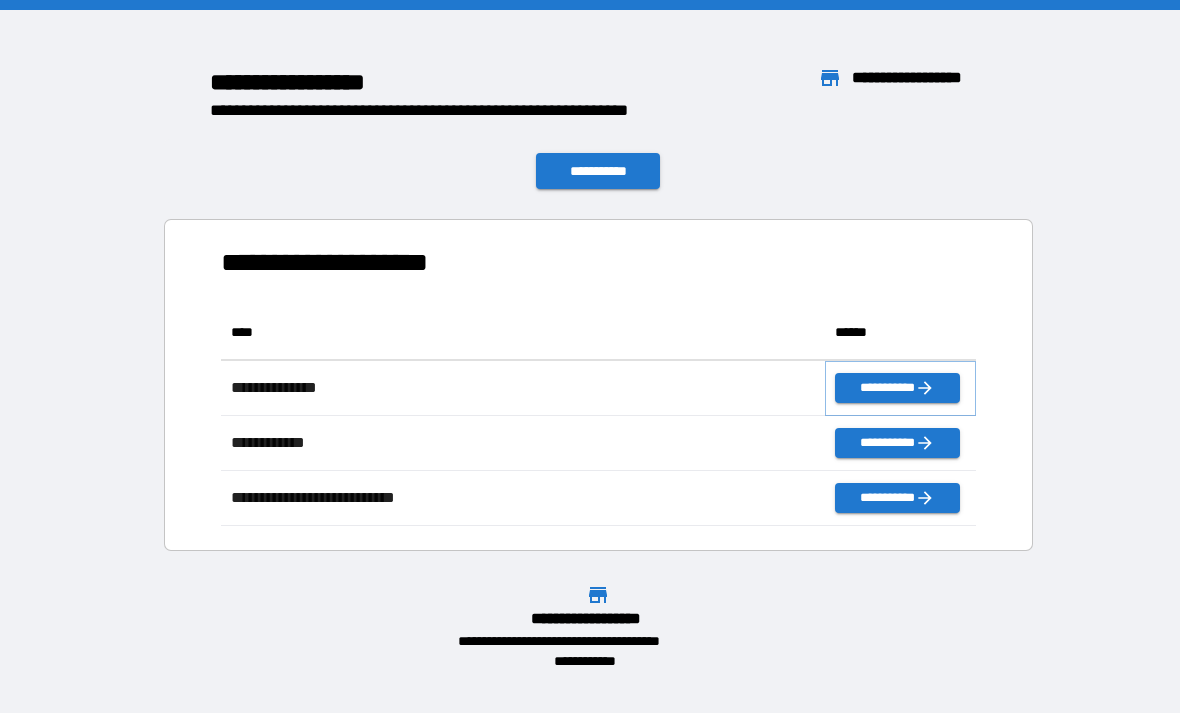 click on "**********" at bounding box center (897, 388) 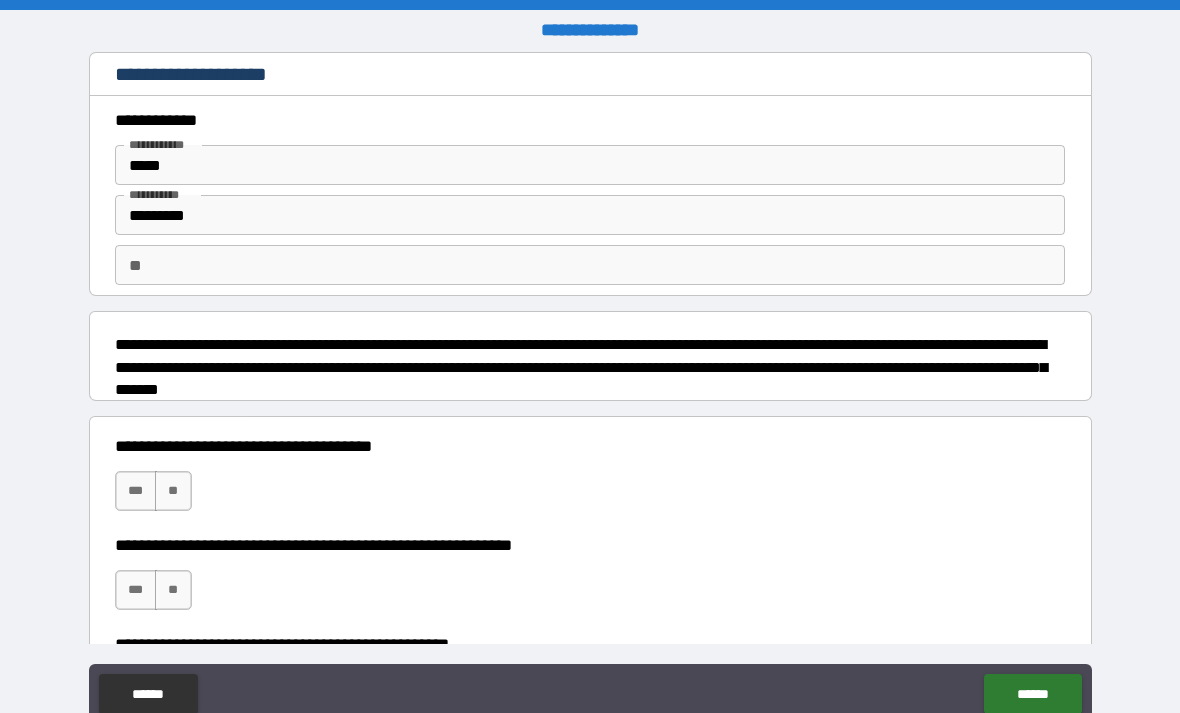 click on "**" at bounding box center (173, 491) 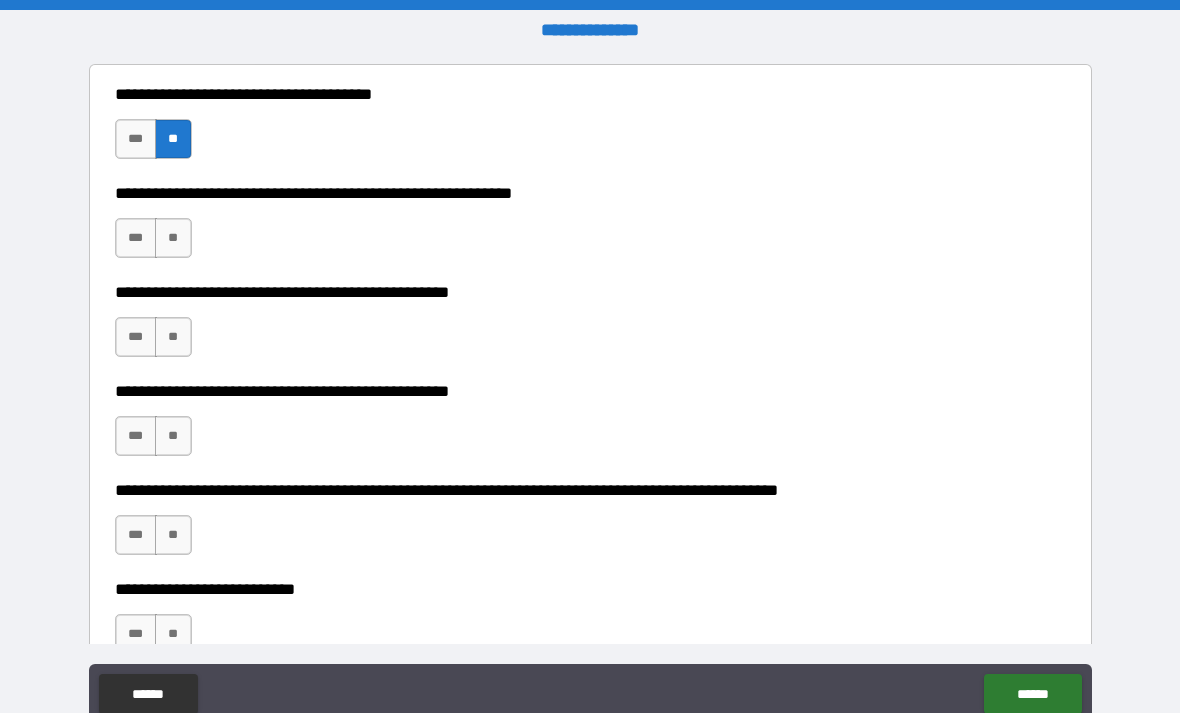 scroll, scrollTop: 351, scrollLeft: 0, axis: vertical 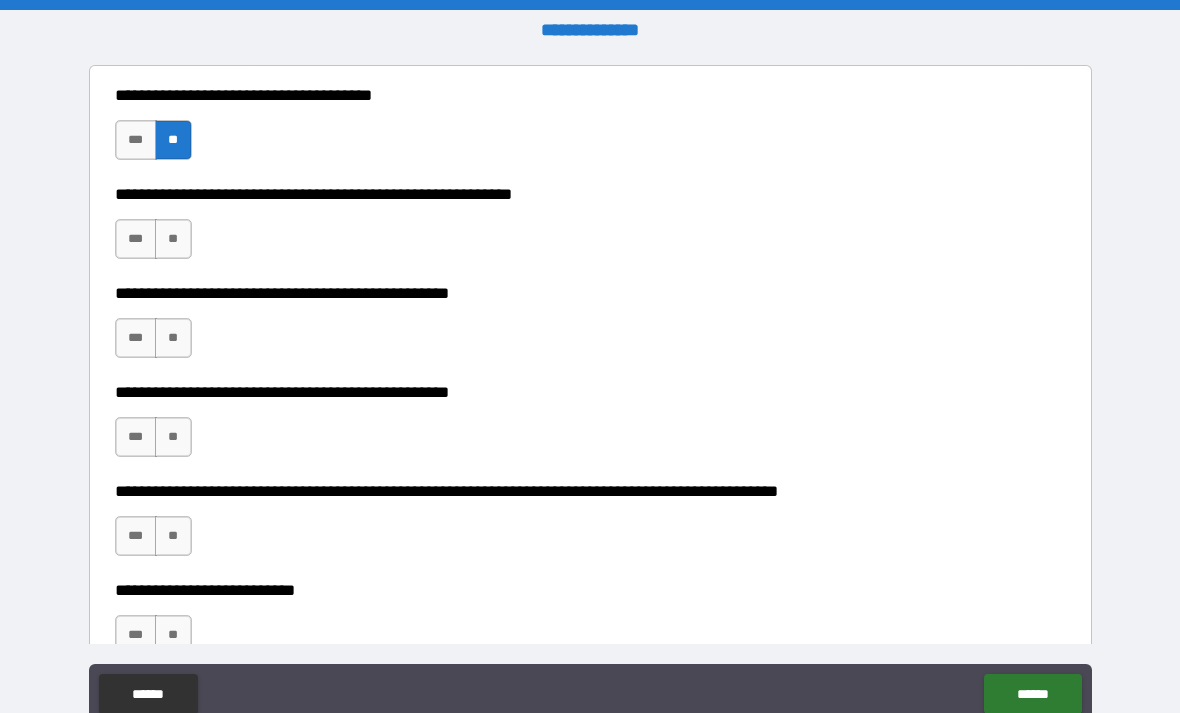 click on "**" at bounding box center [173, 338] 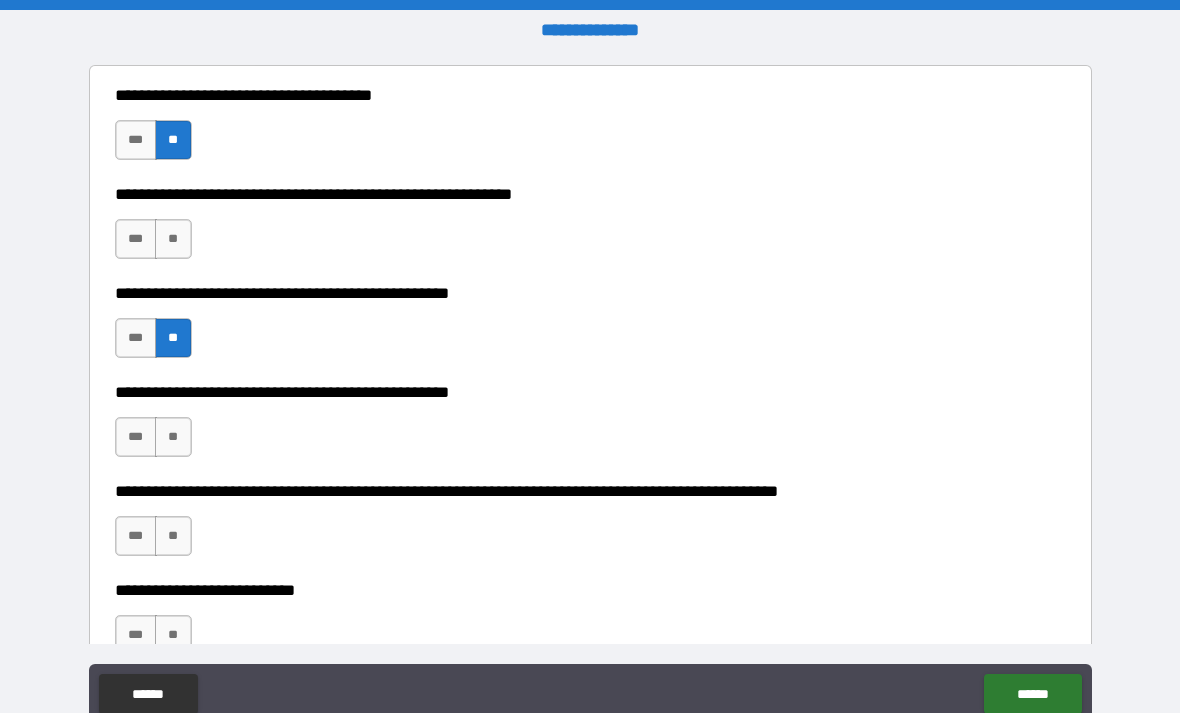scroll, scrollTop: 353, scrollLeft: 0, axis: vertical 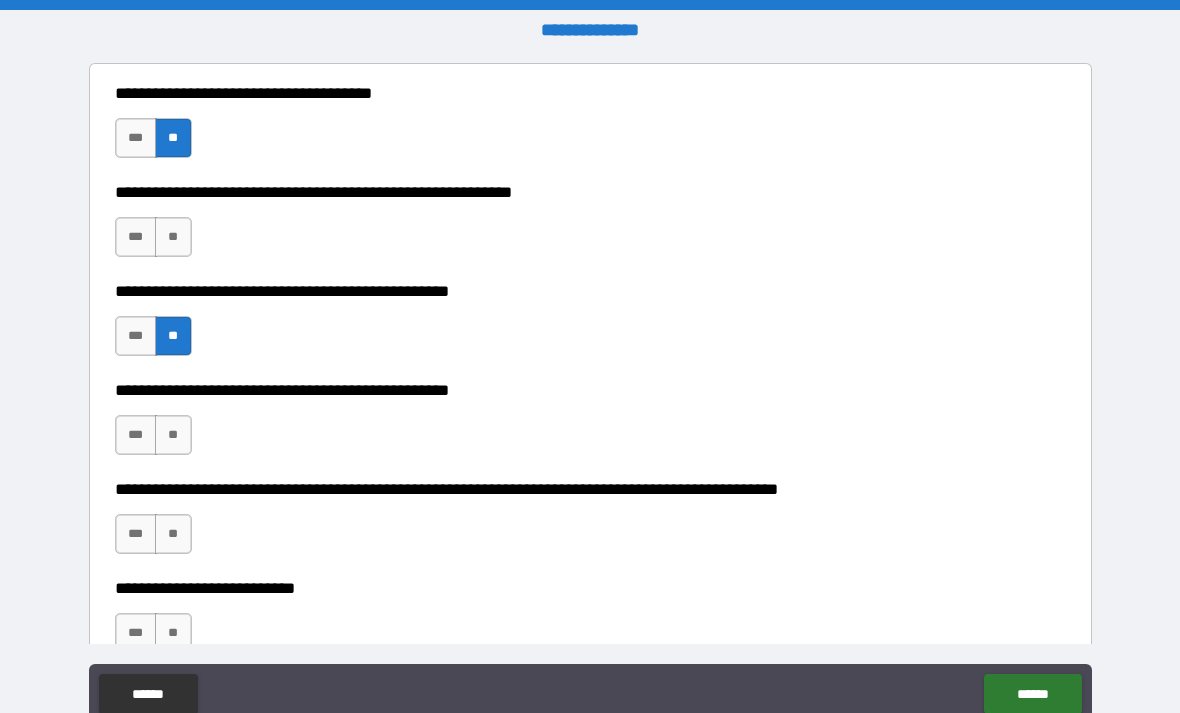 click on "**" at bounding box center (173, 435) 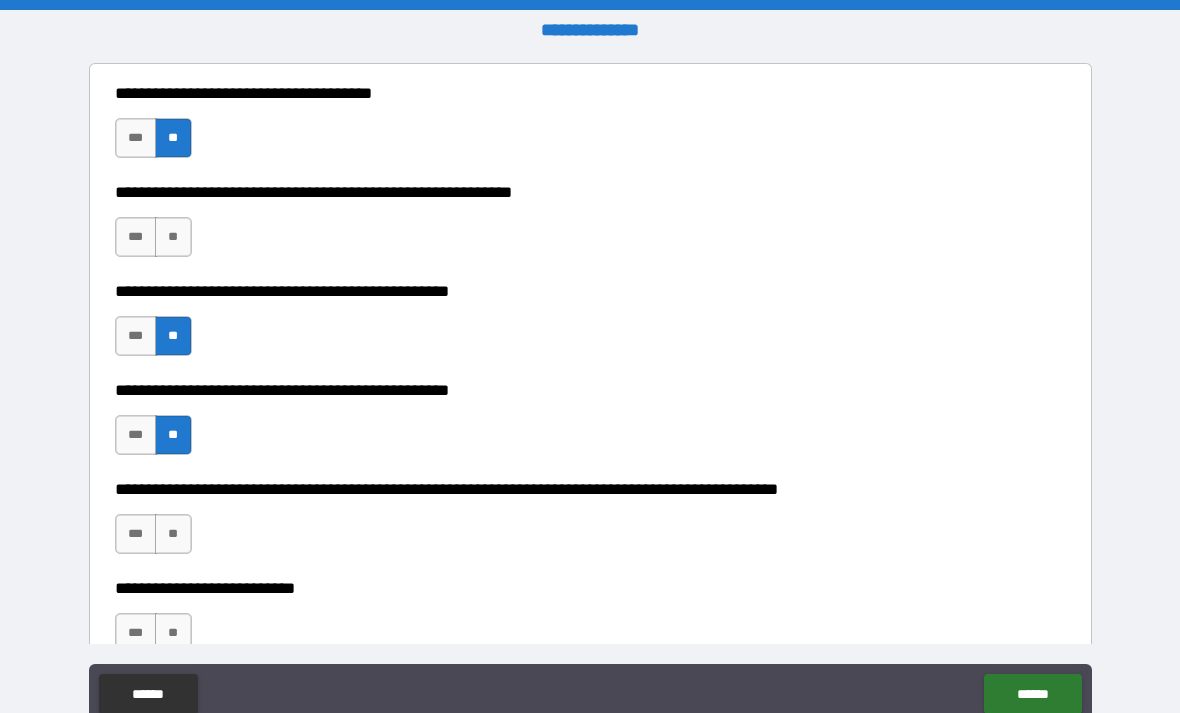 click on "***" at bounding box center [136, 237] 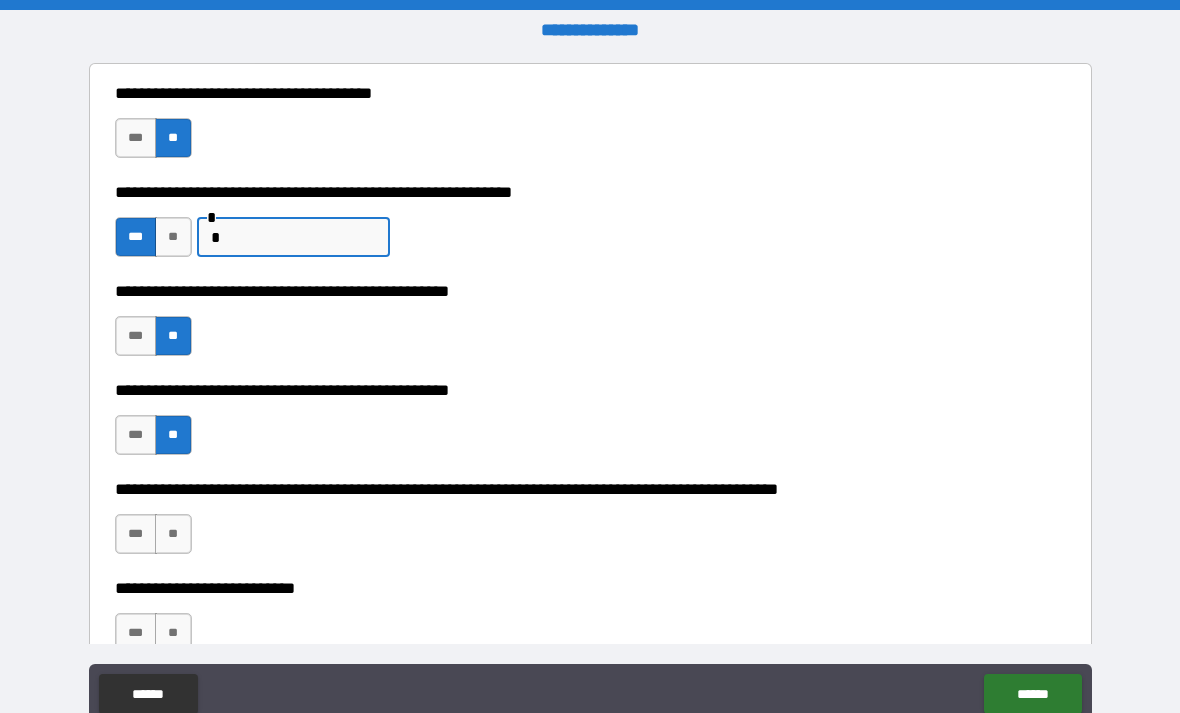 type on "*" 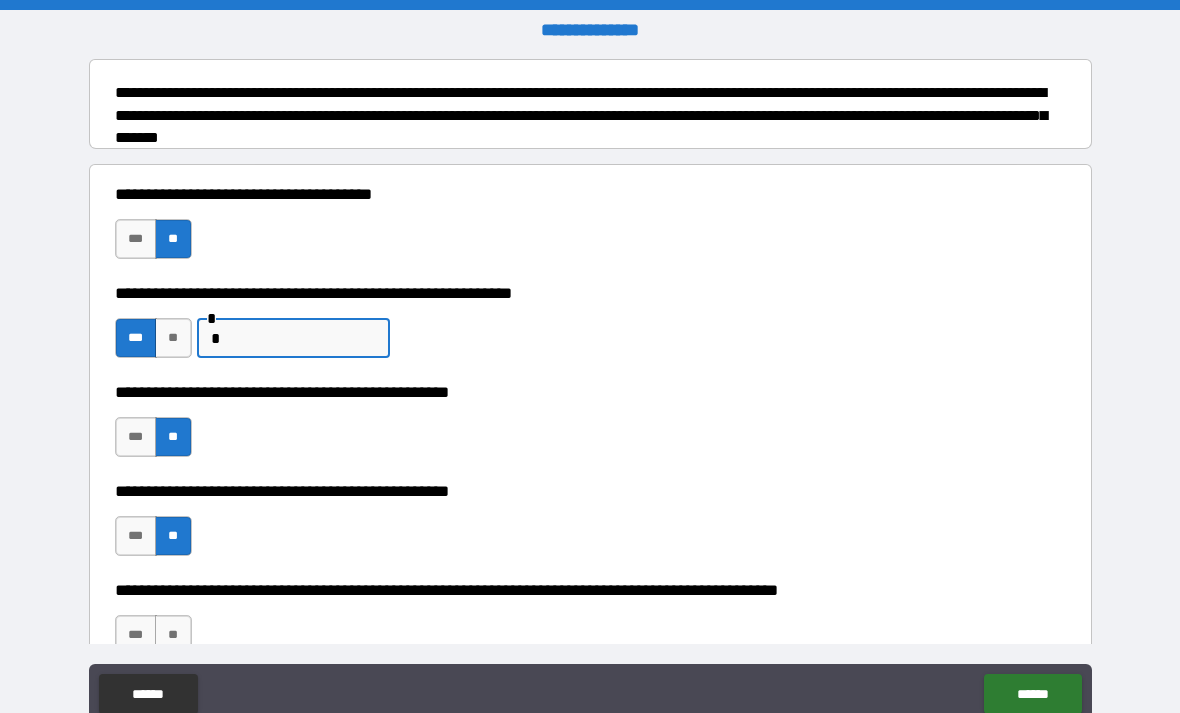 scroll, scrollTop: 250, scrollLeft: 0, axis: vertical 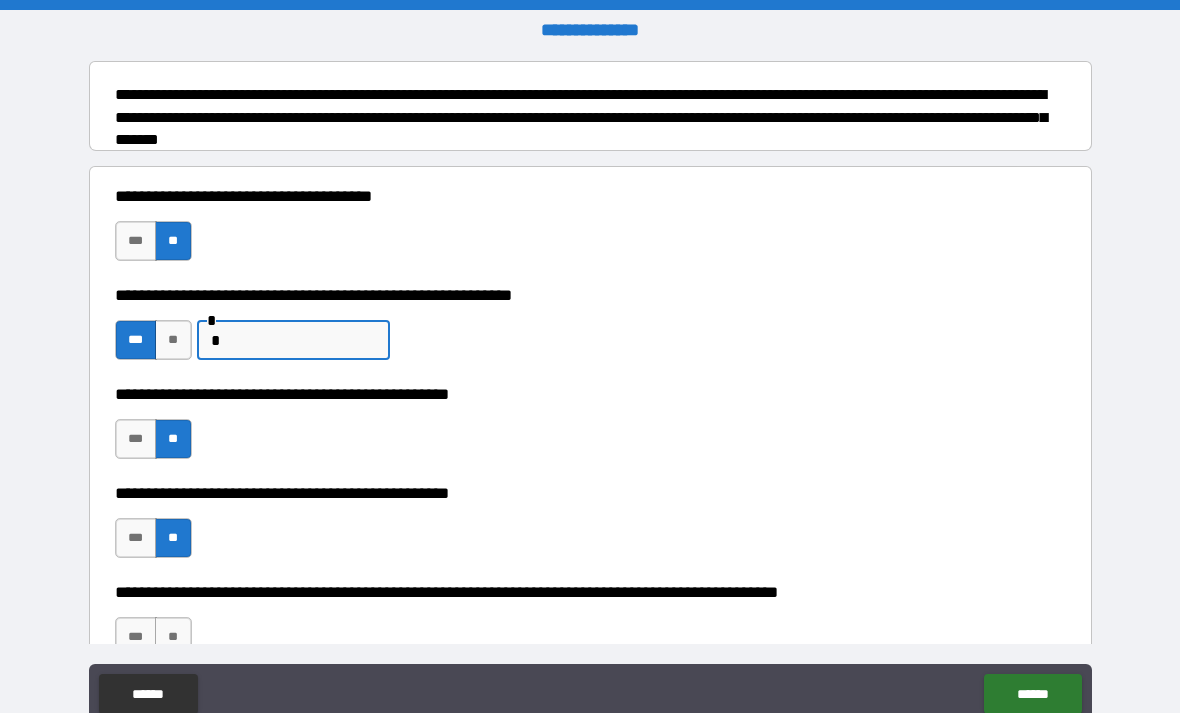 click on "*" at bounding box center (293, 340) 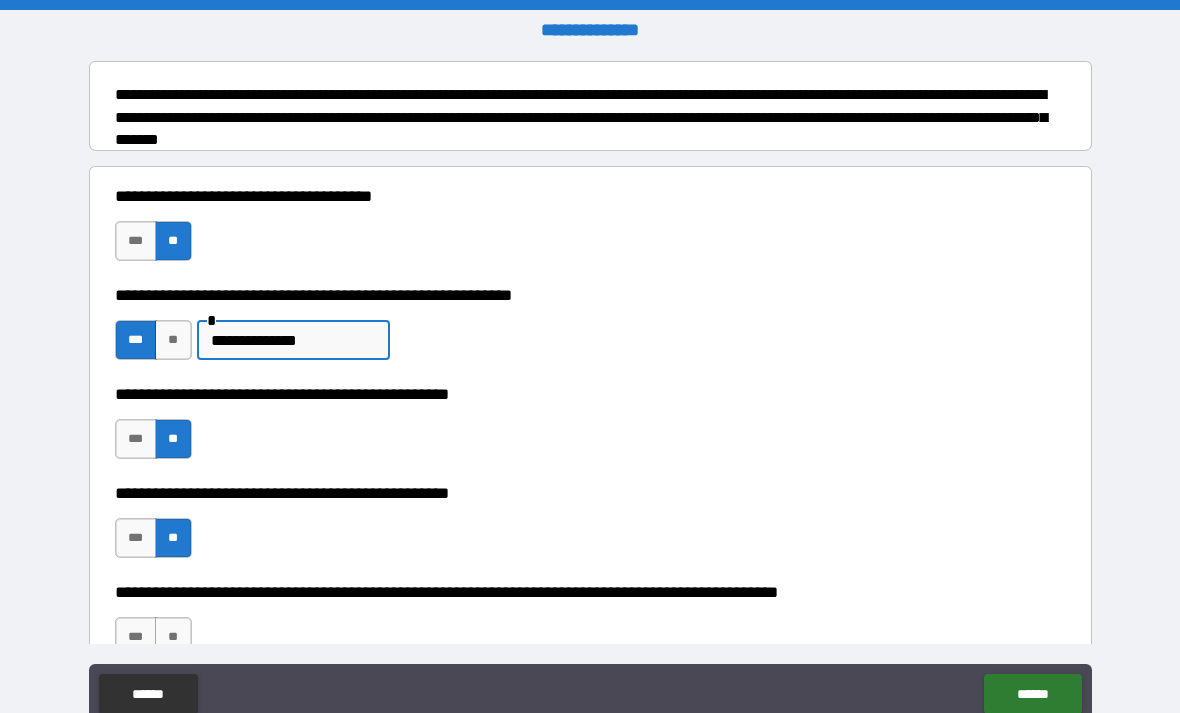 type on "**********" 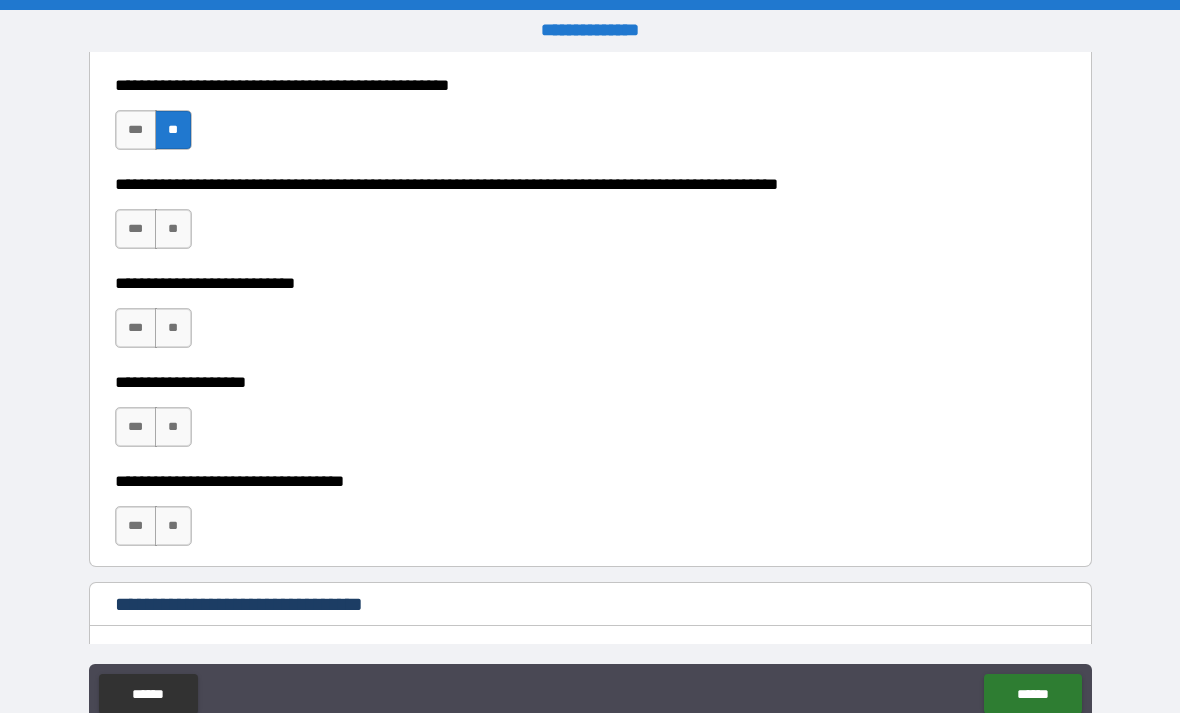 scroll, scrollTop: 700, scrollLeft: 0, axis: vertical 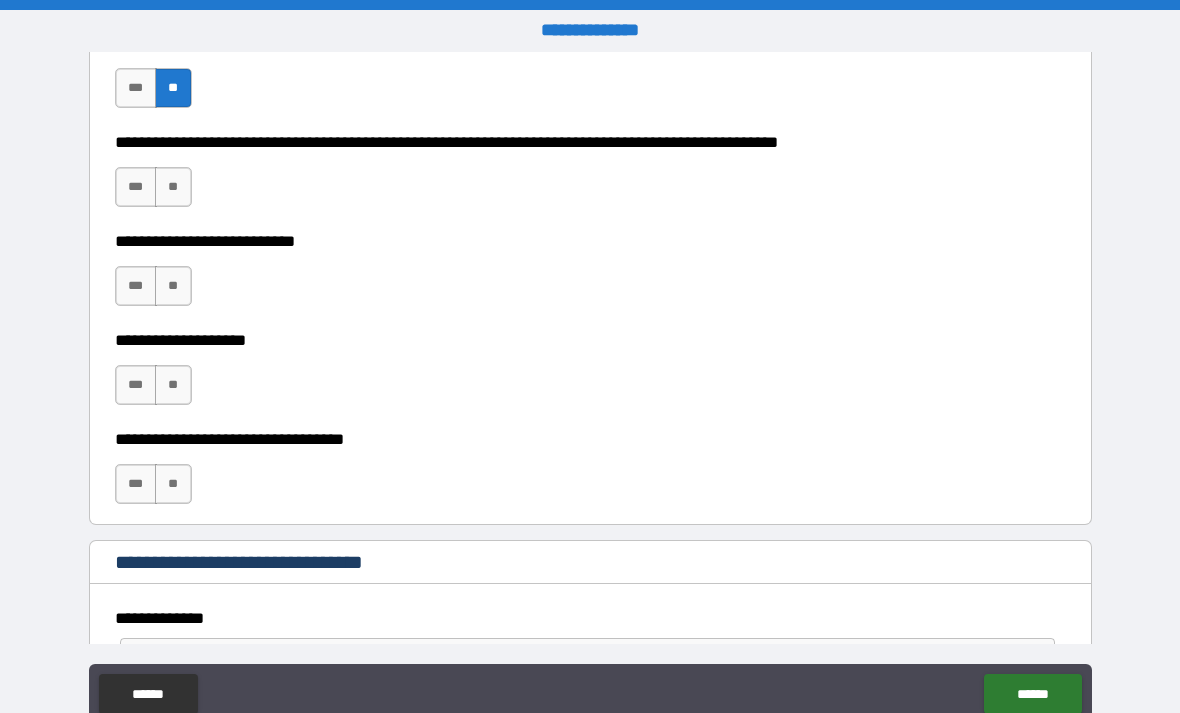 click on "**" at bounding box center [173, 187] 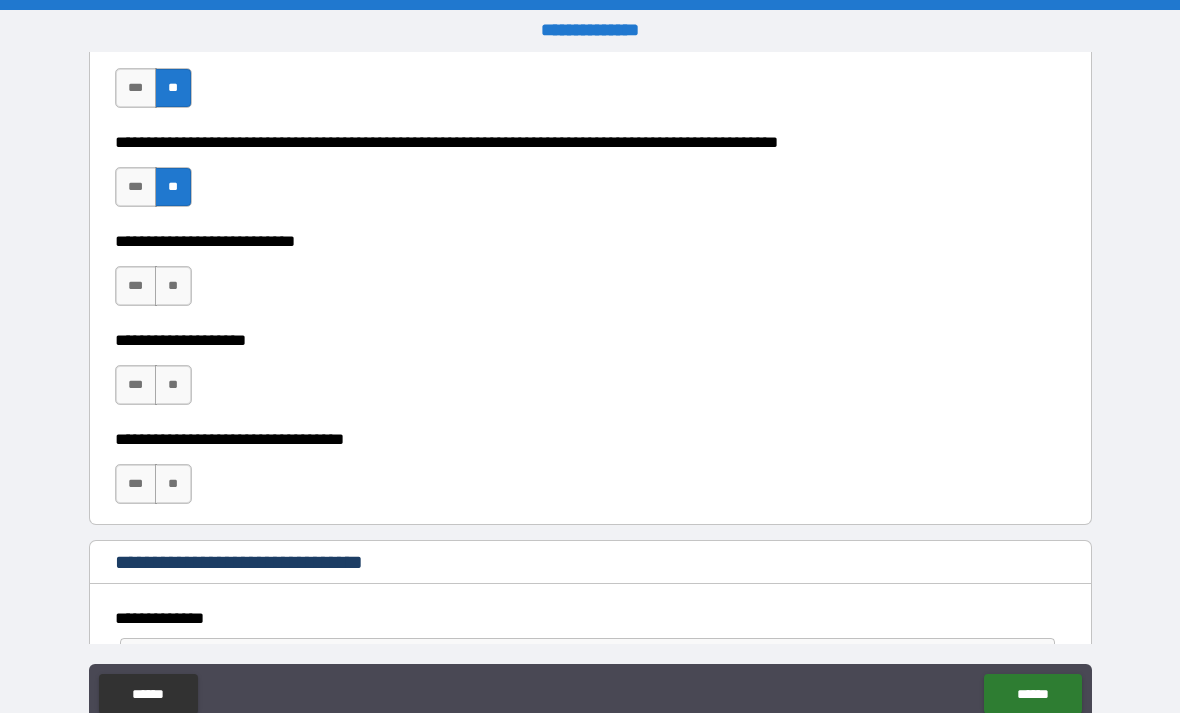 click on "**" at bounding box center [173, 286] 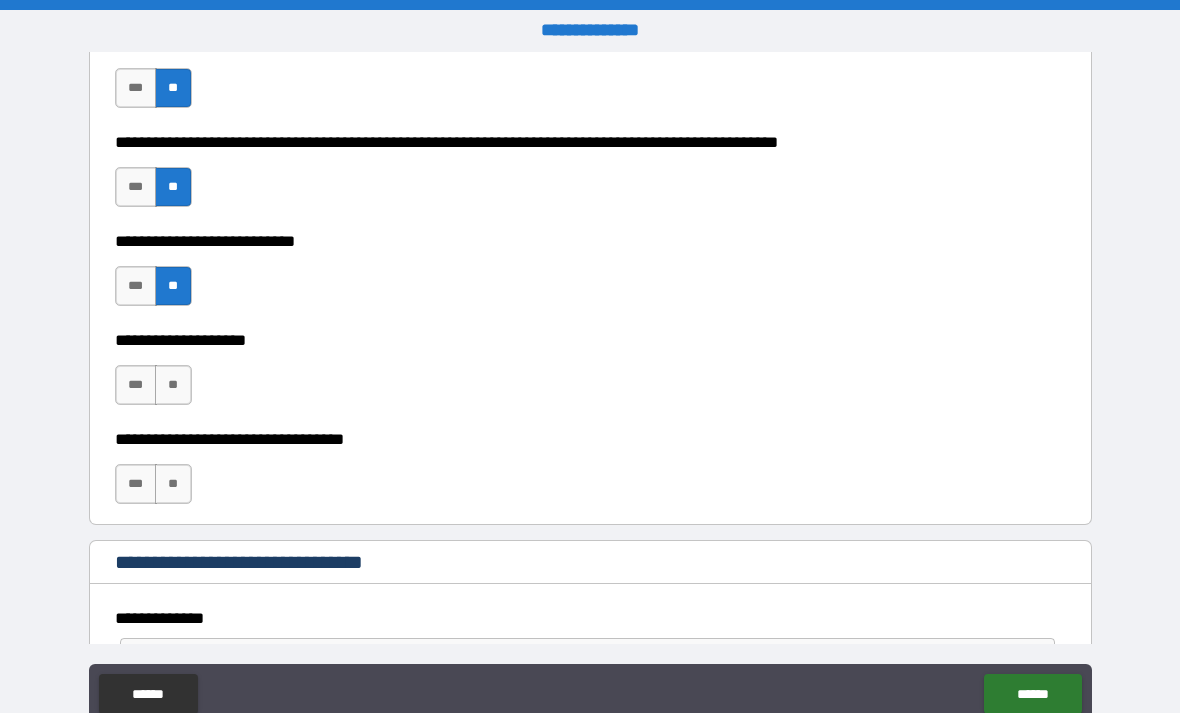 click on "***" at bounding box center (136, 385) 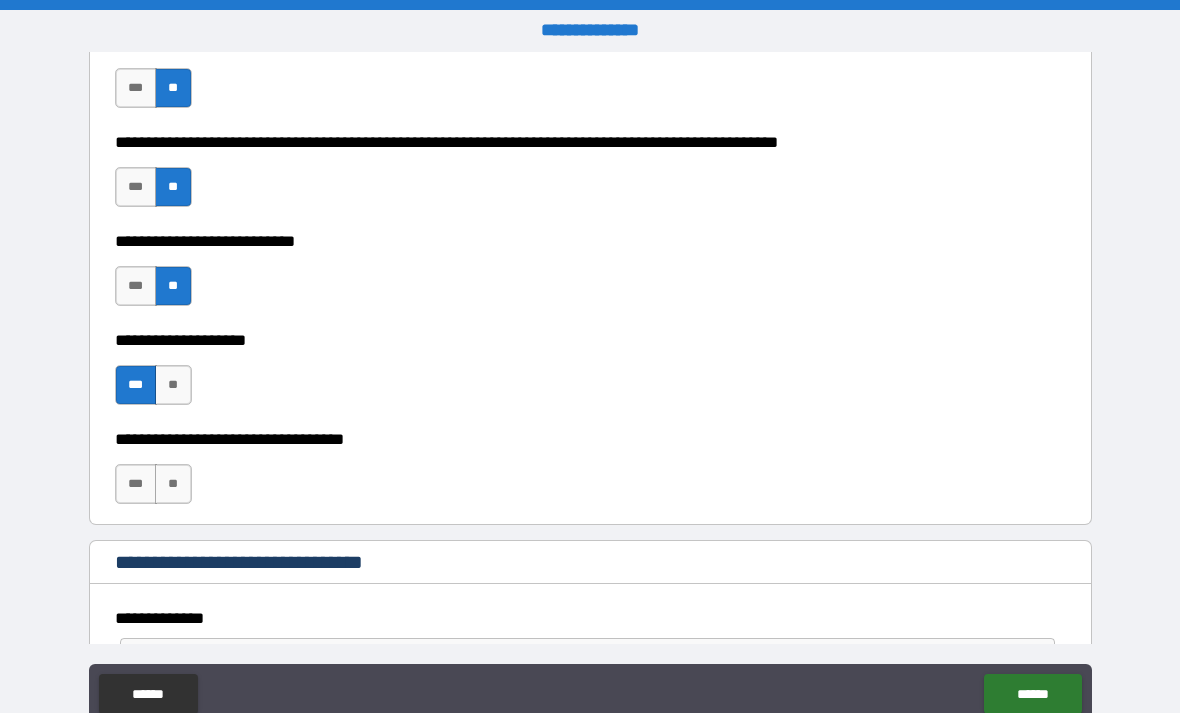 click on "**" at bounding box center [173, 484] 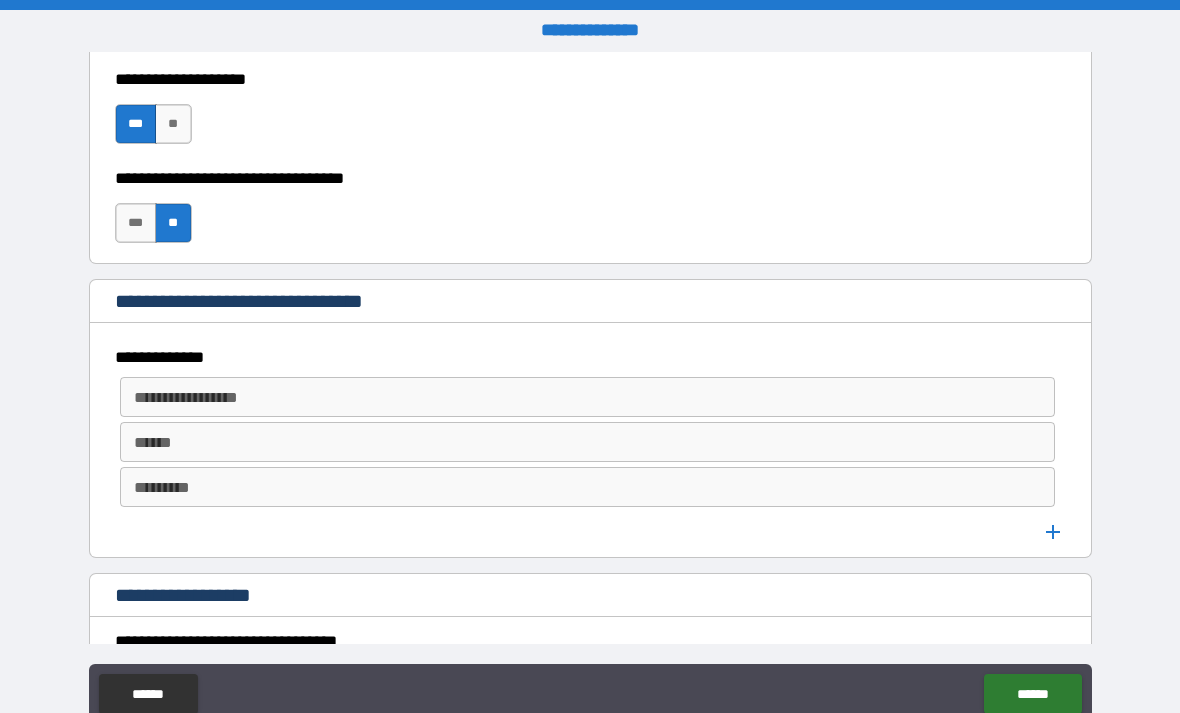 scroll, scrollTop: 966, scrollLeft: 0, axis: vertical 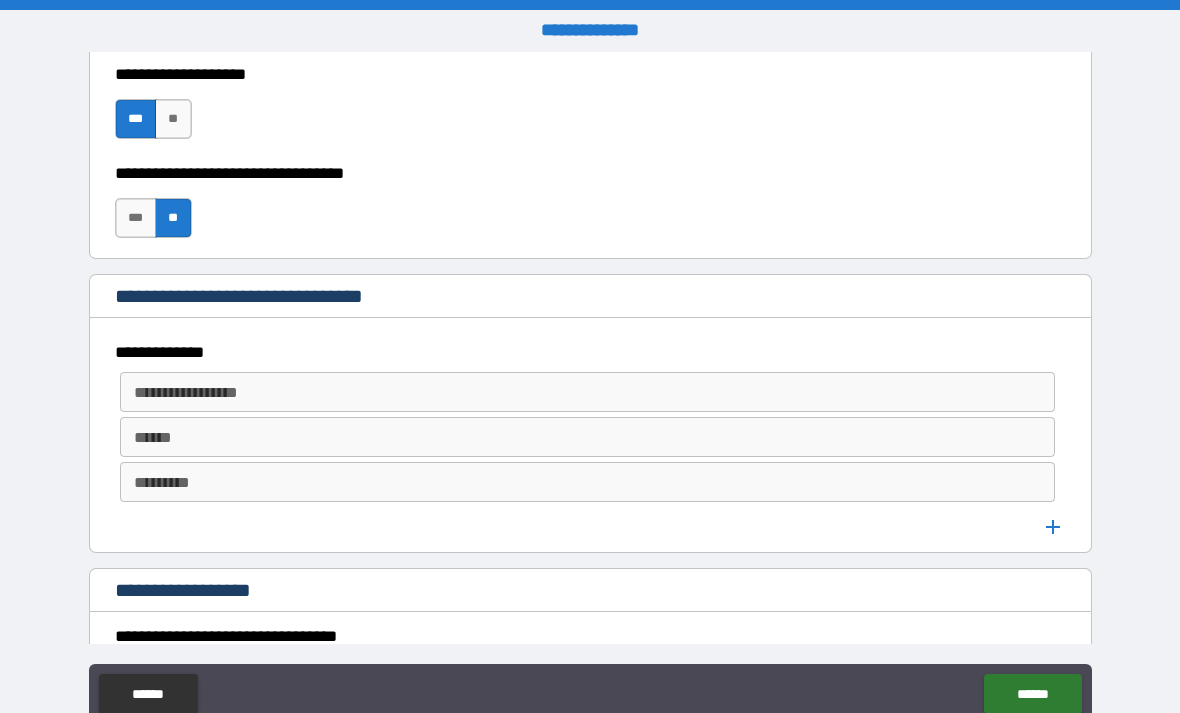 click on "**********" at bounding box center (586, 392) 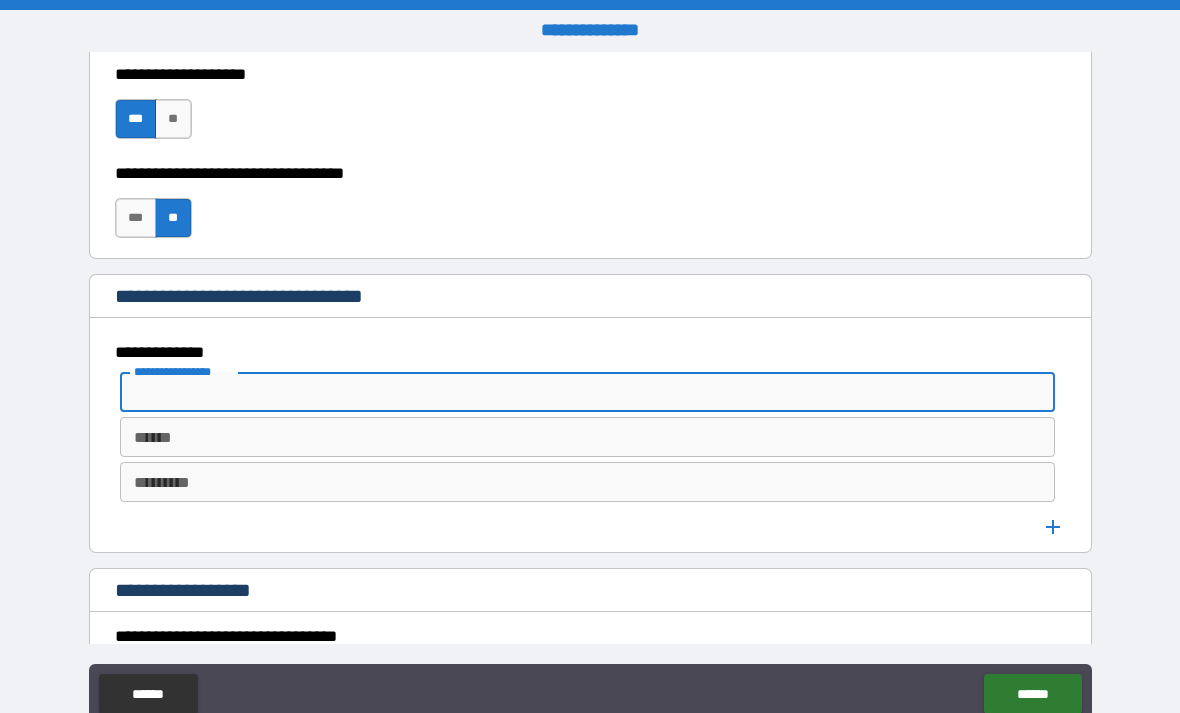 click on "**********" at bounding box center [590, 208] 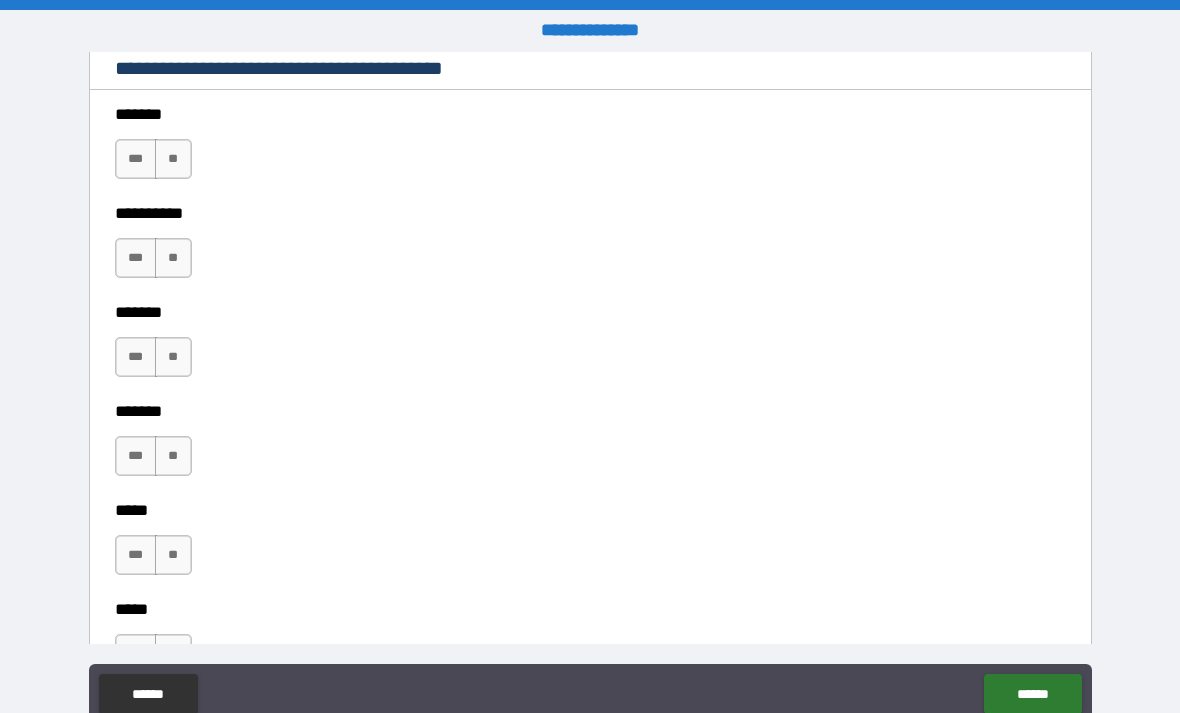 scroll, scrollTop: 1855, scrollLeft: 0, axis: vertical 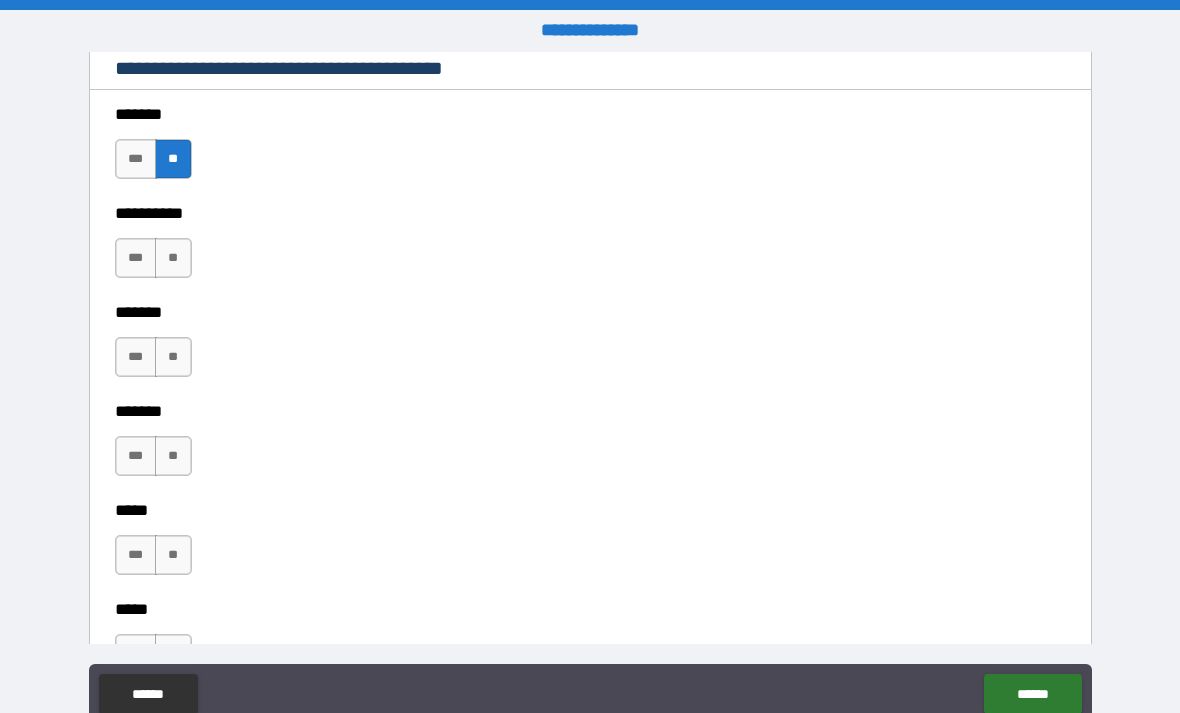 click on "**" at bounding box center [173, 258] 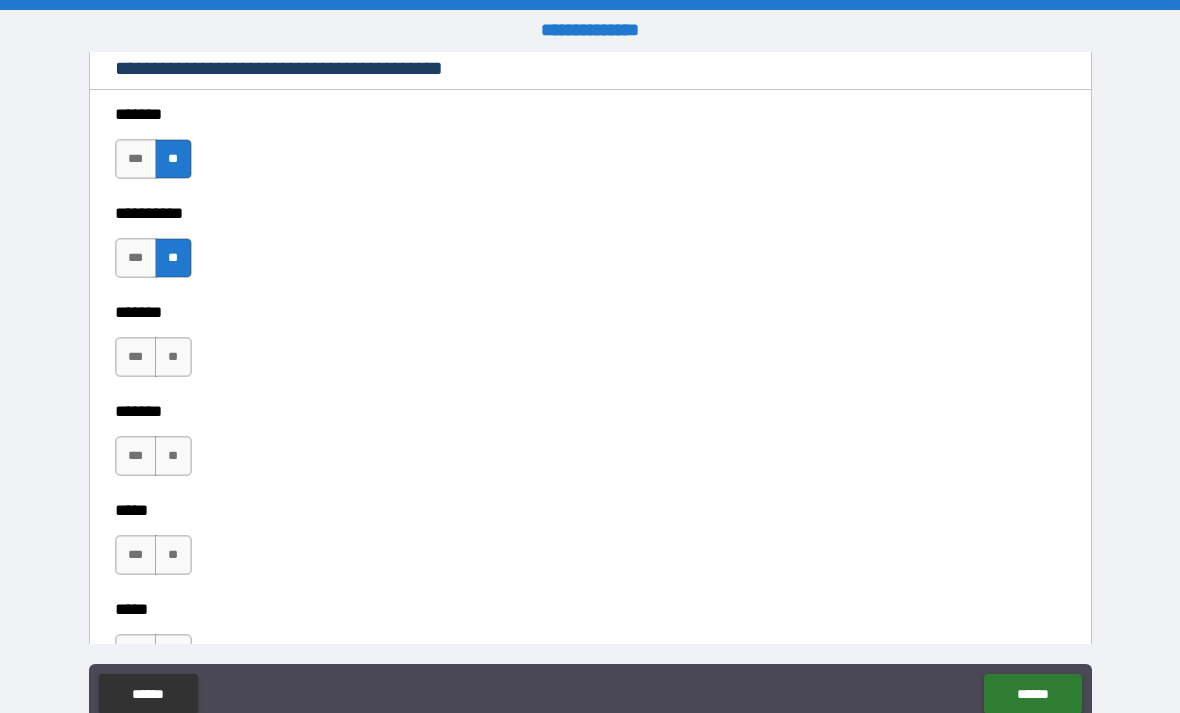 click on "**" at bounding box center [173, 357] 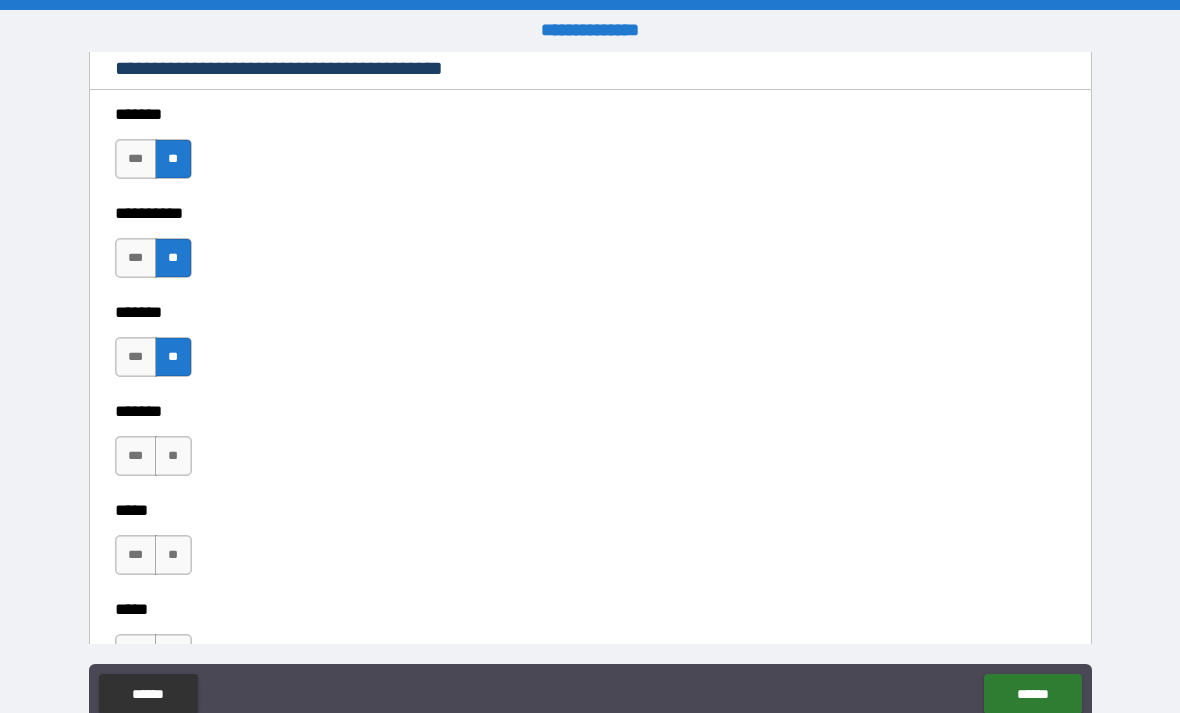 click on "**" at bounding box center (173, 456) 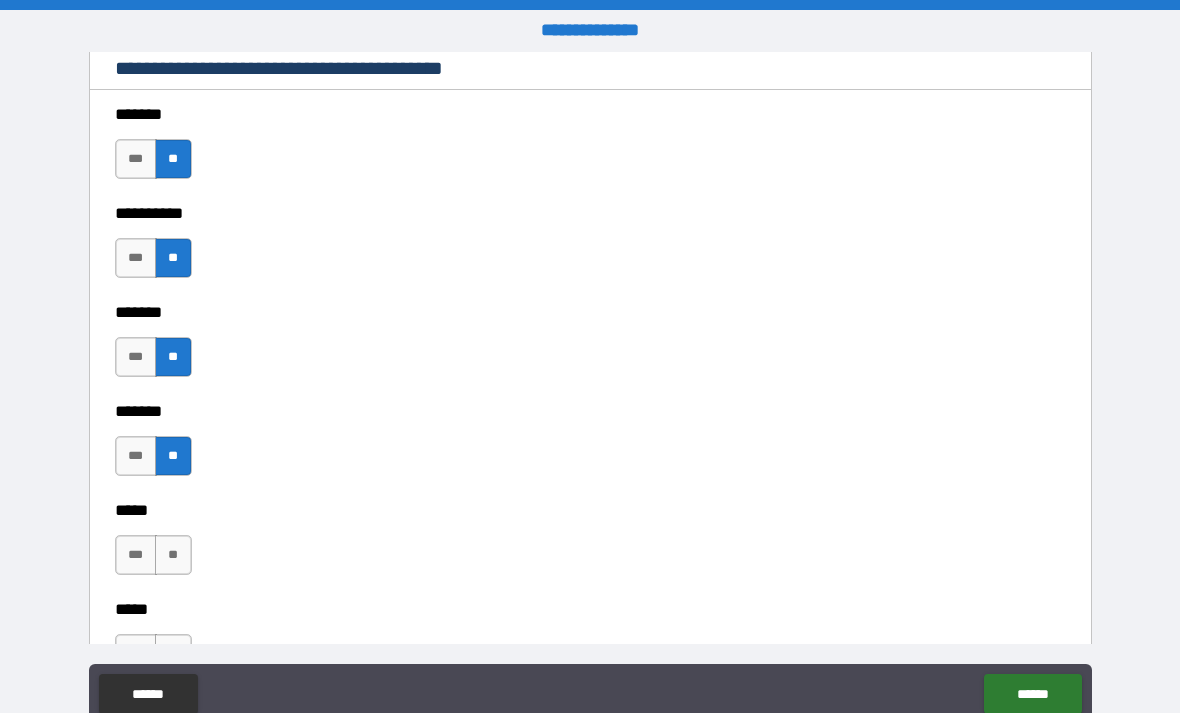click on "**" at bounding box center (173, 555) 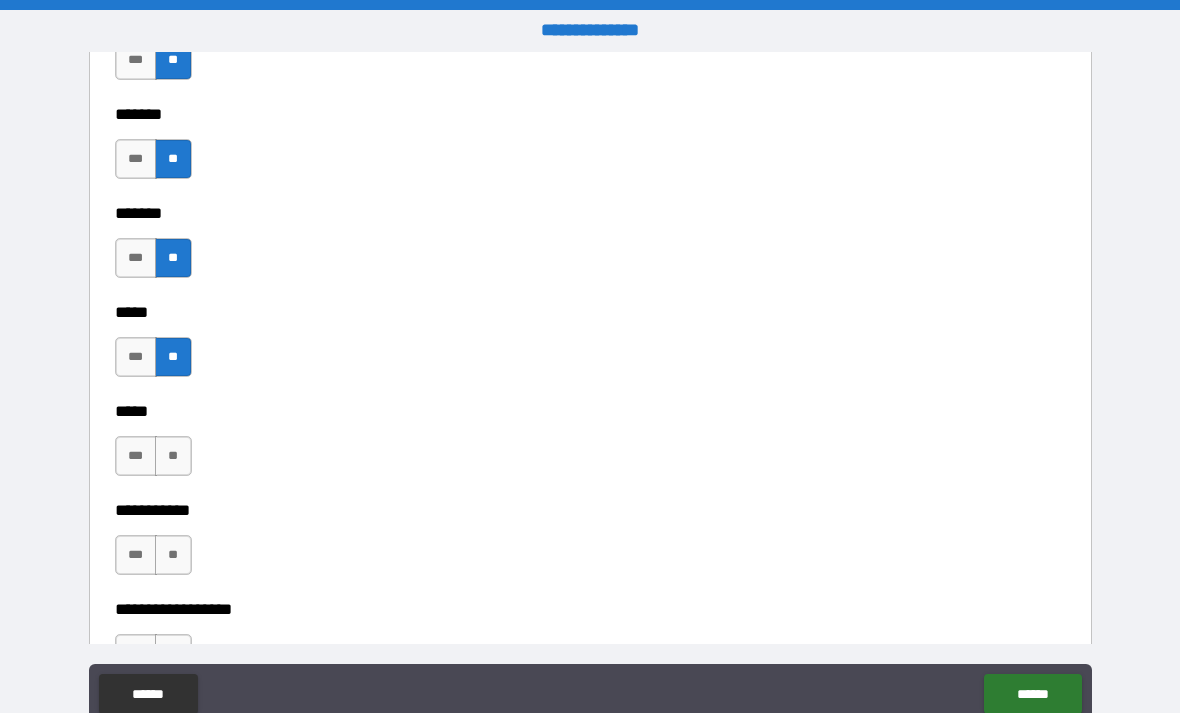 scroll, scrollTop: 2056, scrollLeft: 0, axis: vertical 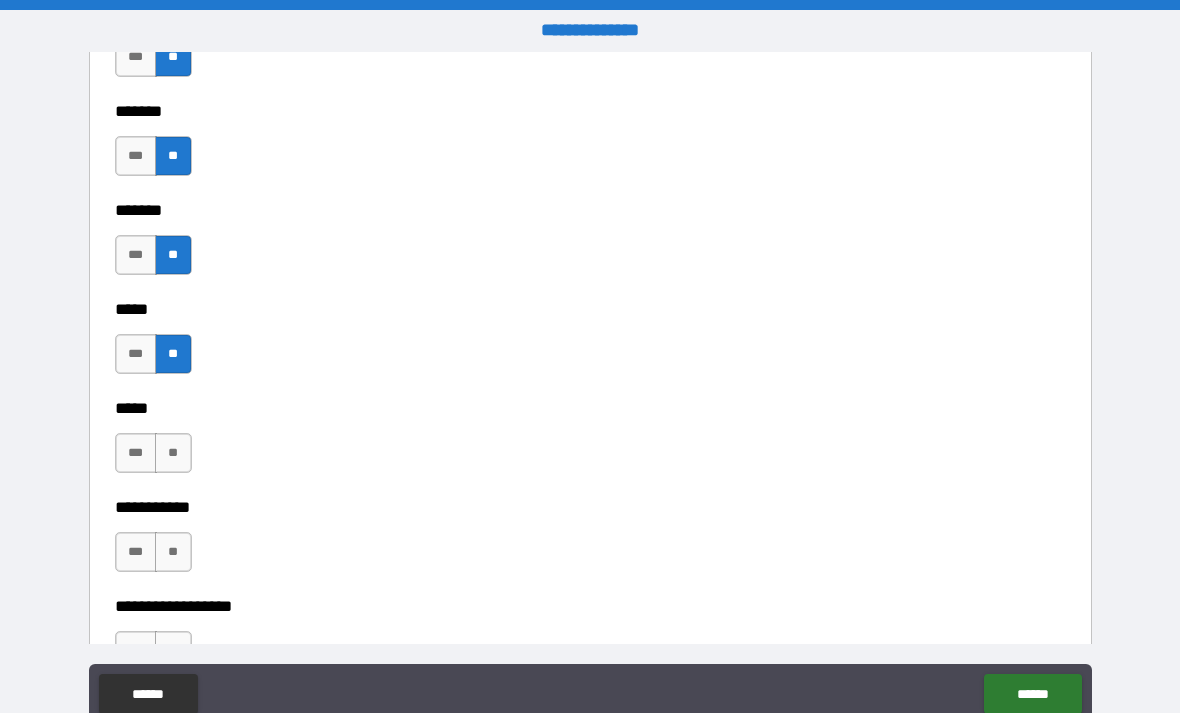 click on "**" at bounding box center (173, 453) 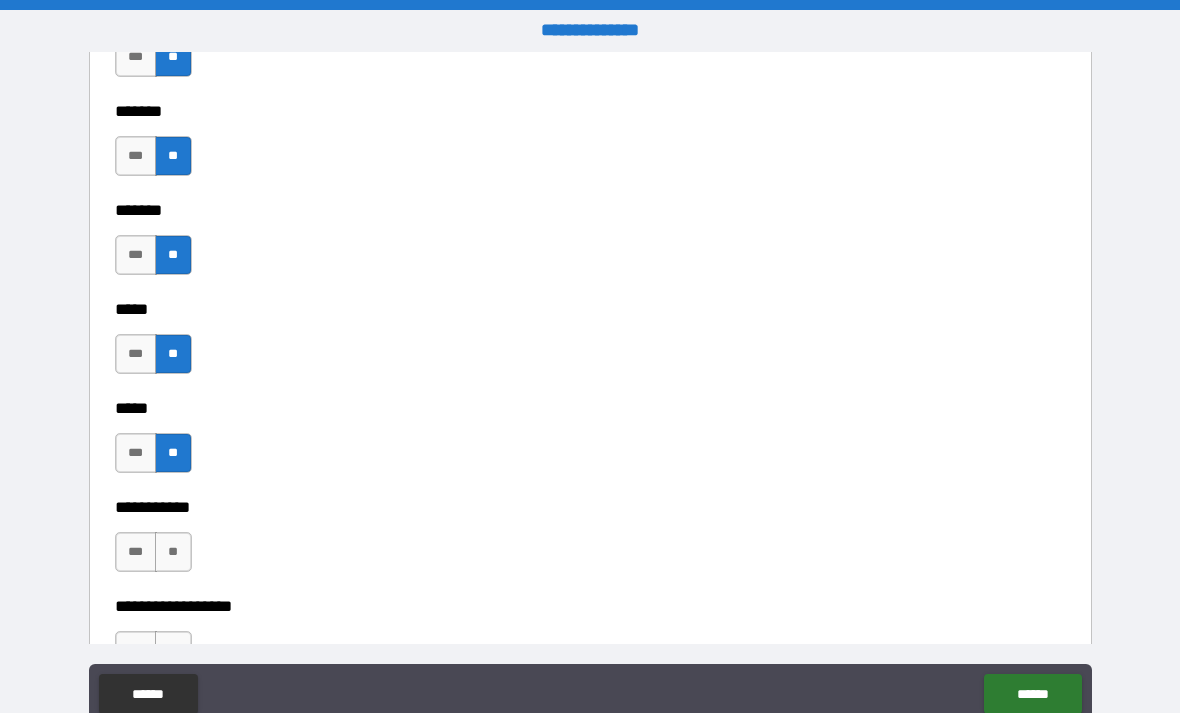 click on "**" at bounding box center (173, 552) 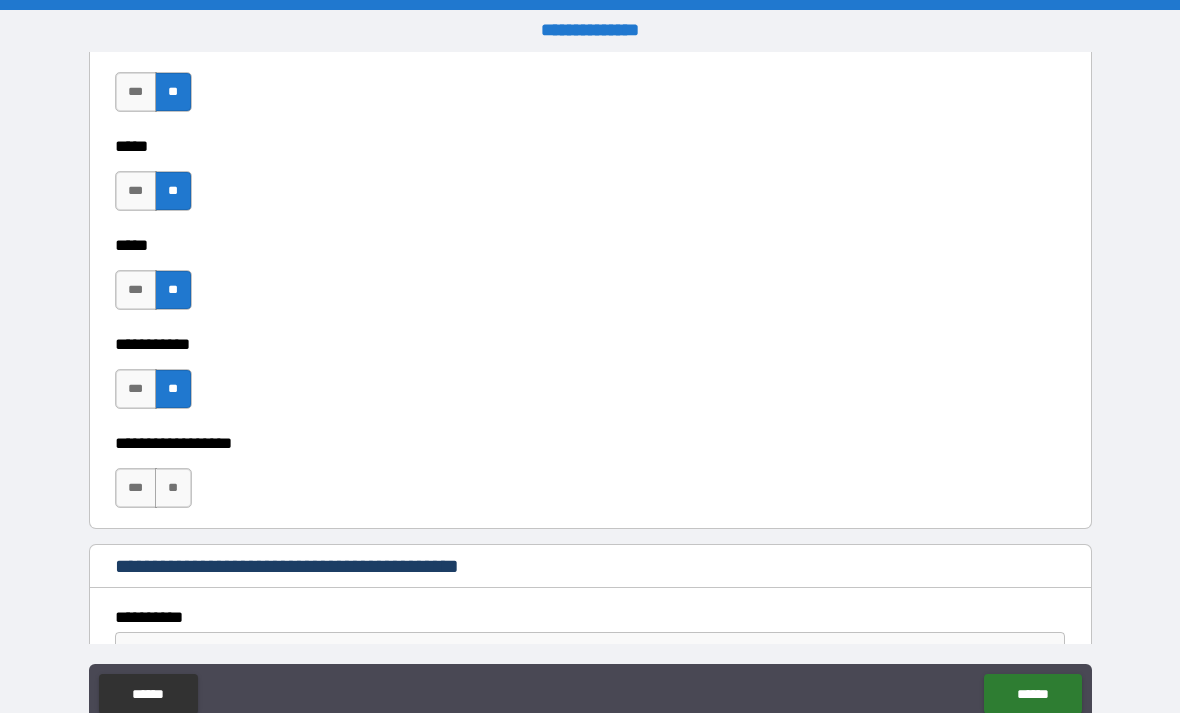 scroll, scrollTop: 2244, scrollLeft: 0, axis: vertical 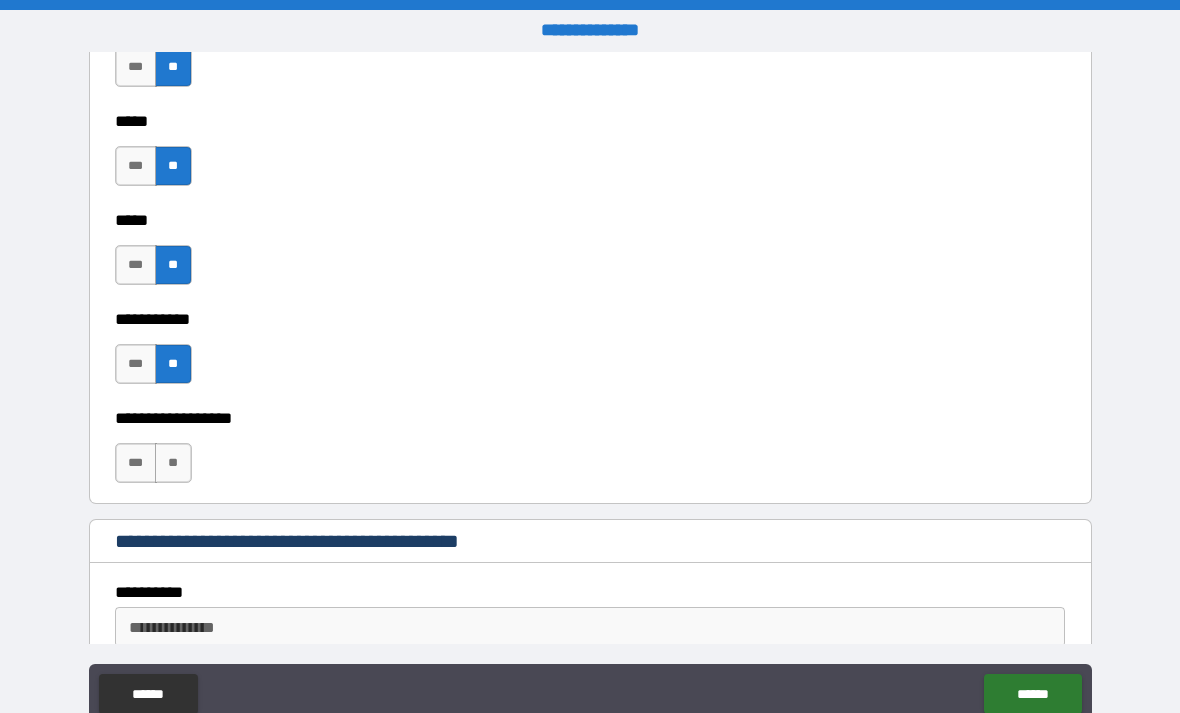 click on "**" at bounding box center [173, 463] 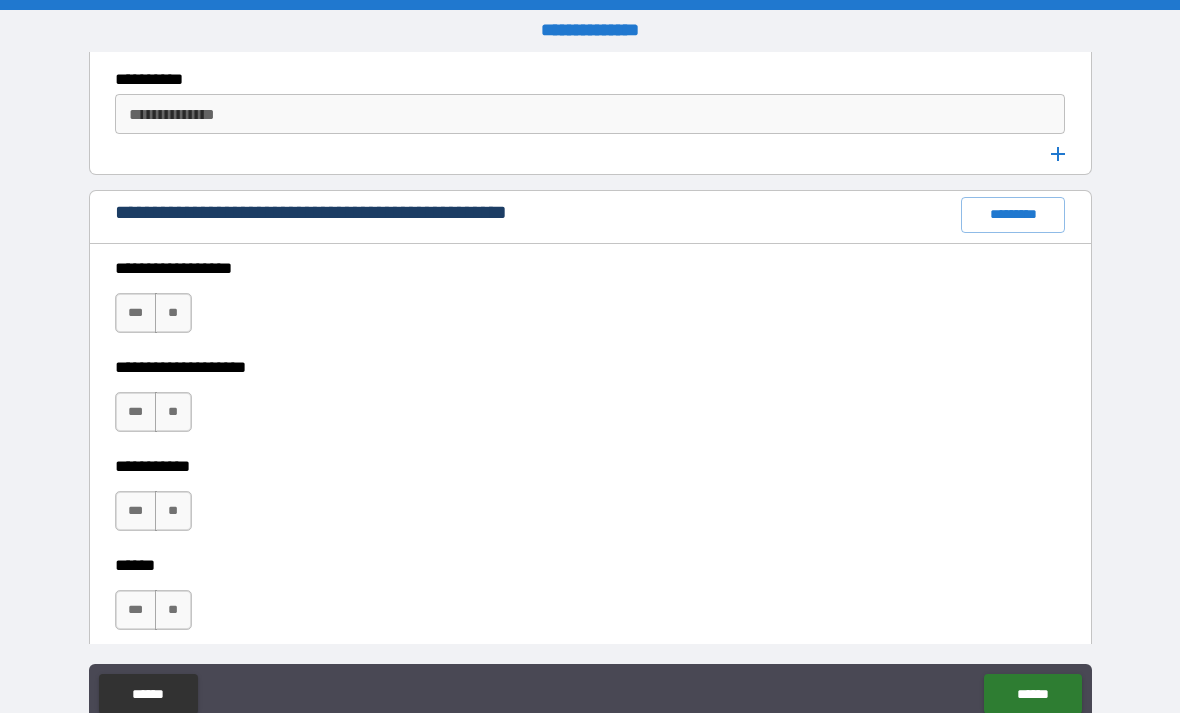 scroll, scrollTop: 2795, scrollLeft: 0, axis: vertical 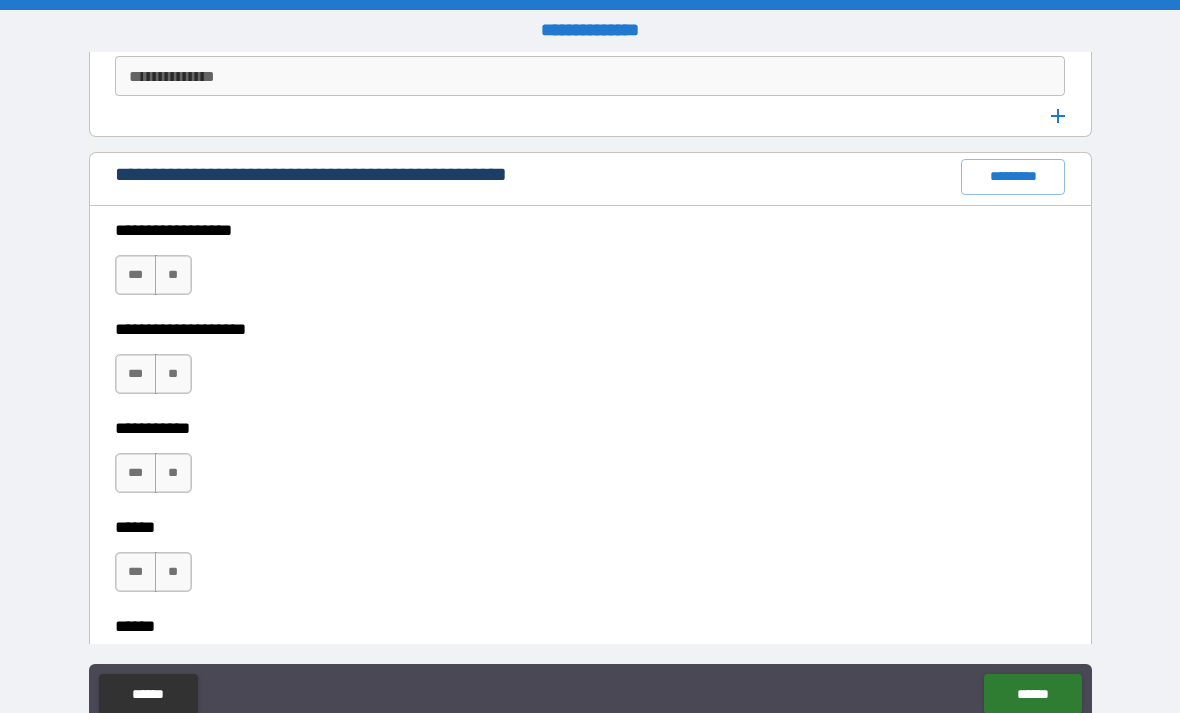 click on "**" at bounding box center [173, 275] 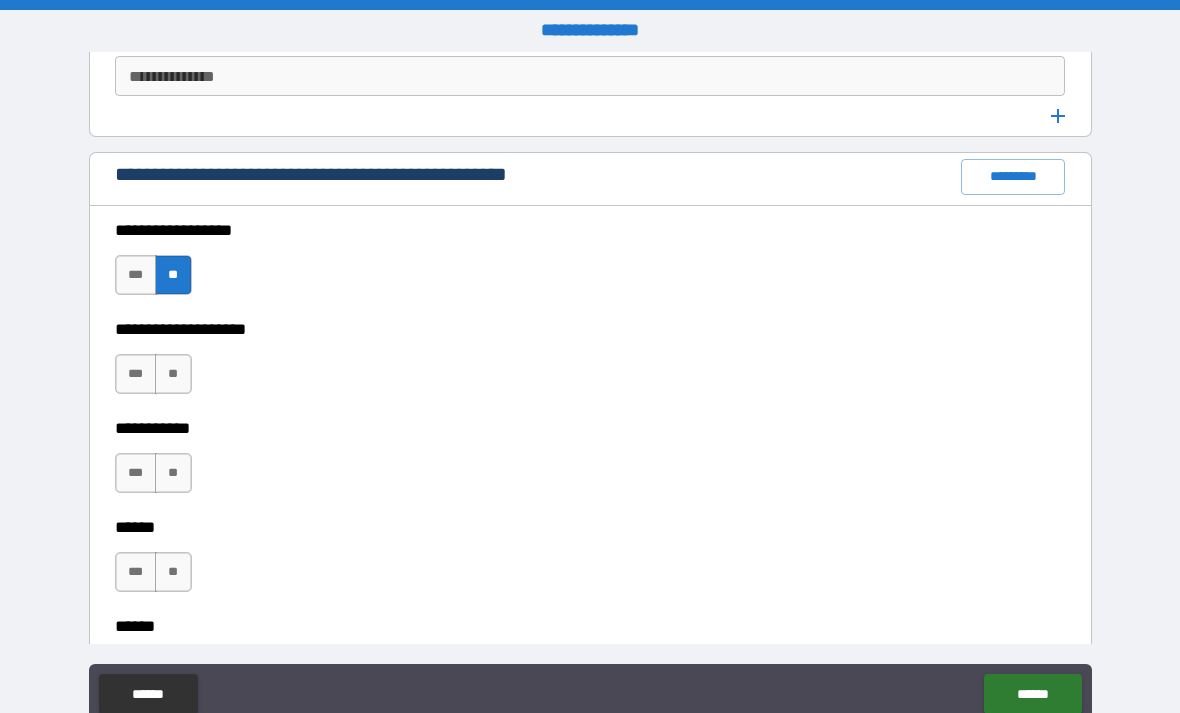 click on "**" at bounding box center (173, 374) 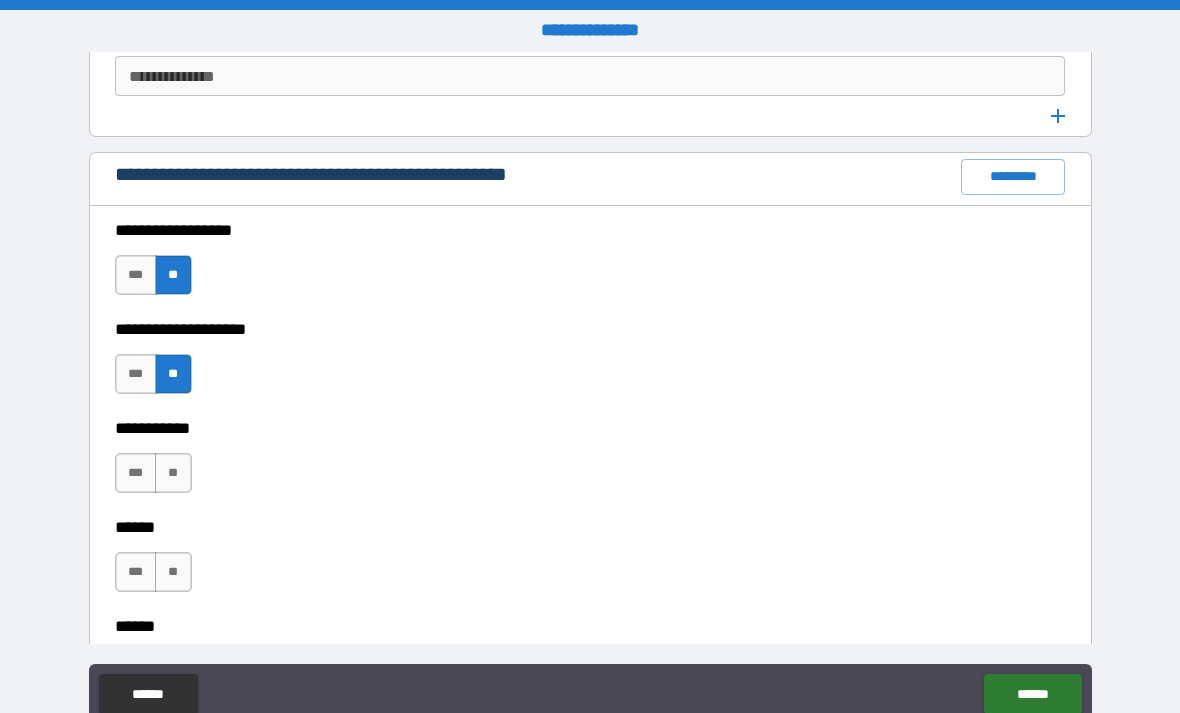 click on "**" at bounding box center [173, 473] 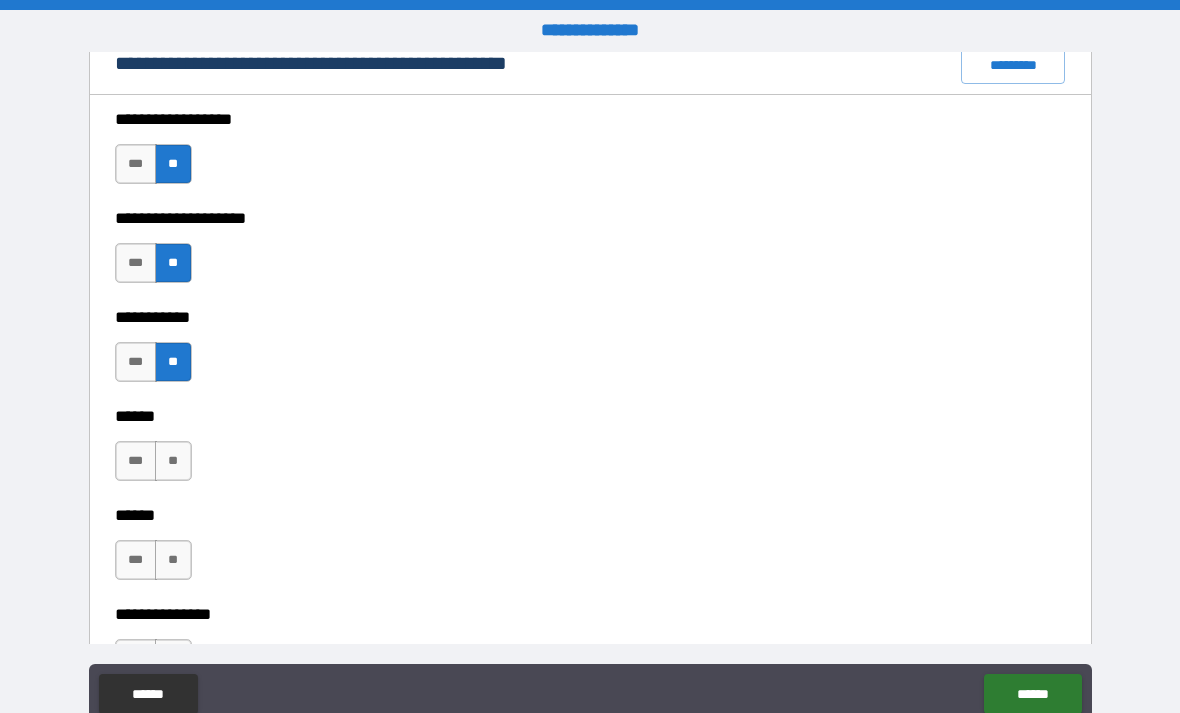 scroll, scrollTop: 2907, scrollLeft: 0, axis: vertical 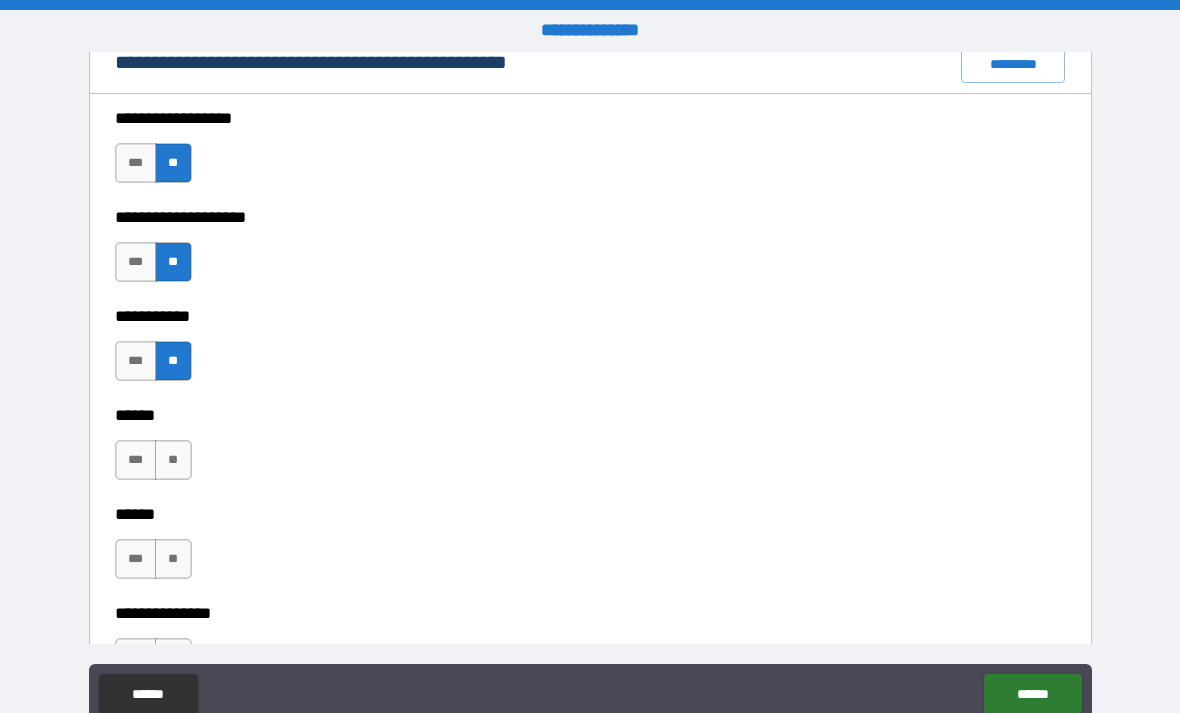 click on "**" at bounding box center [173, 460] 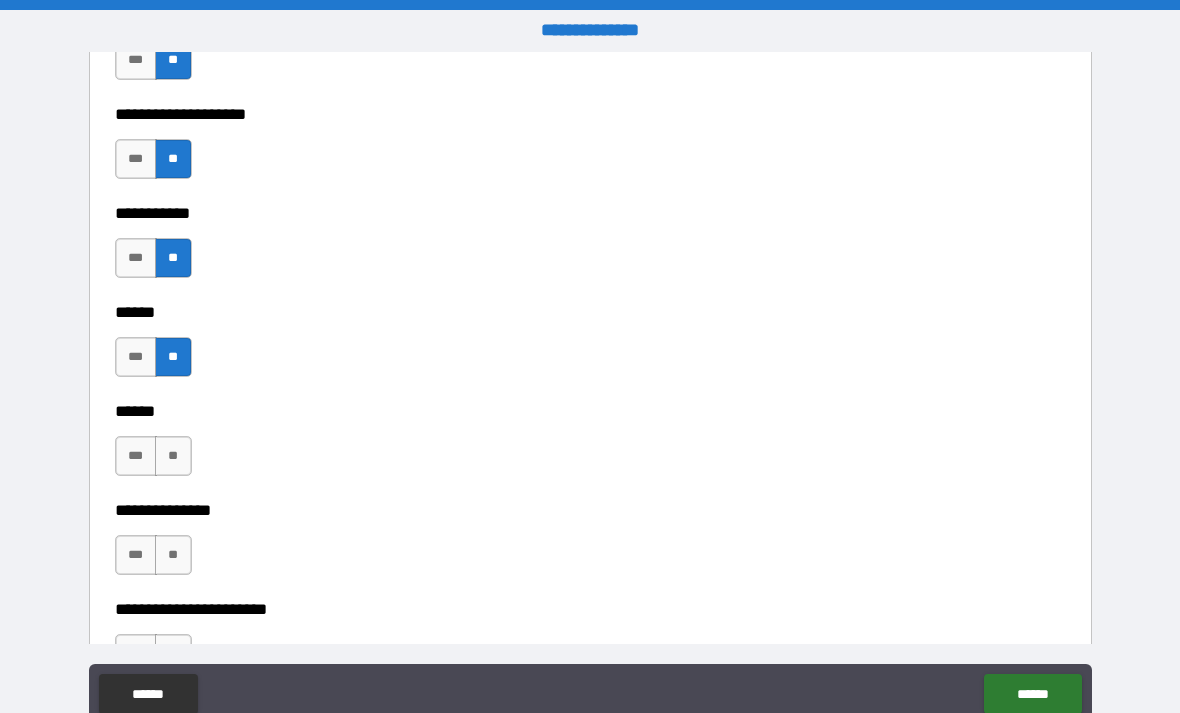 scroll, scrollTop: 3018, scrollLeft: 0, axis: vertical 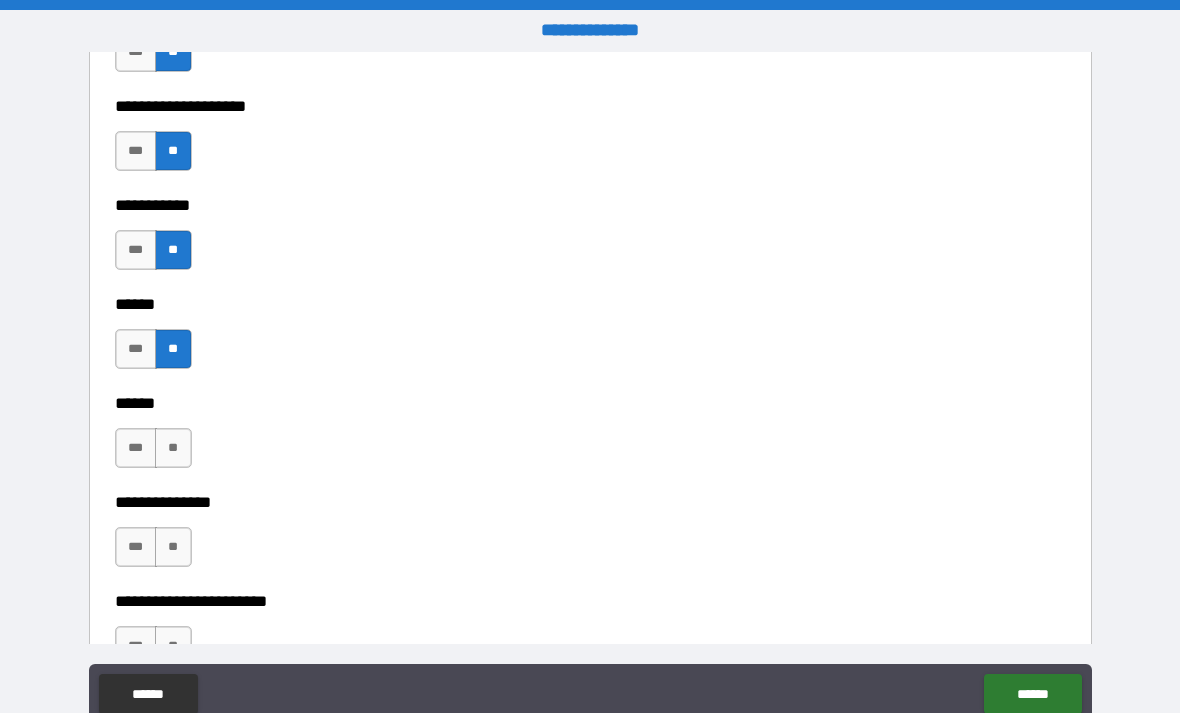 click on "**" at bounding box center [173, 448] 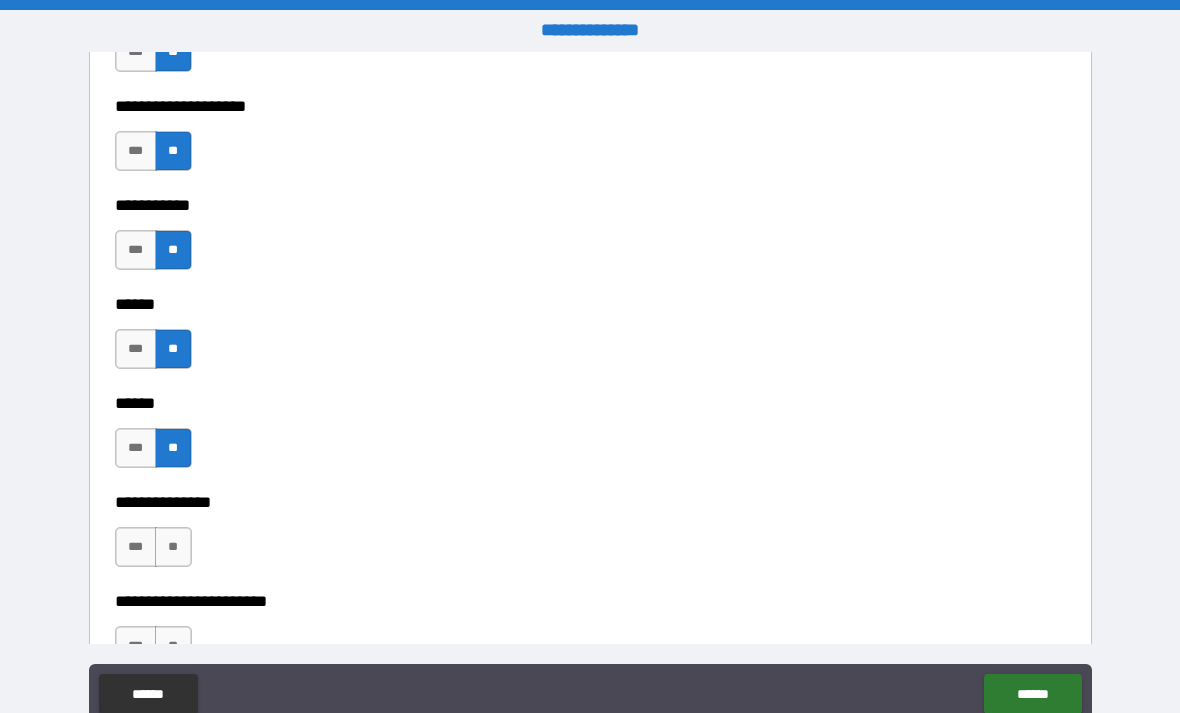 click on "**" at bounding box center (173, 547) 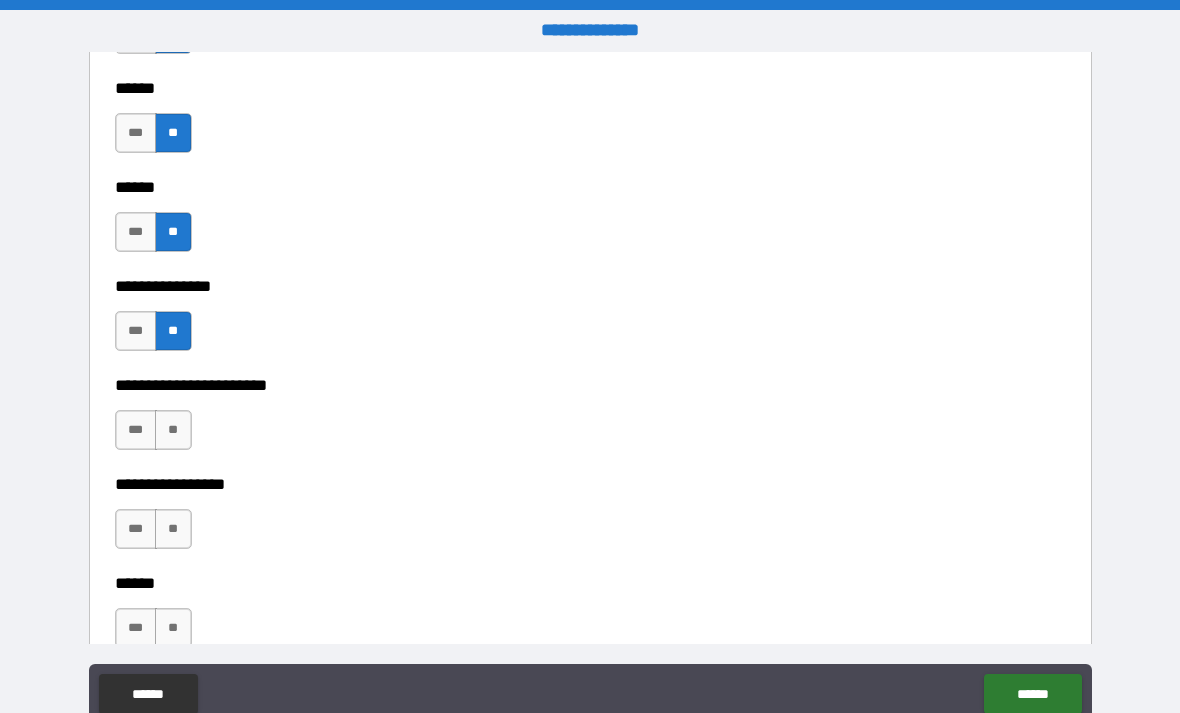 scroll, scrollTop: 3239, scrollLeft: 0, axis: vertical 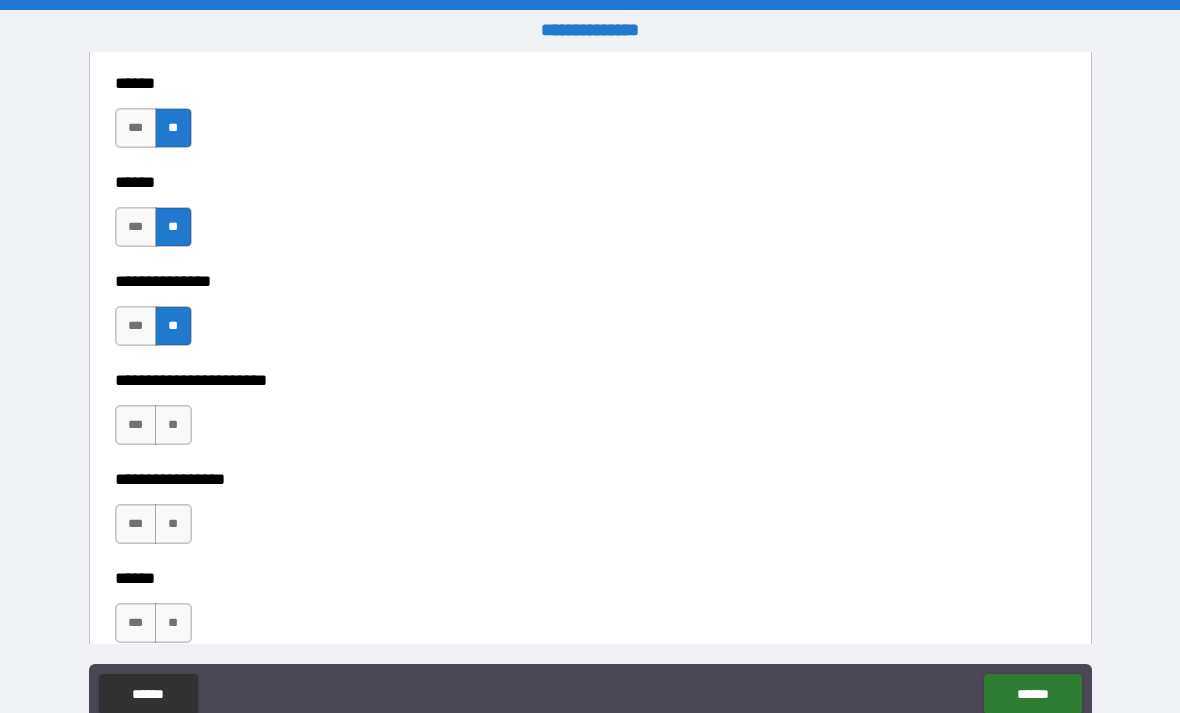 click on "**" at bounding box center [173, 425] 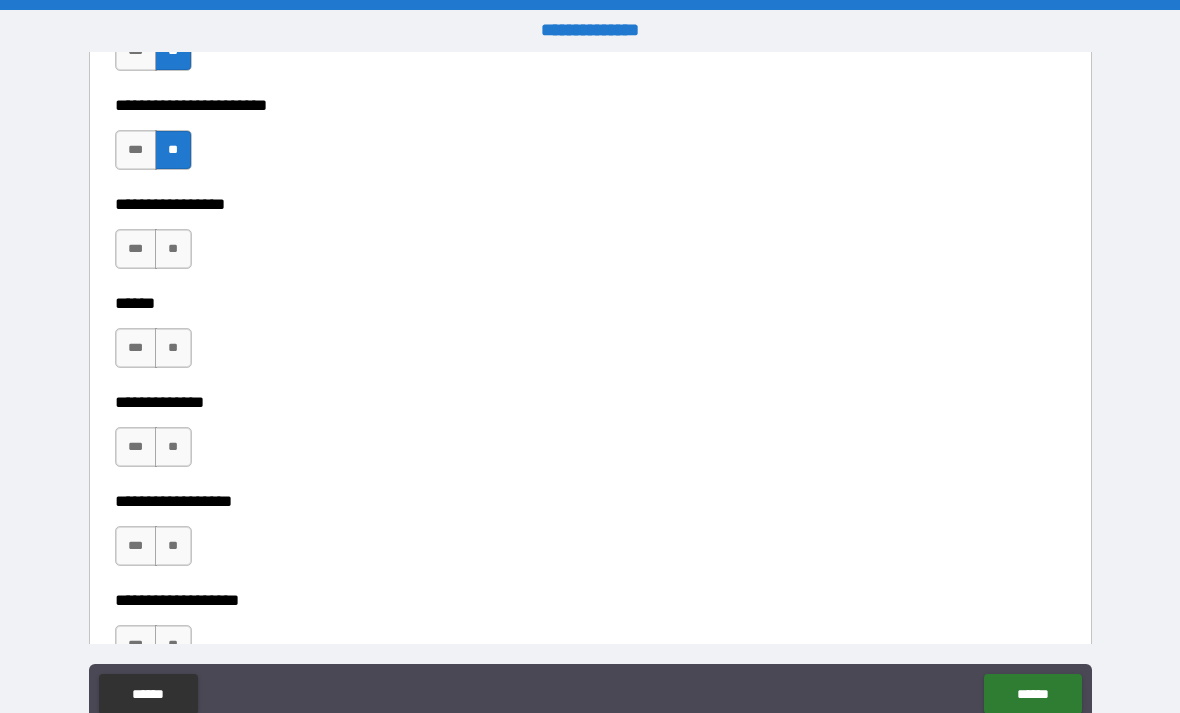 scroll, scrollTop: 3520, scrollLeft: 0, axis: vertical 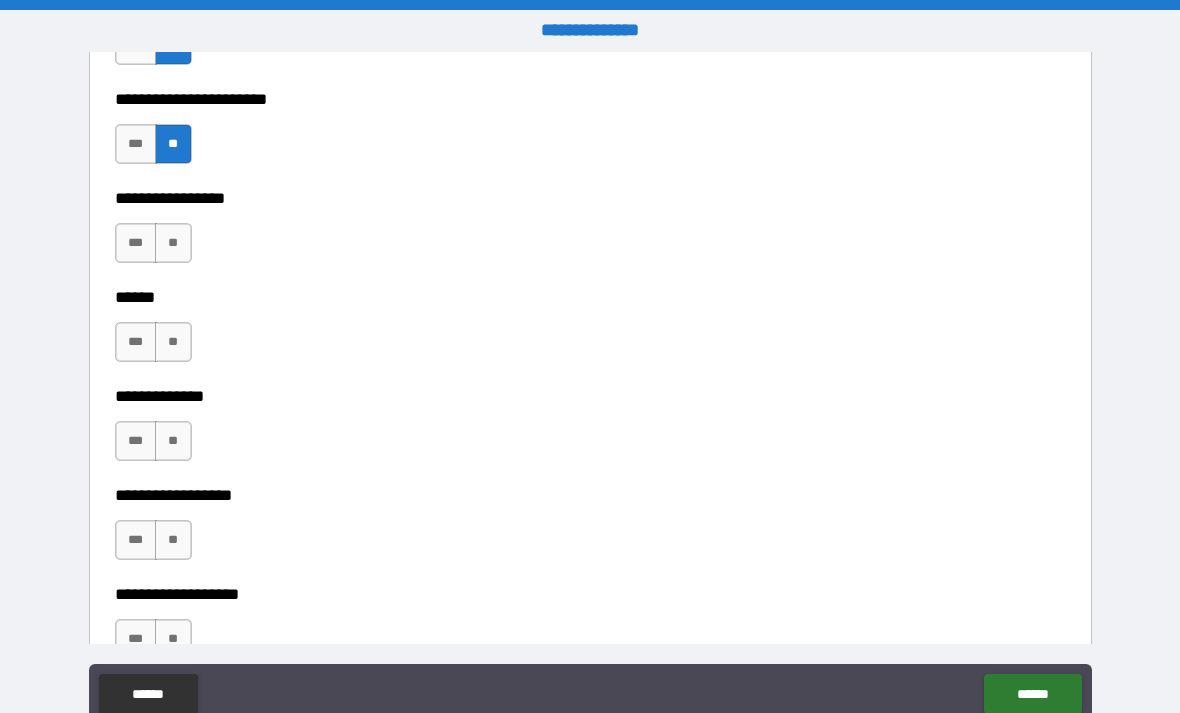 click on "**" at bounding box center [173, 243] 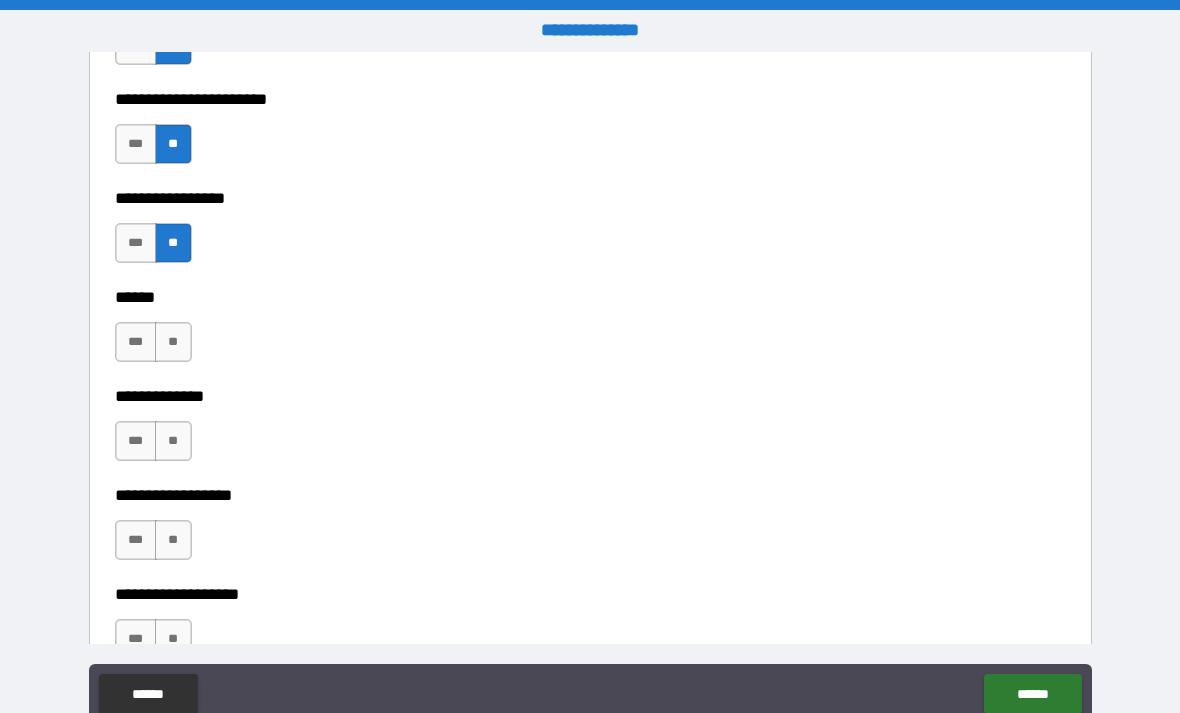 click on "**" at bounding box center [173, 342] 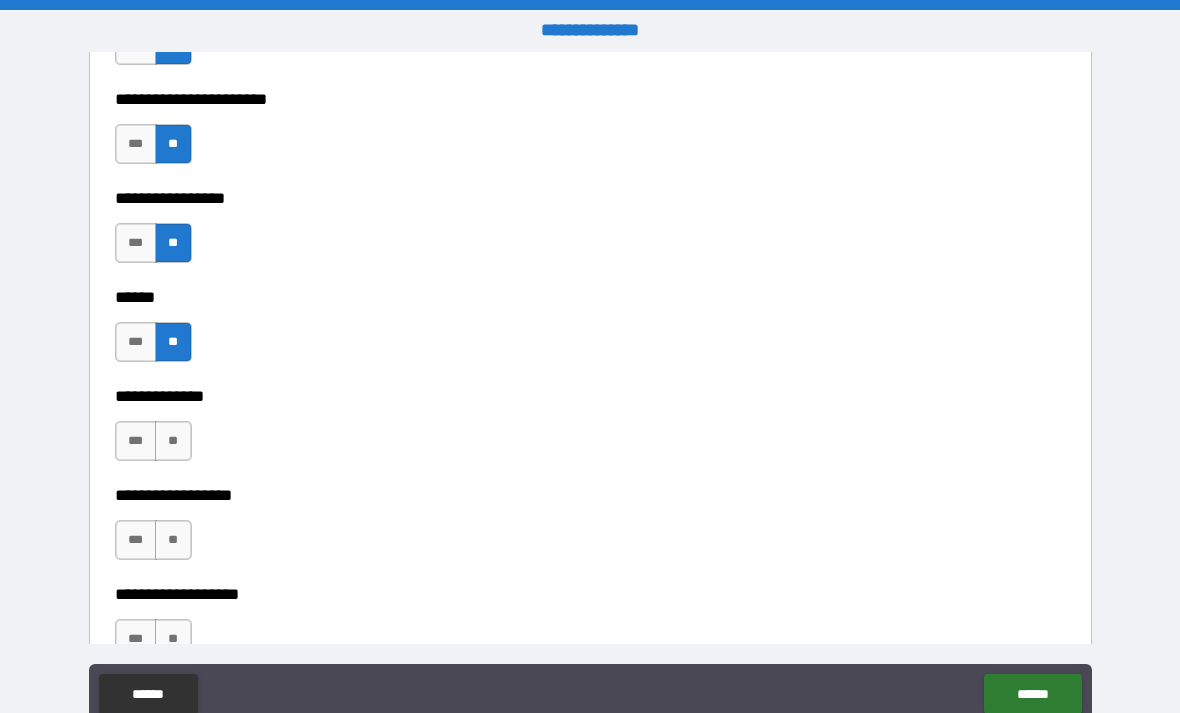 click on "**" at bounding box center (173, 441) 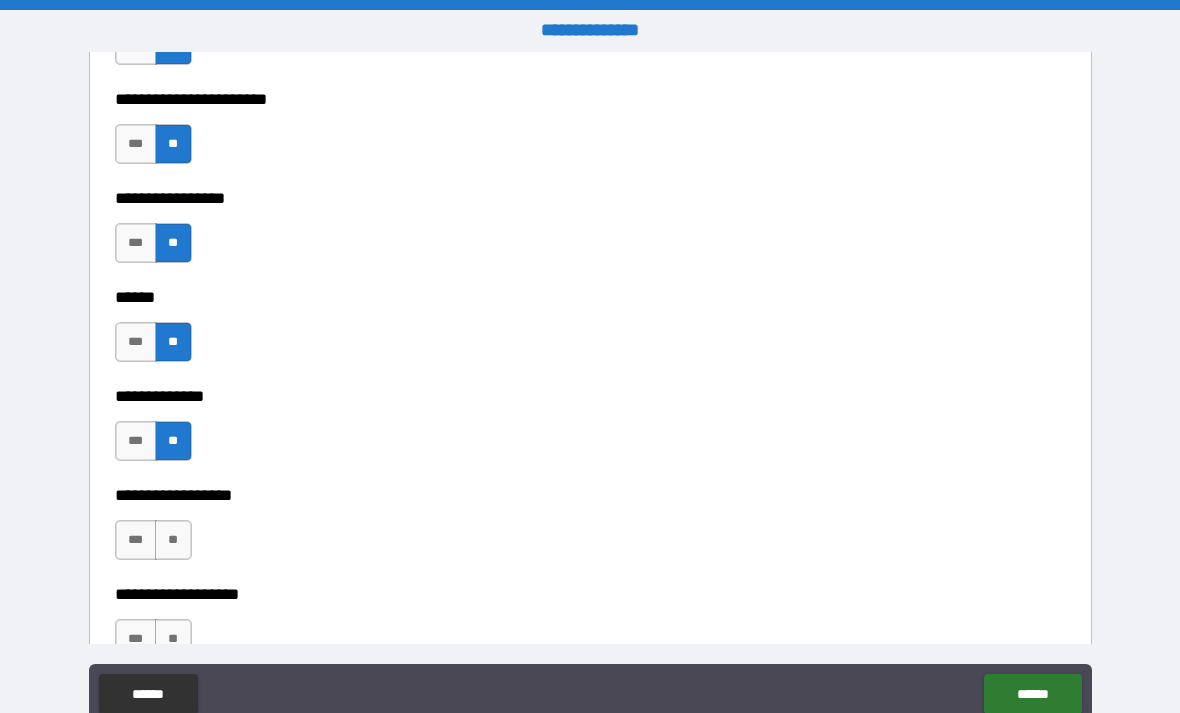 click on "**" at bounding box center (173, 540) 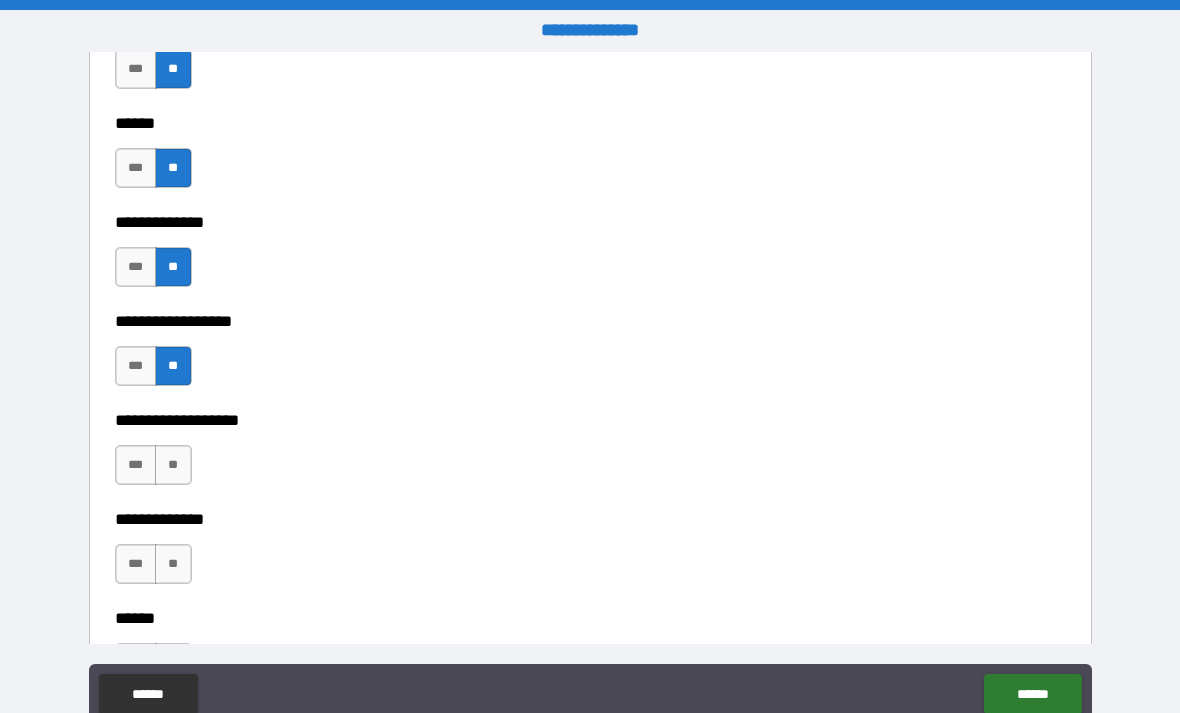 scroll, scrollTop: 3703, scrollLeft: 0, axis: vertical 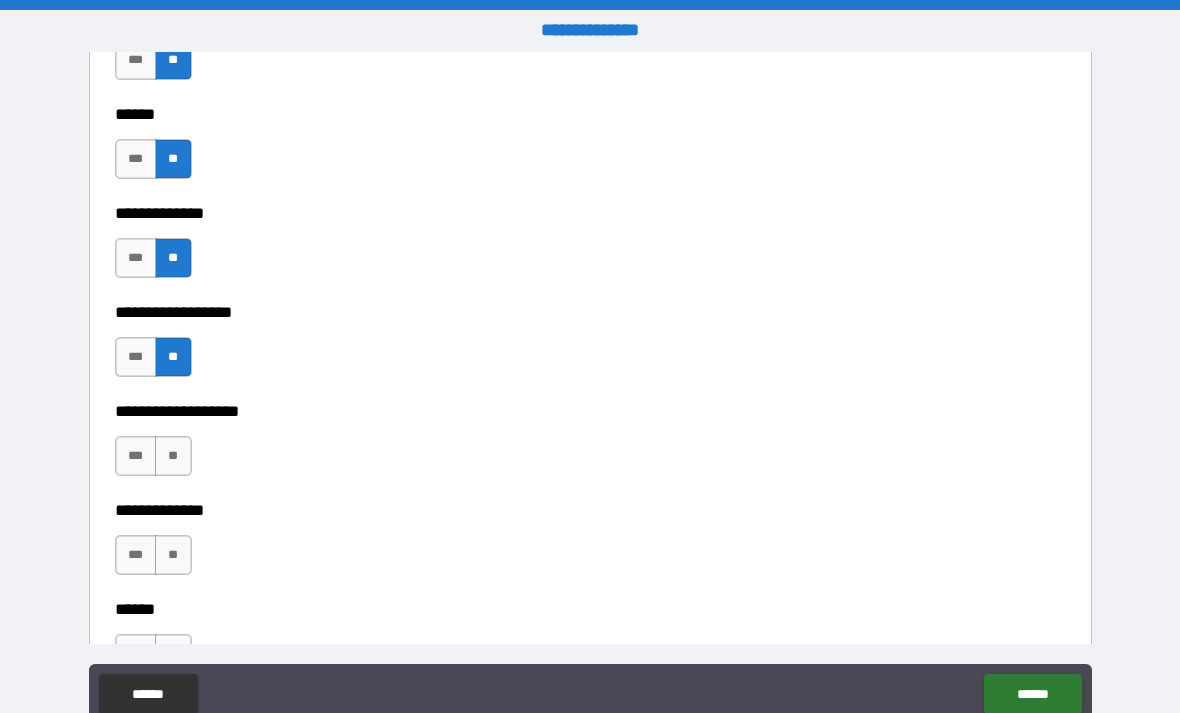 click on "**" at bounding box center [173, 456] 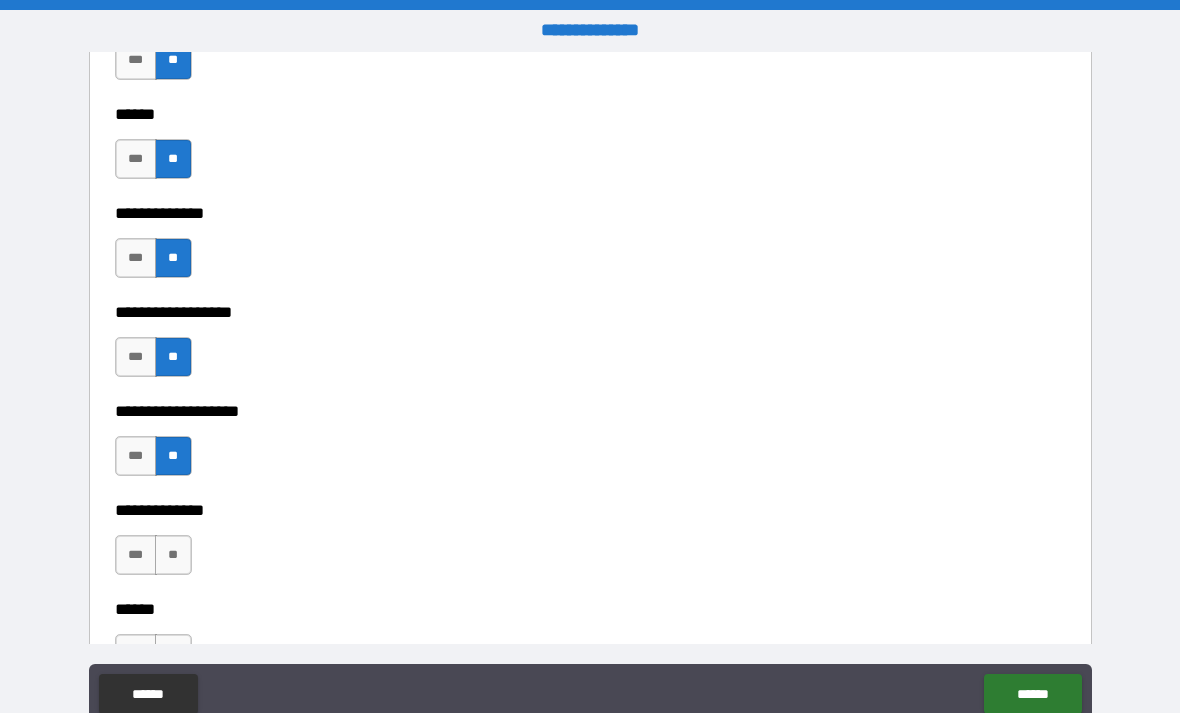 click on "**" at bounding box center (173, 555) 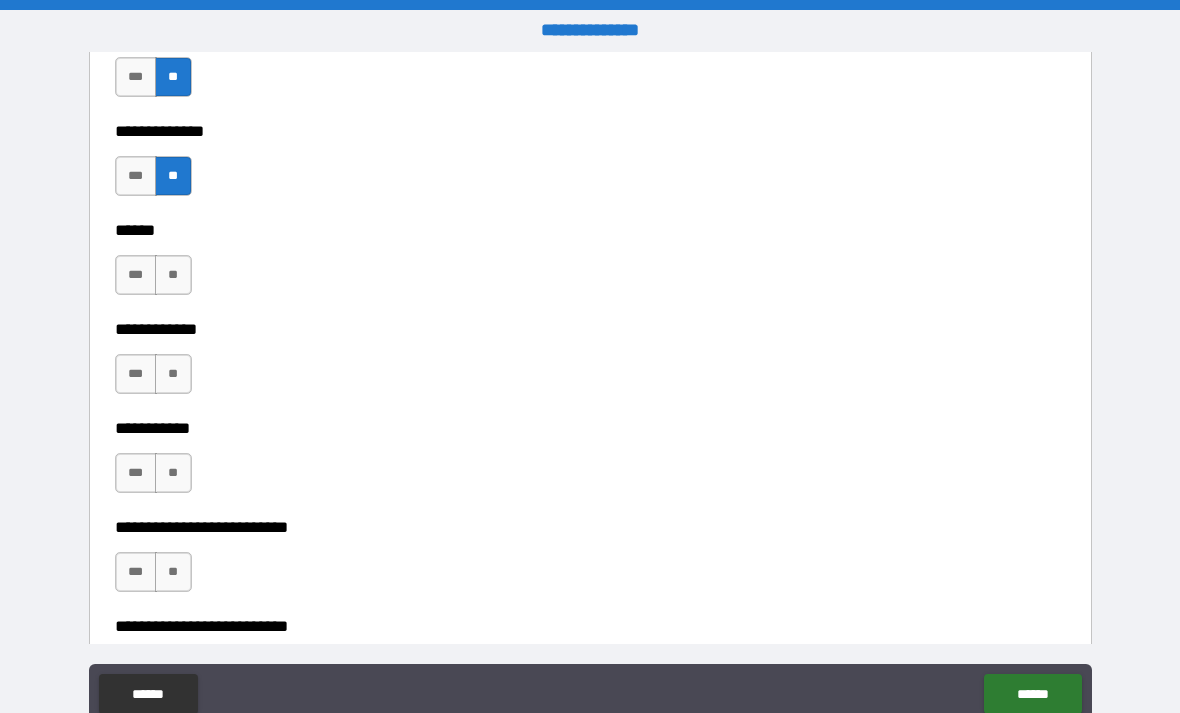 scroll, scrollTop: 4083, scrollLeft: 0, axis: vertical 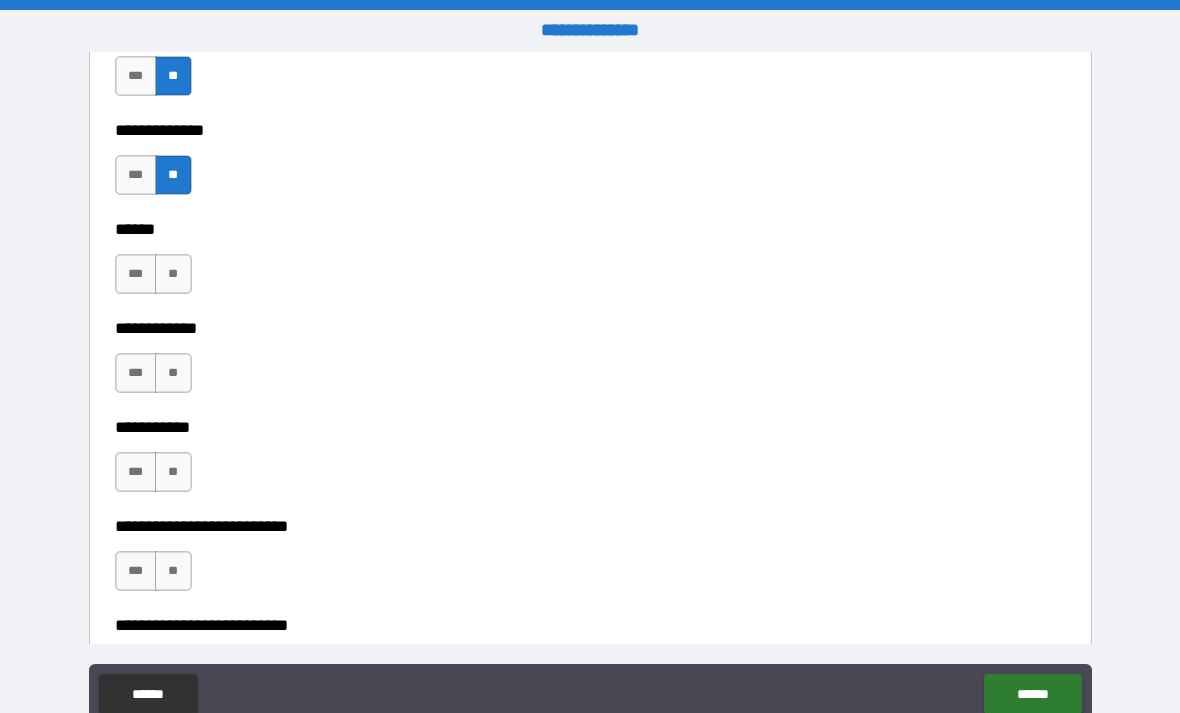 click on "**" at bounding box center (173, 274) 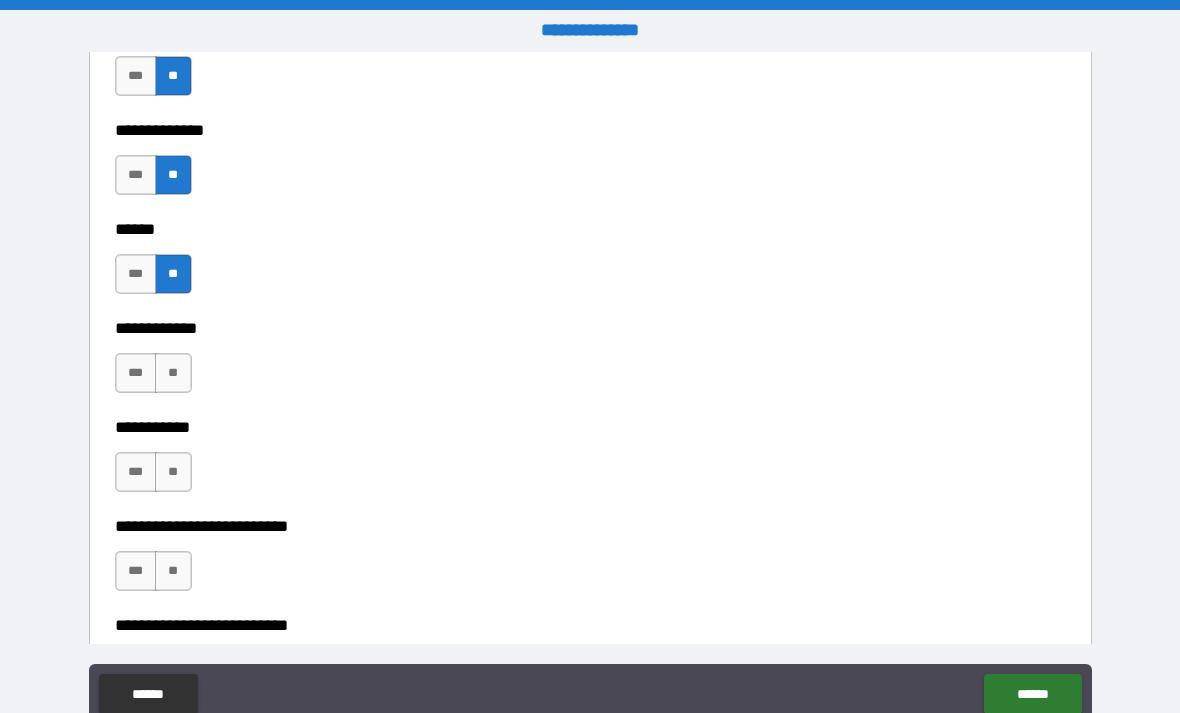 click on "**" at bounding box center (173, 373) 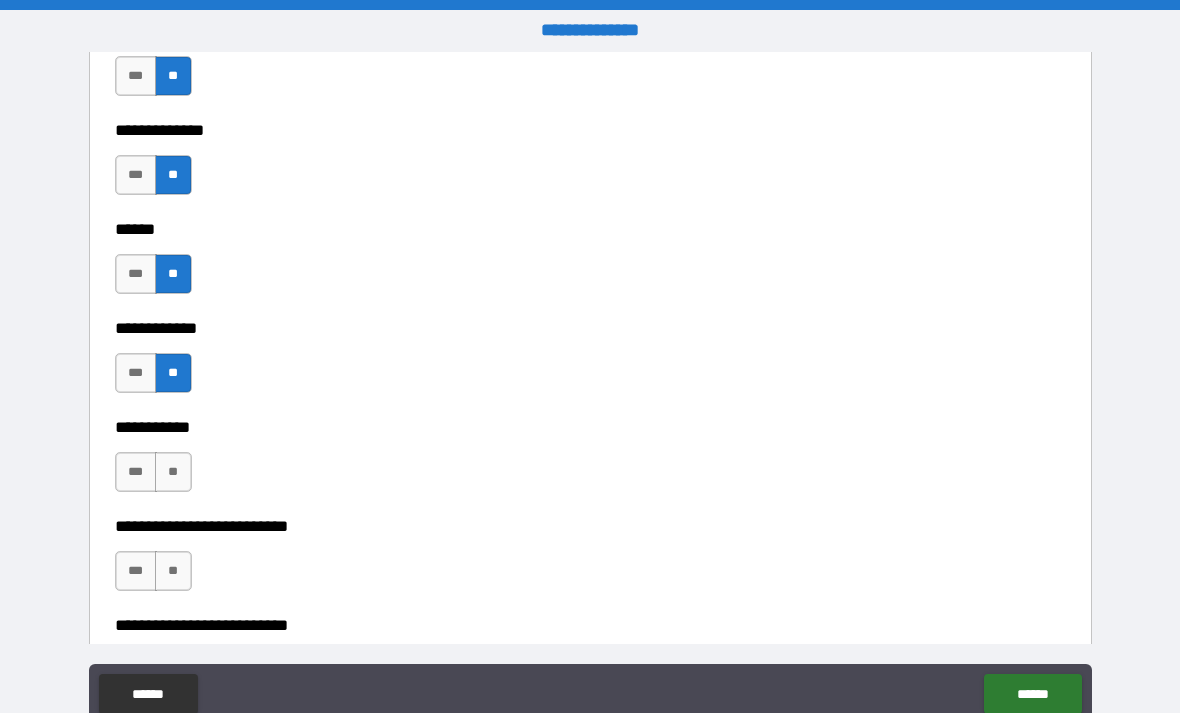 click on "**" at bounding box center [173, 472] 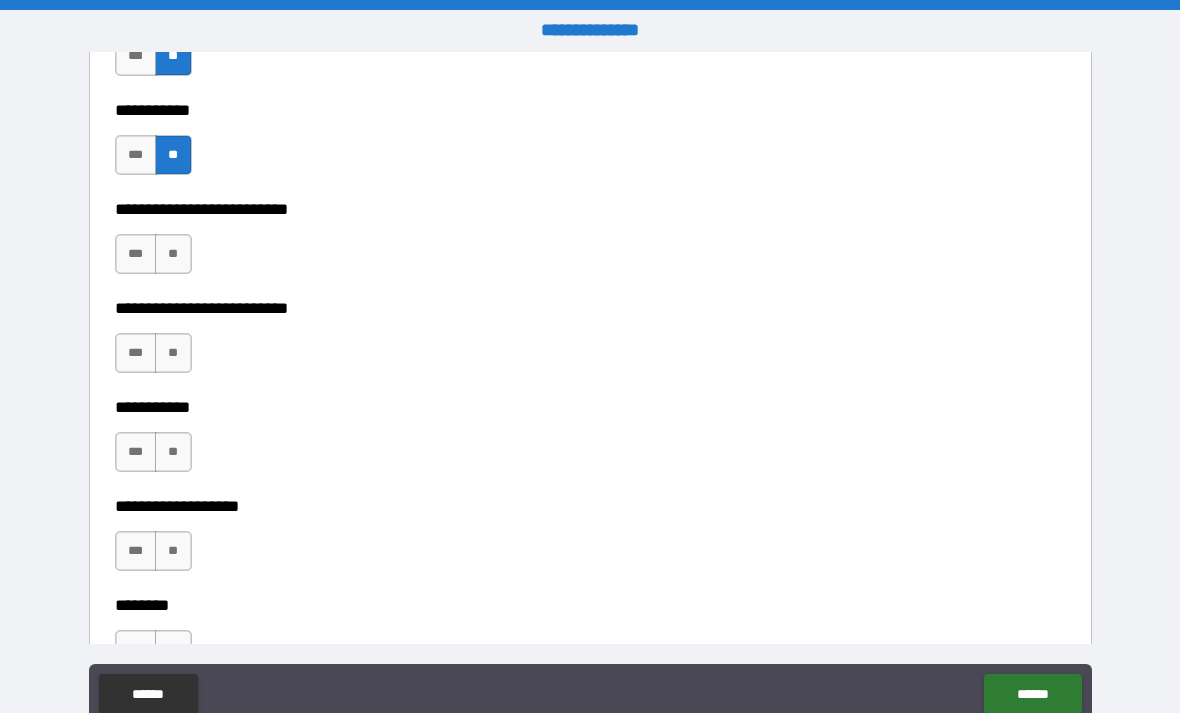 scroll, scrollTop: 4412, scrollLeft: 0, axis: vertical 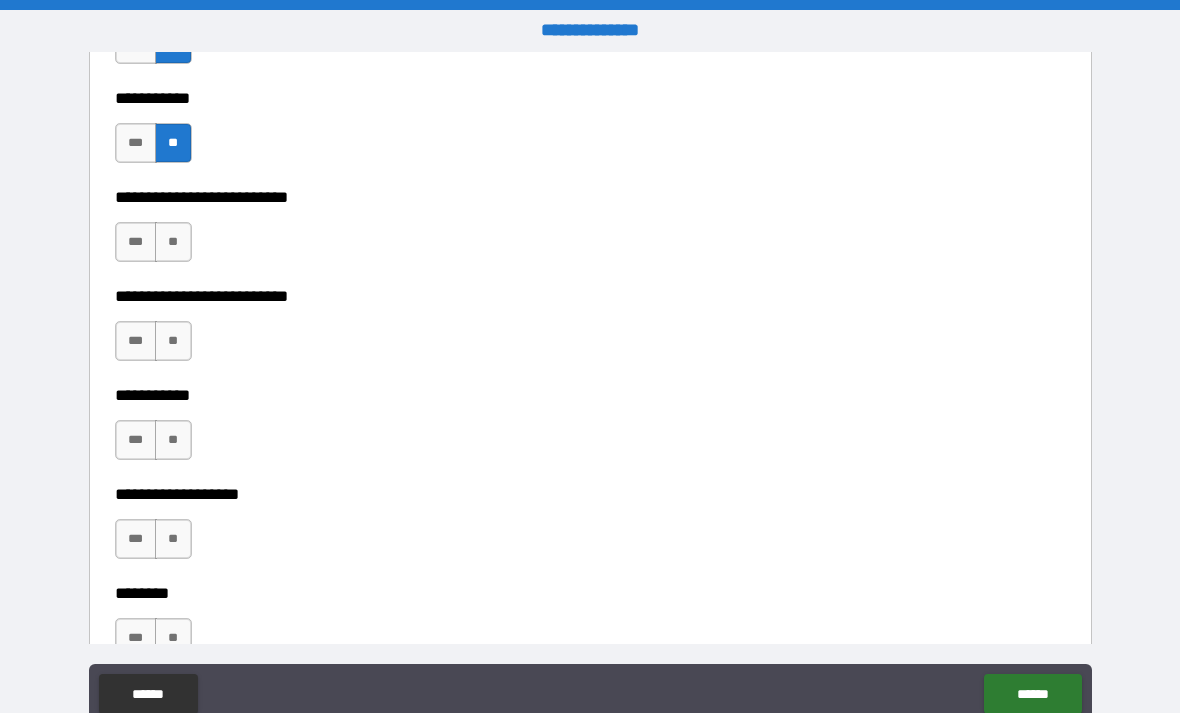 click on "**" at bounding box center (173, 242) 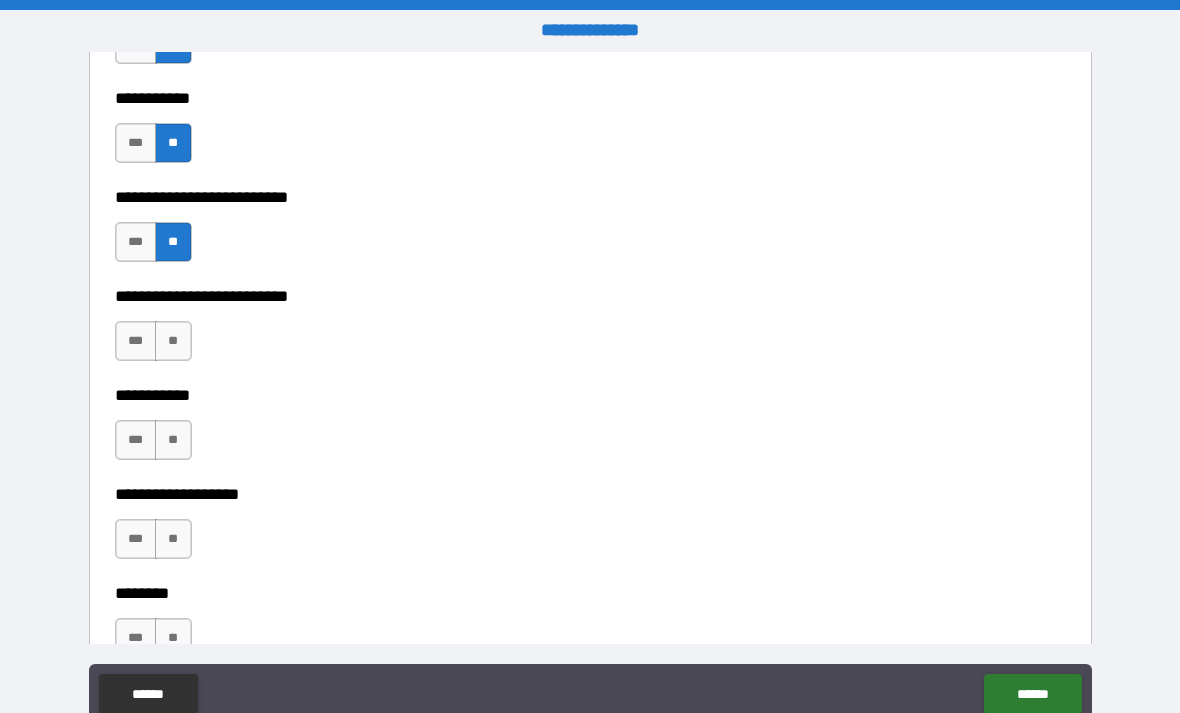 click on "**" at bounding box center (173, 341) 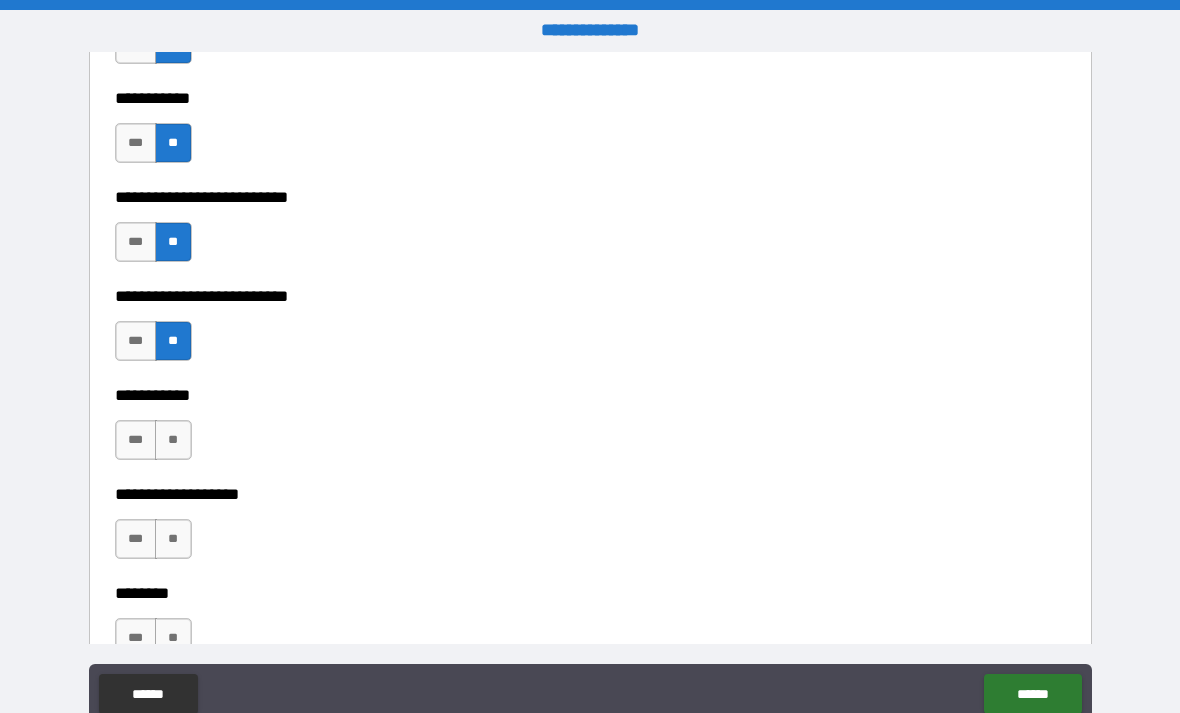click on "**" at bounding box center [173, 440] 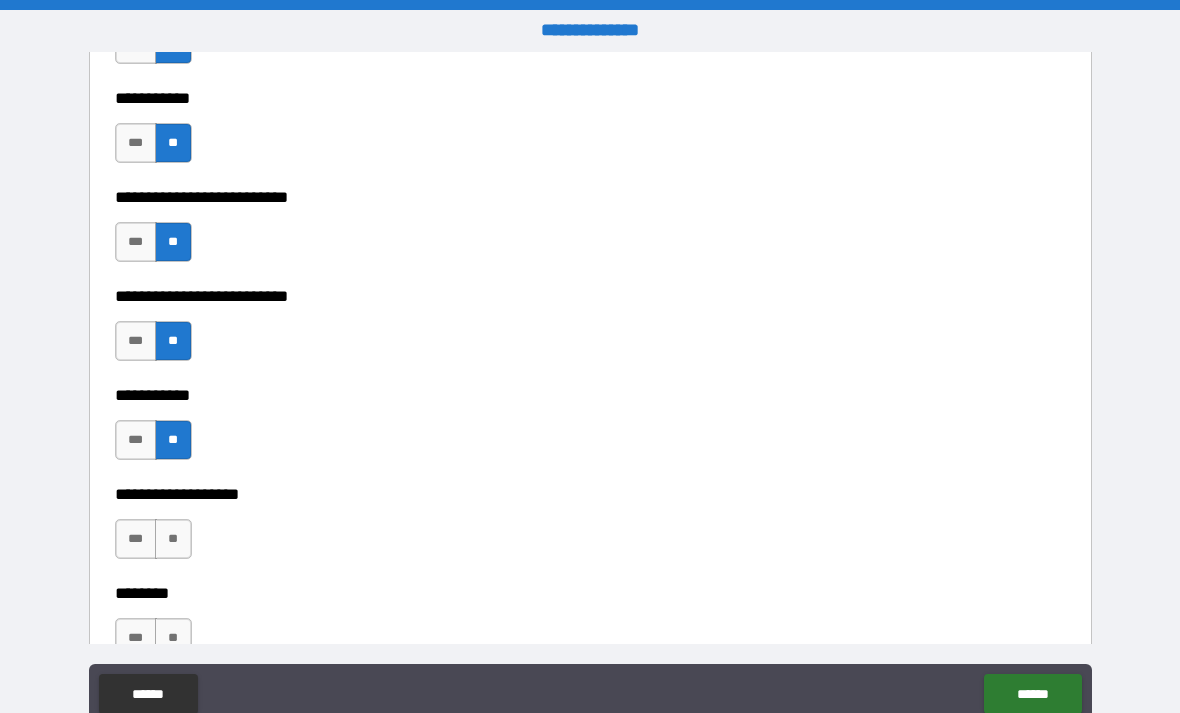 click on "**" at bounding box center (173, 539) 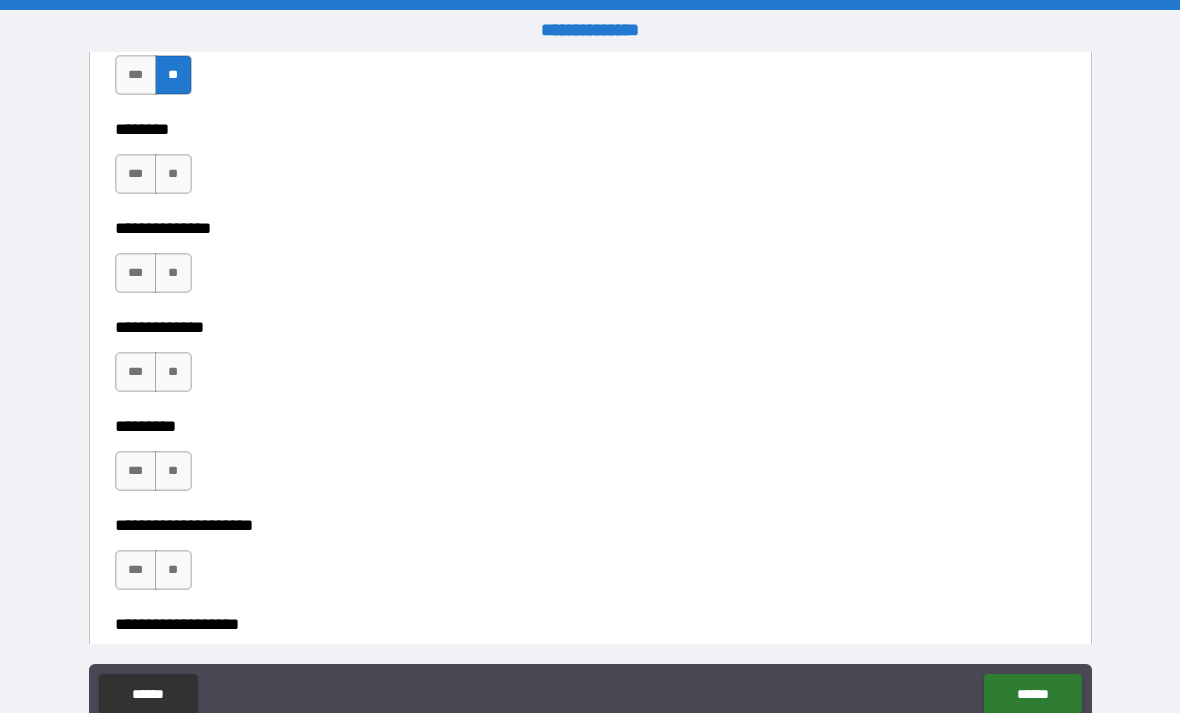 scroll, scrollTop: 4906, scrollLeft: 0, axis: vertical 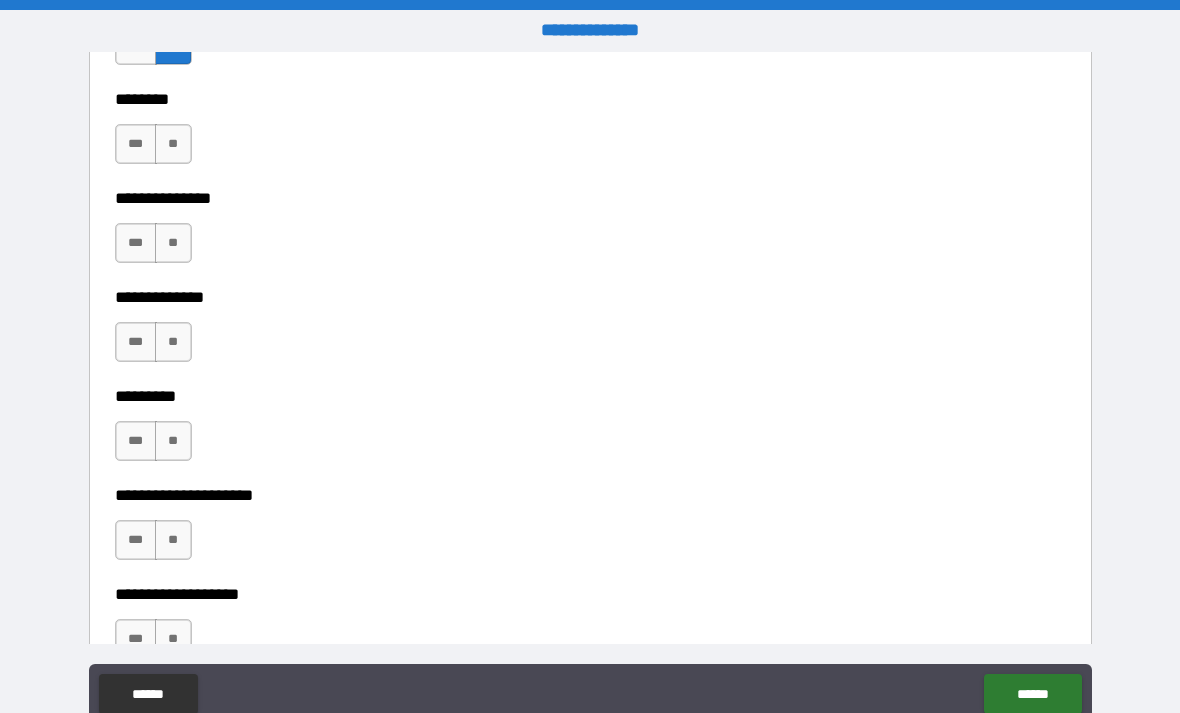 click on "**" at bounding box center (173, 144) 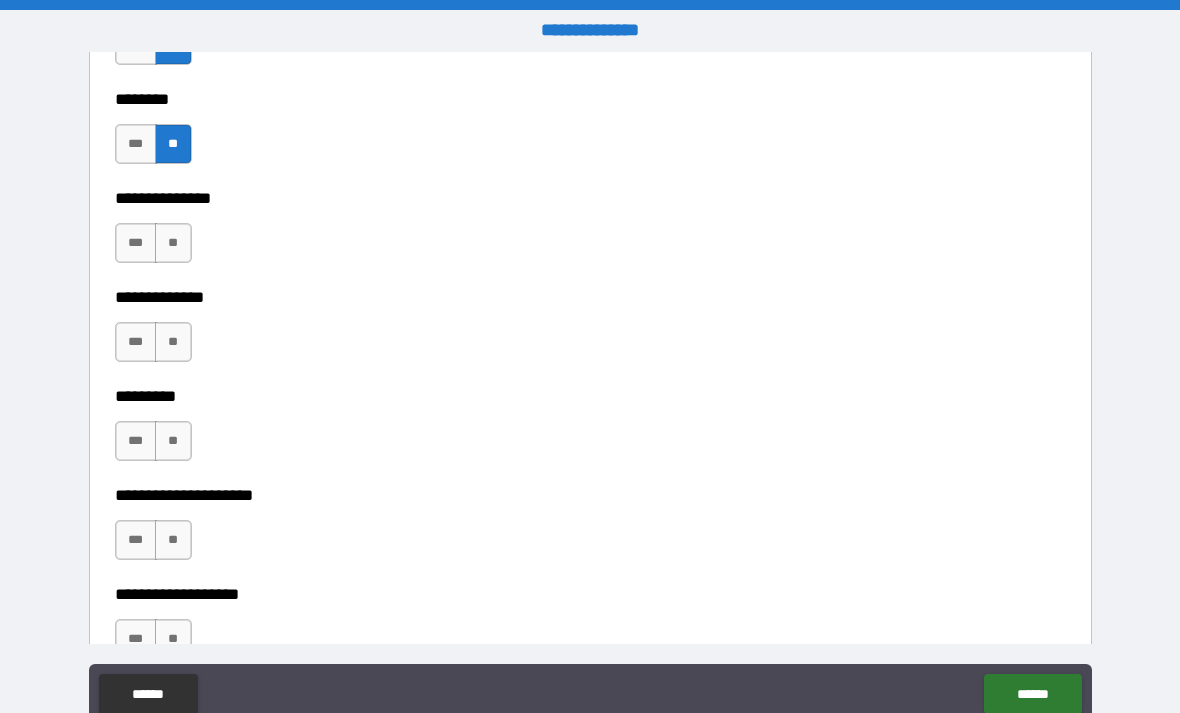 click on "**" at bounding box center [173, 243] 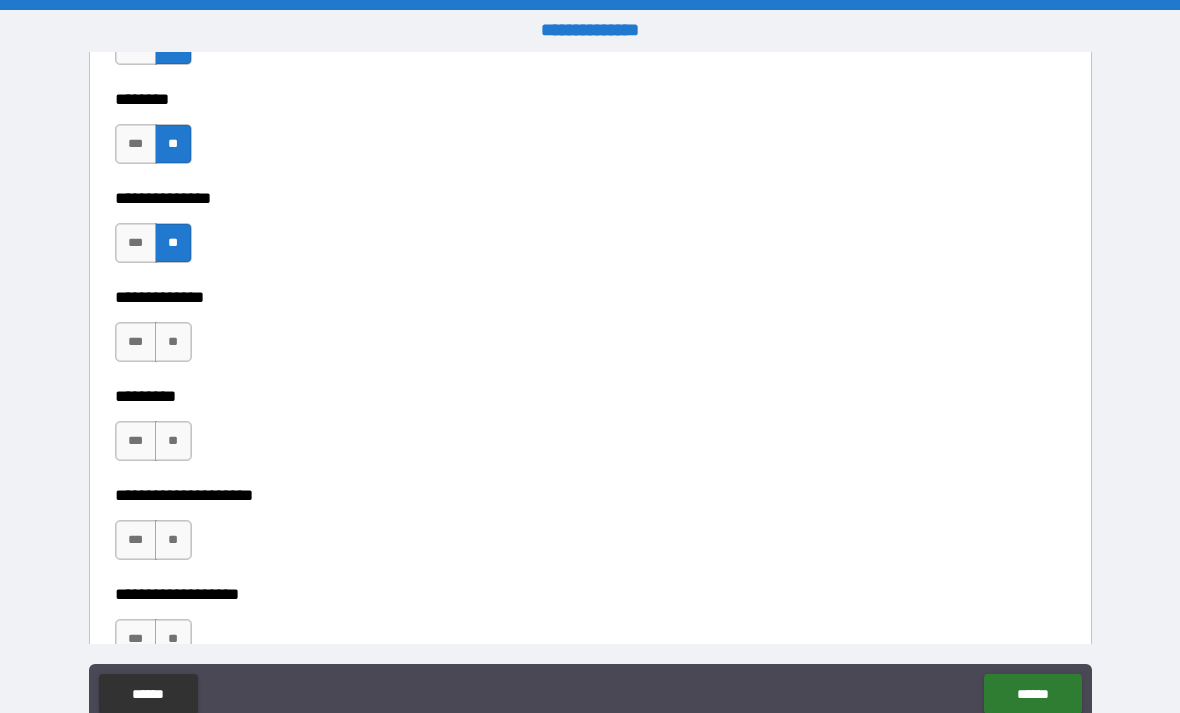 click on "**" at bounding box center (173, 342) 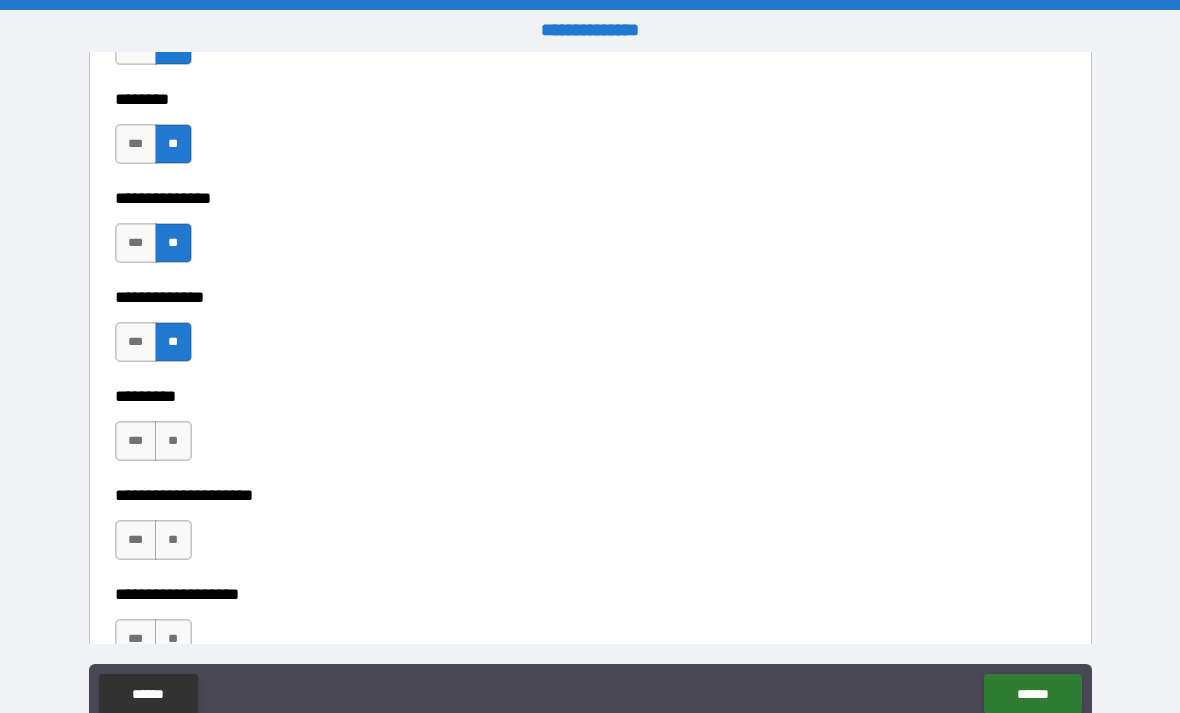click on "**" at bounding box center (173, 441) 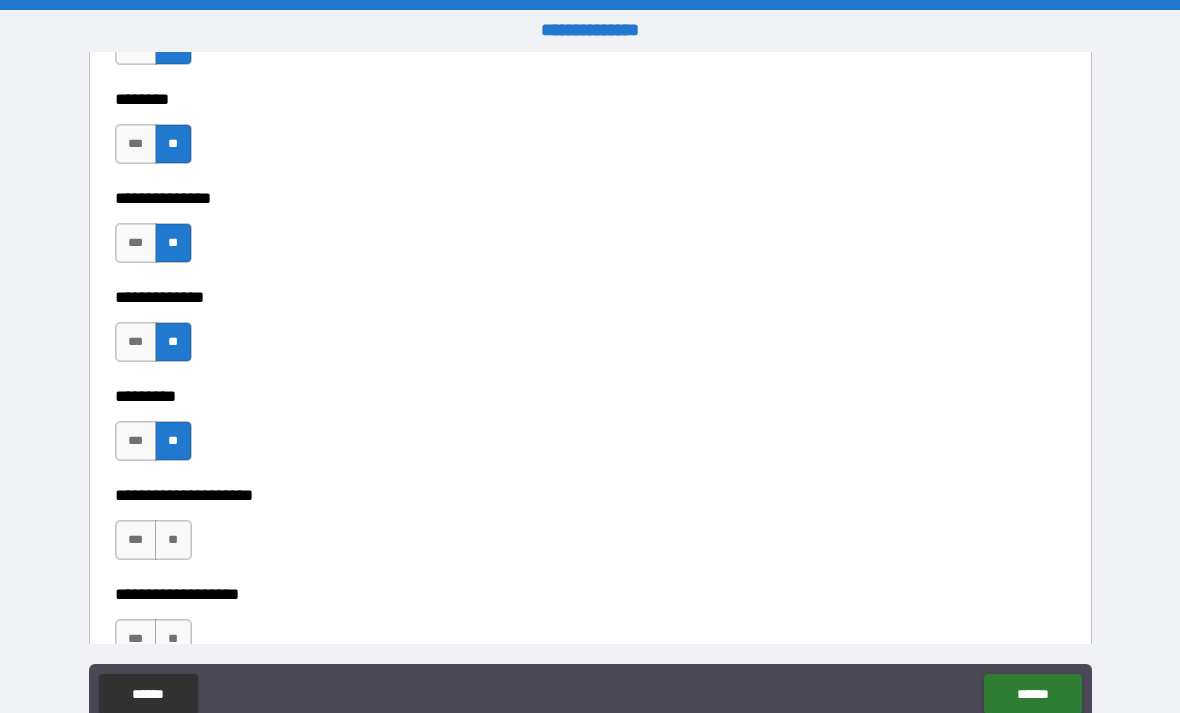 click on "**" at bounding box center (173, 540) 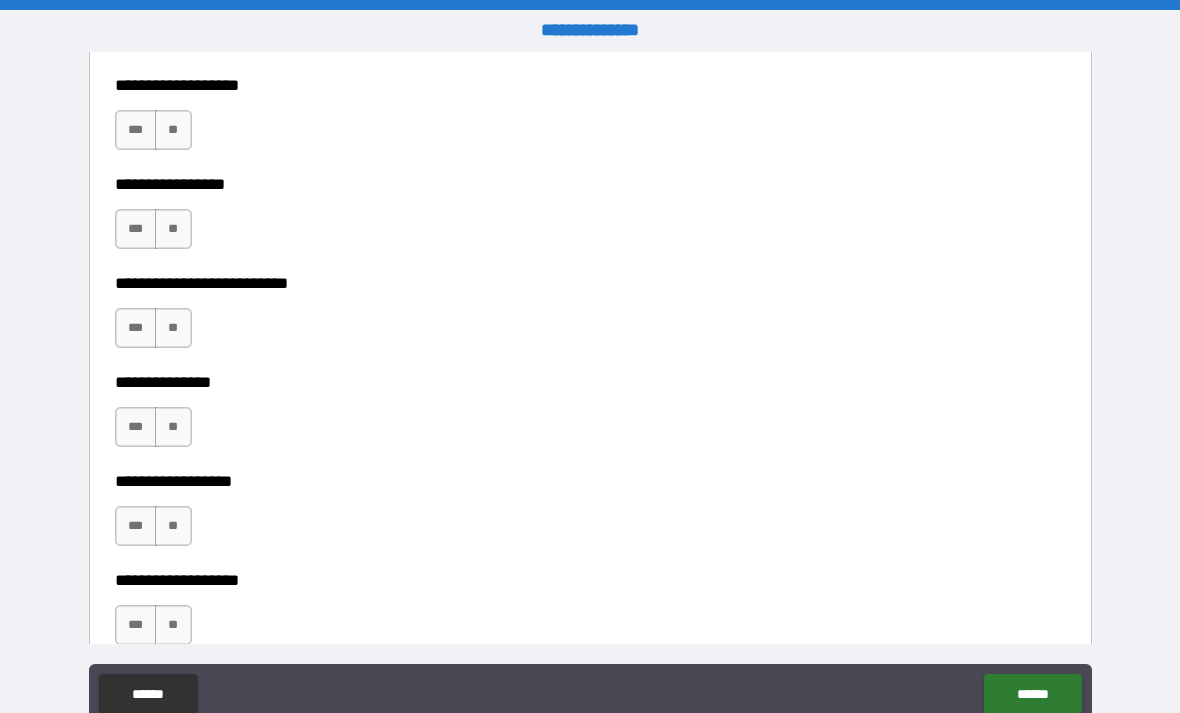 scroll, scrollTop: 5424, scrollLeft: 0, axis: vertical 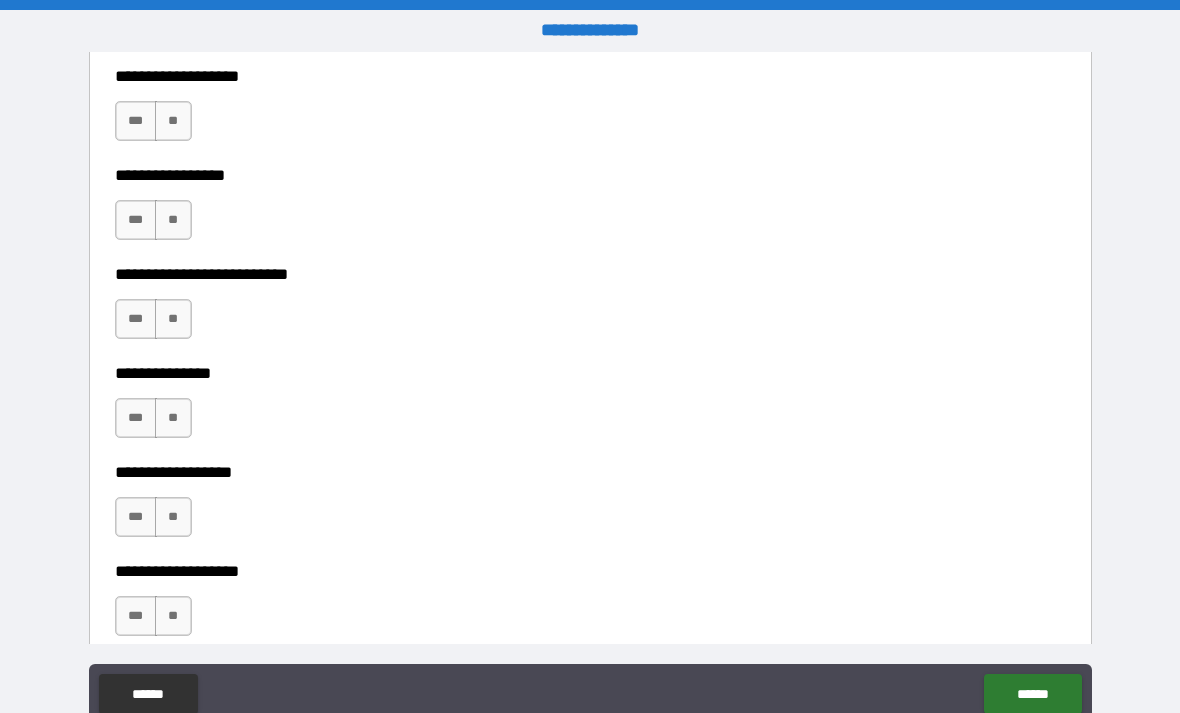 click on "**" at bounding box center (173, 121) 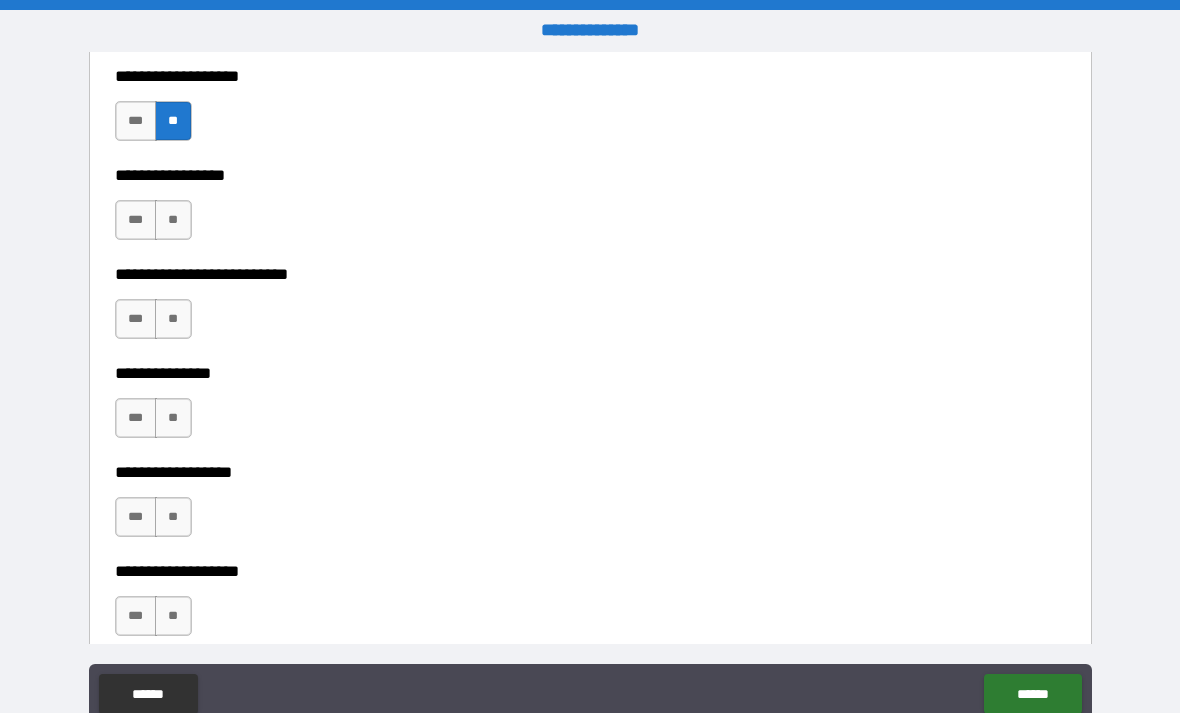 click on "**" at bounding box center [173, 220] 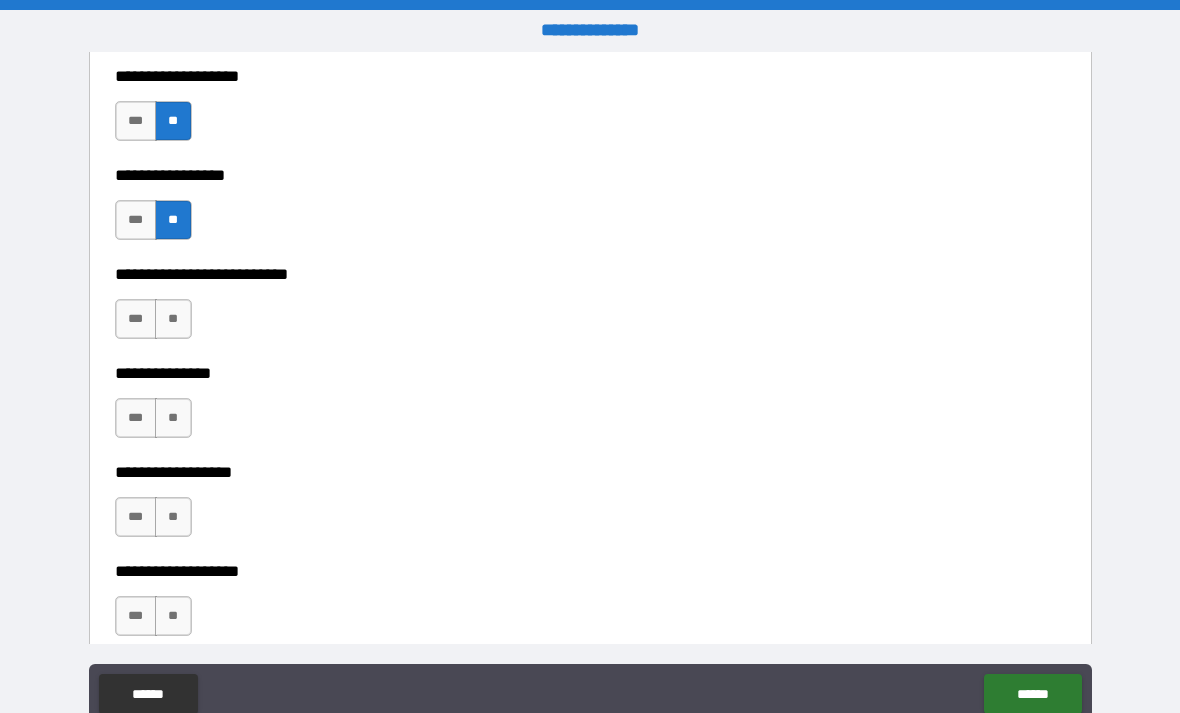 click on "**" at bounding box center [173, 319] 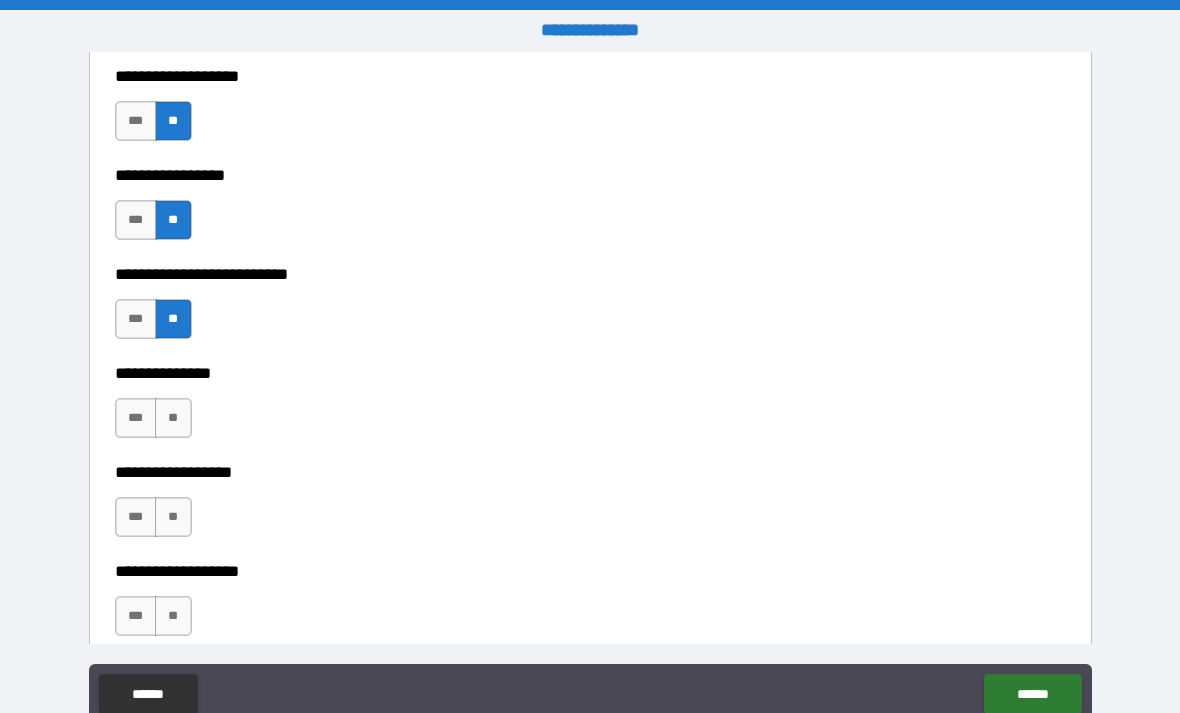 click on "**" at bounding box center (173, 418) 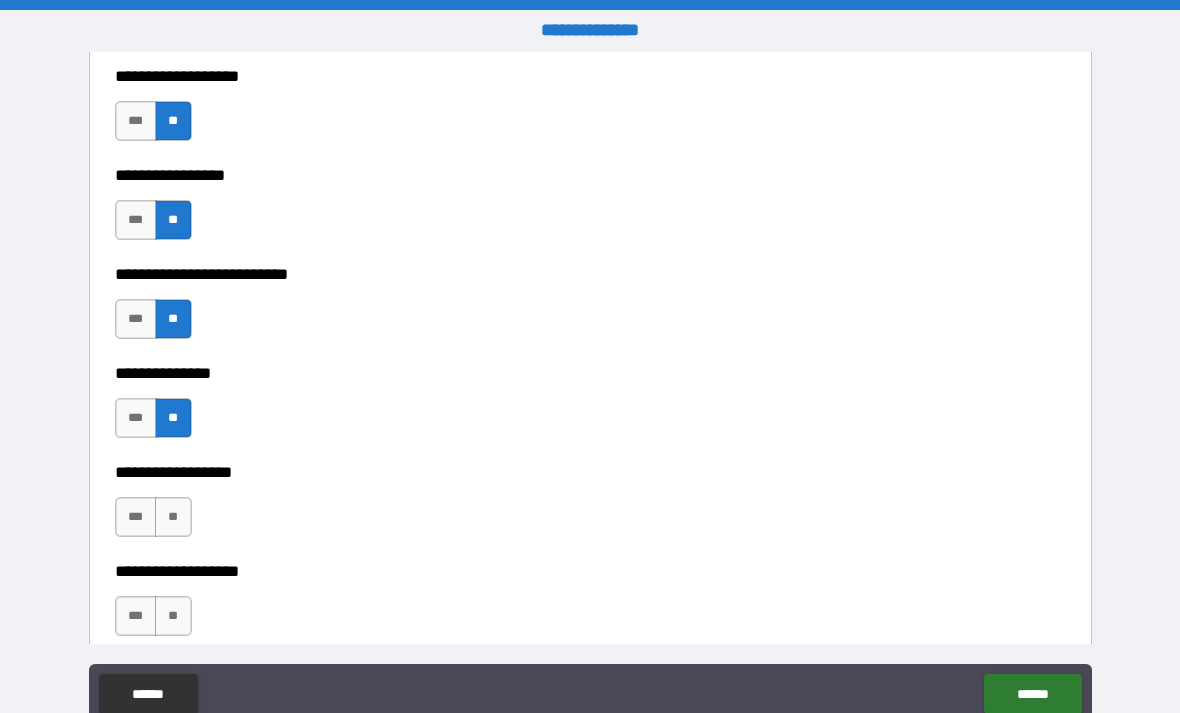 click on "**" at bounding box center (173, 517) 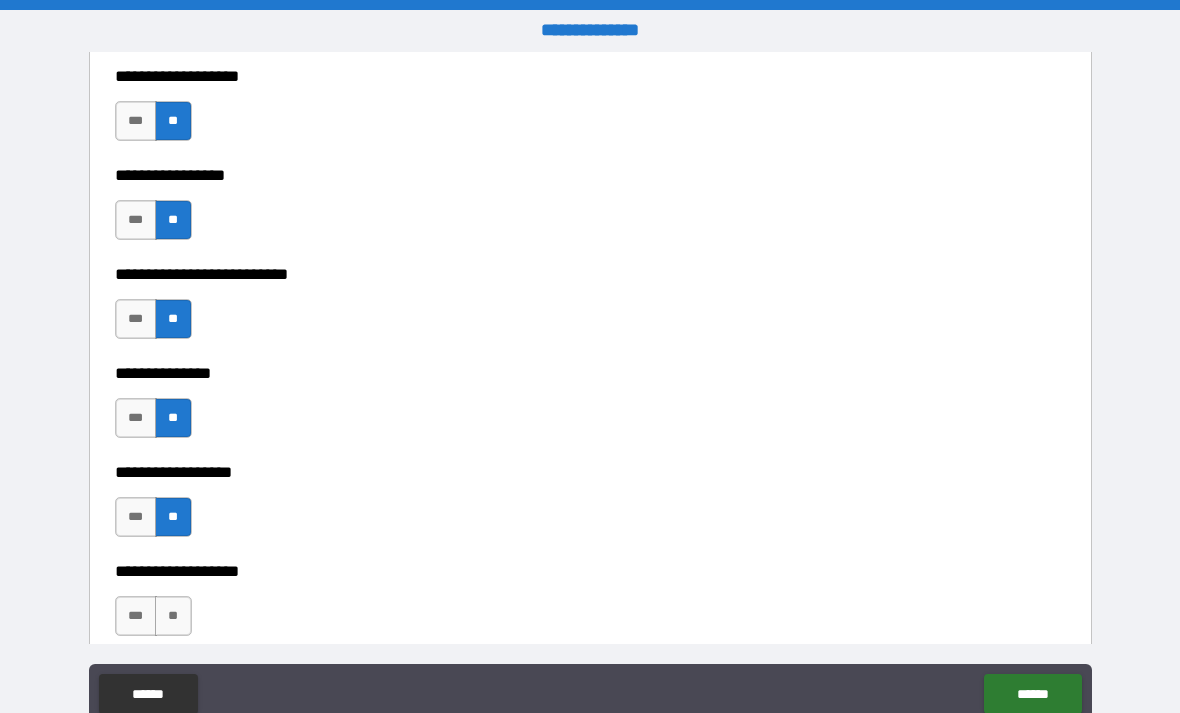 click on "**" at bounding box center [173, 616] 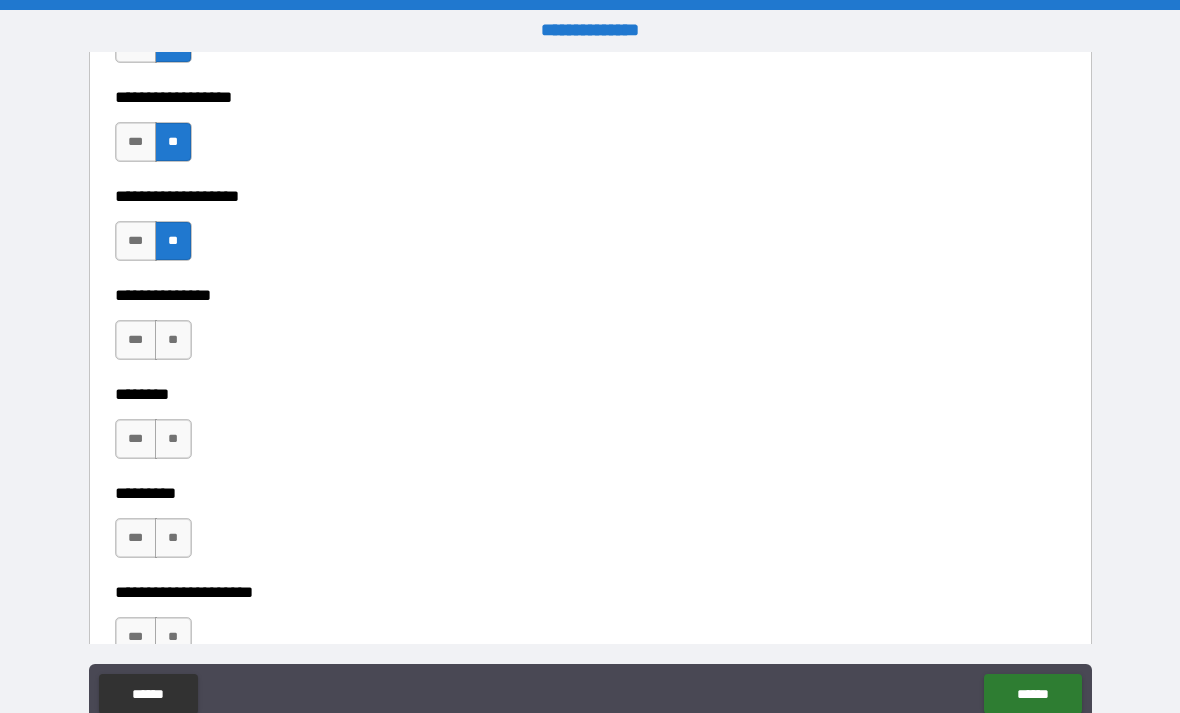 scroll, scrollTop: 5801, scrollLeft: 0, axis: vertical 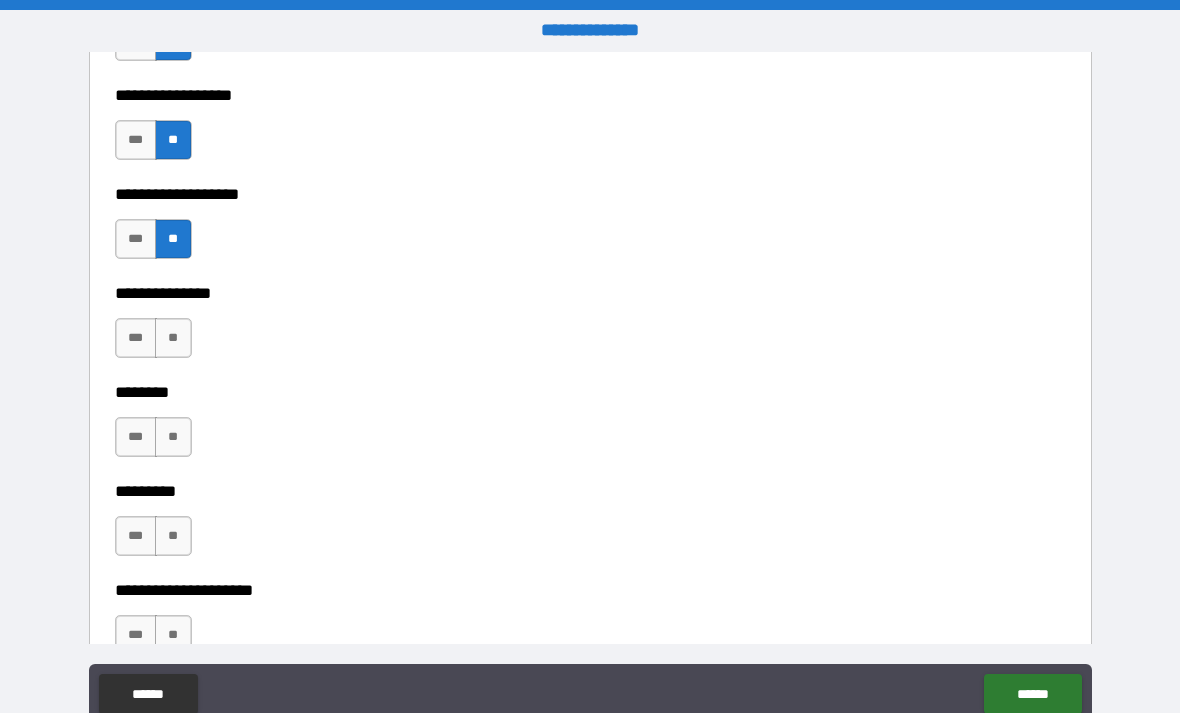 click on "**" at bounding box center (173, 338) 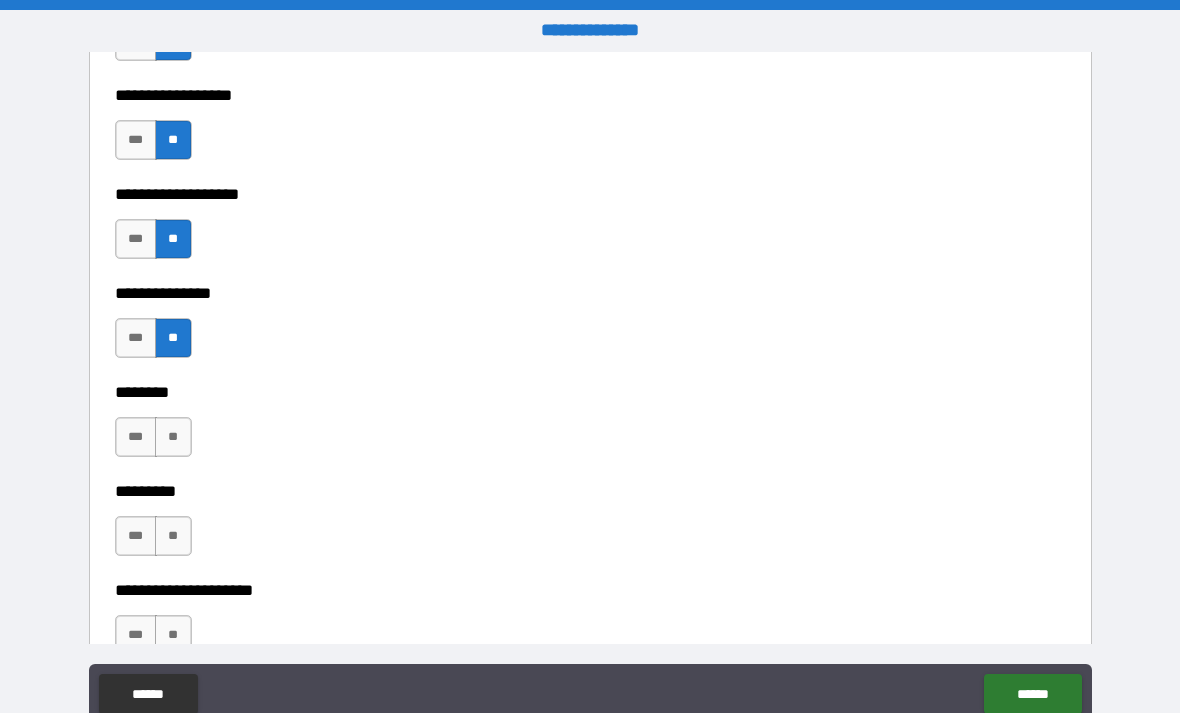 click on "**" at bounding box center (173, 437) 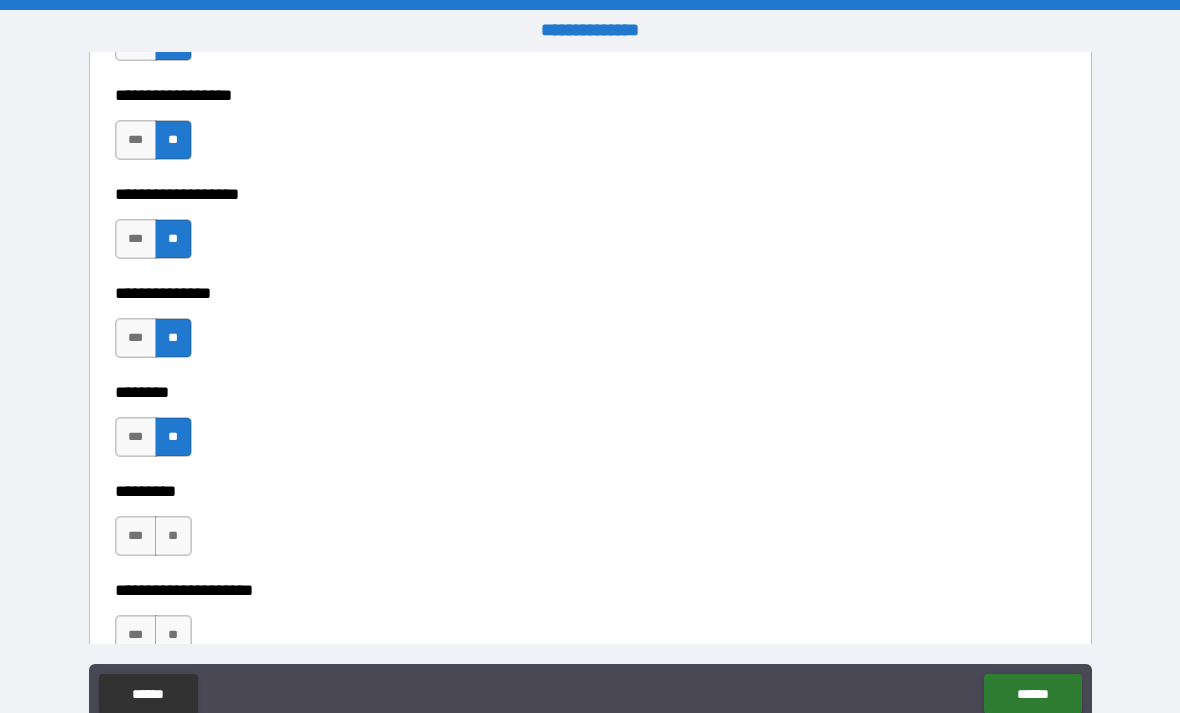 click on "**" at bounding box center [173, 536] 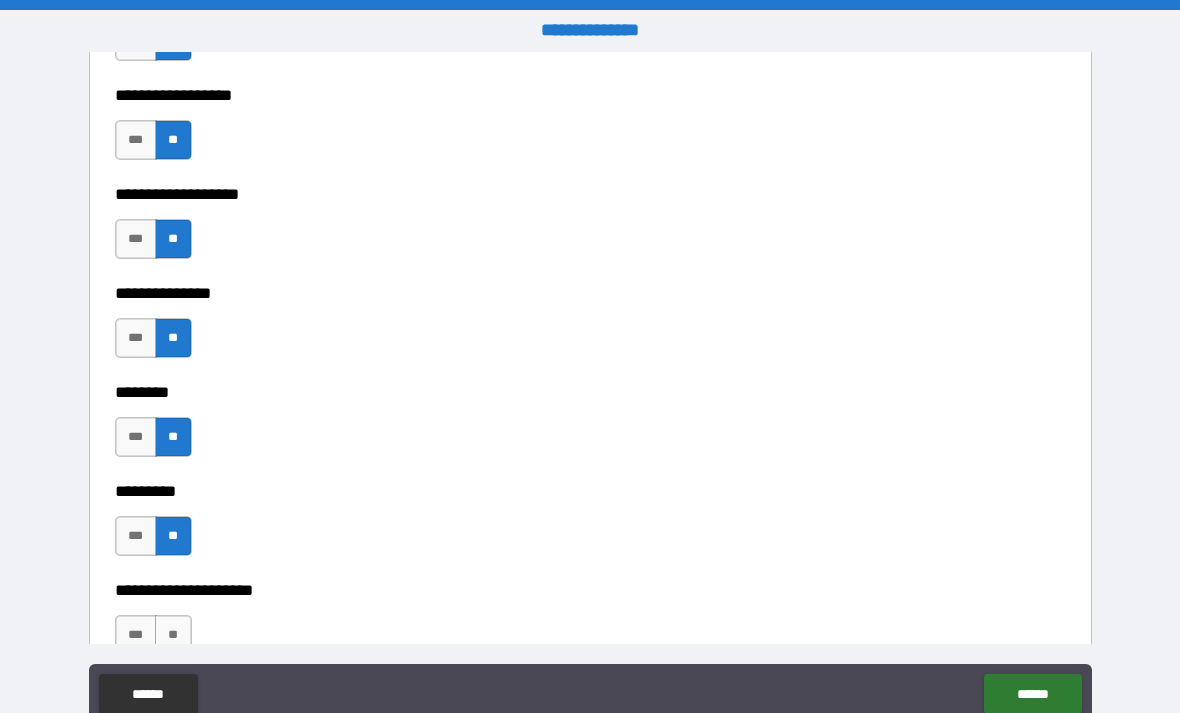 click on "**" at bounding box center (173, 635) 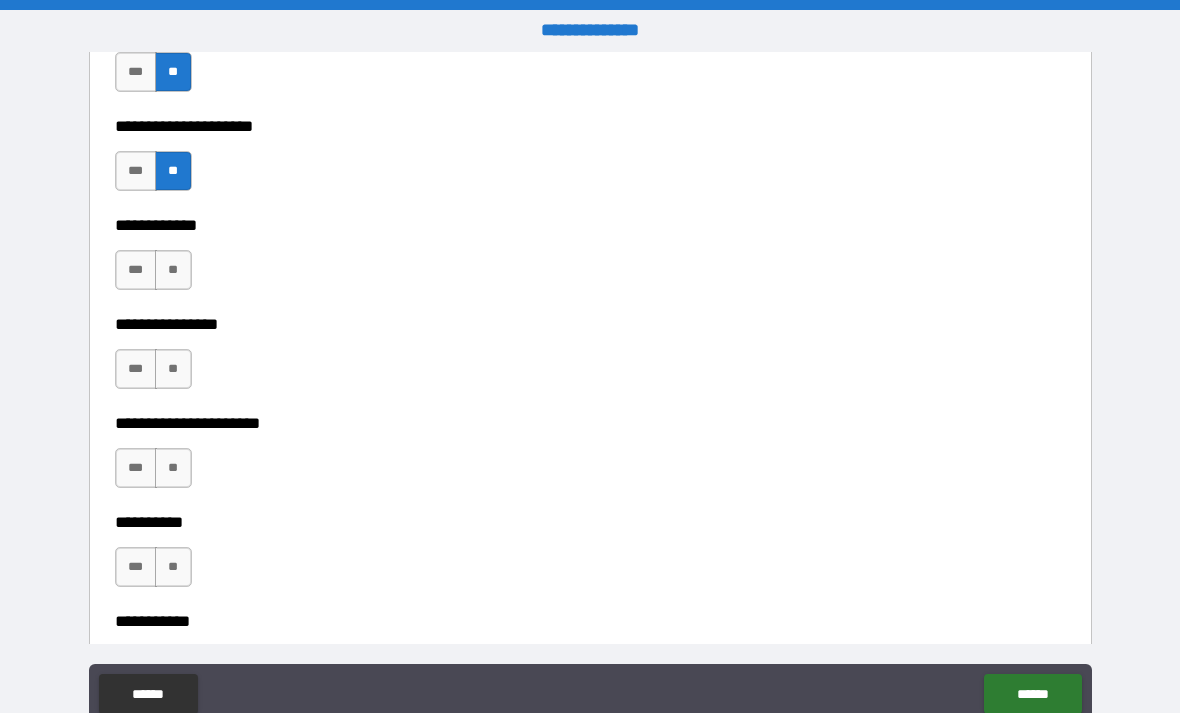 scroll, scrollTop: 6305, scrollLeft: 0, axis: vertical 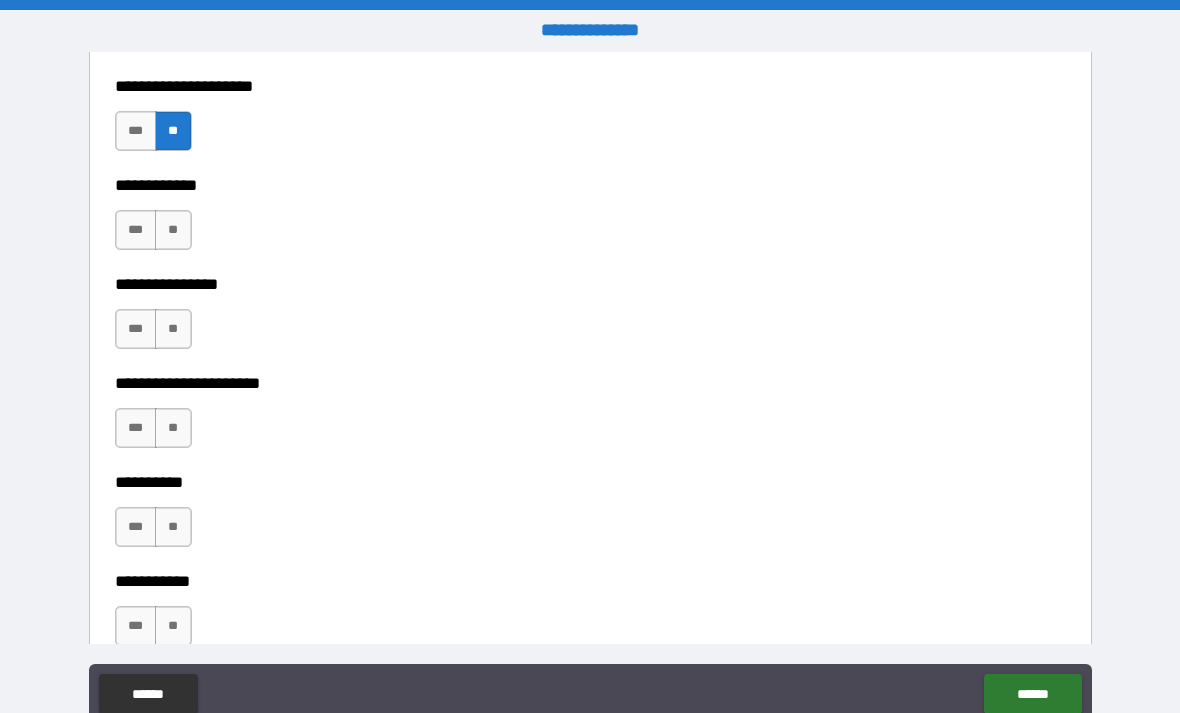 click on "**" at bounding box center [173, 230] 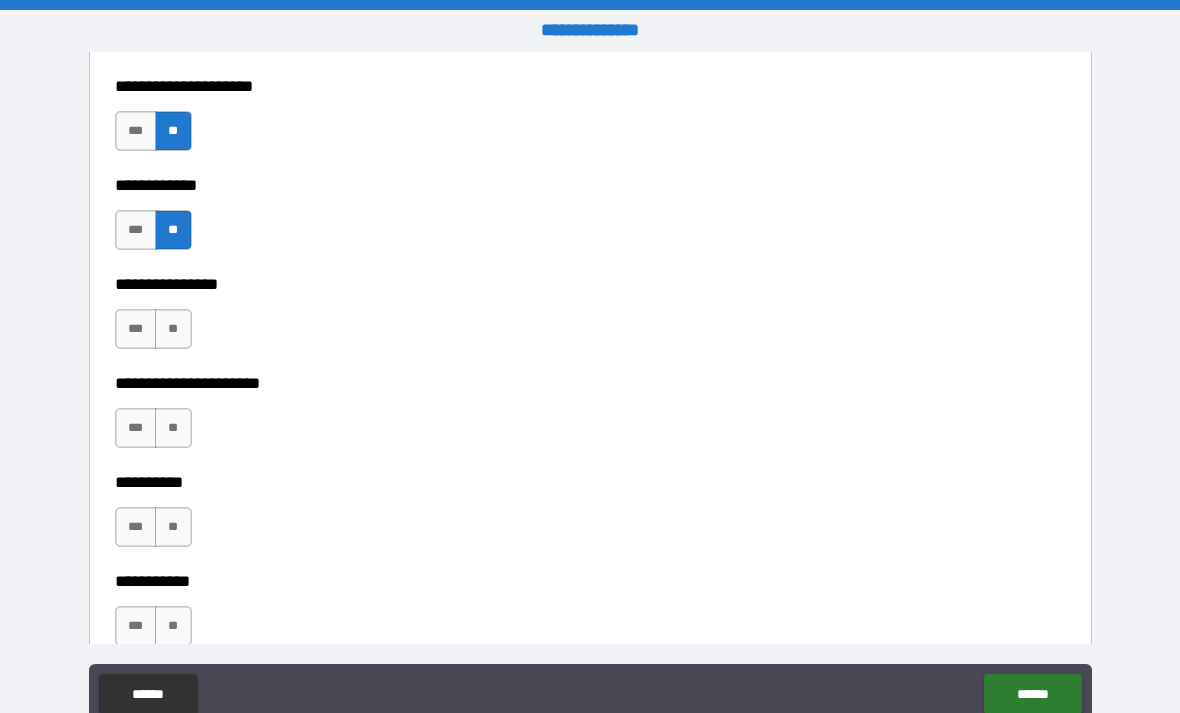 click on "**" at bounding box center (173, 329) 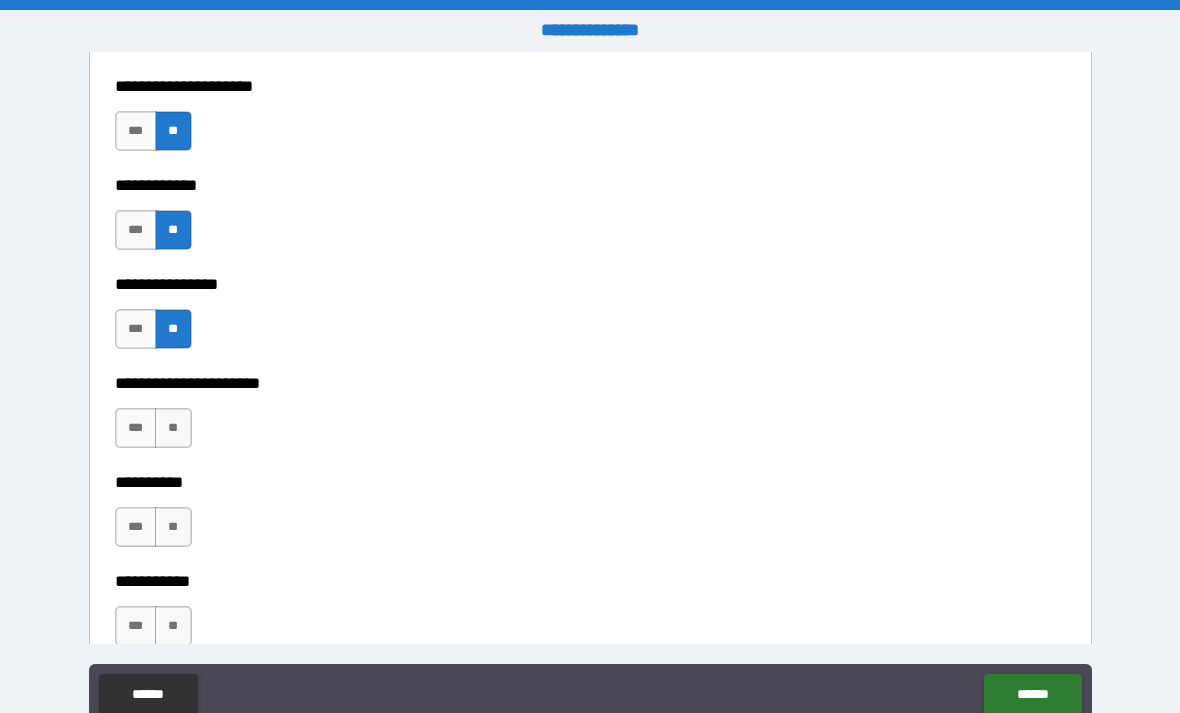 click on "**" at bounding box center [173, 428] 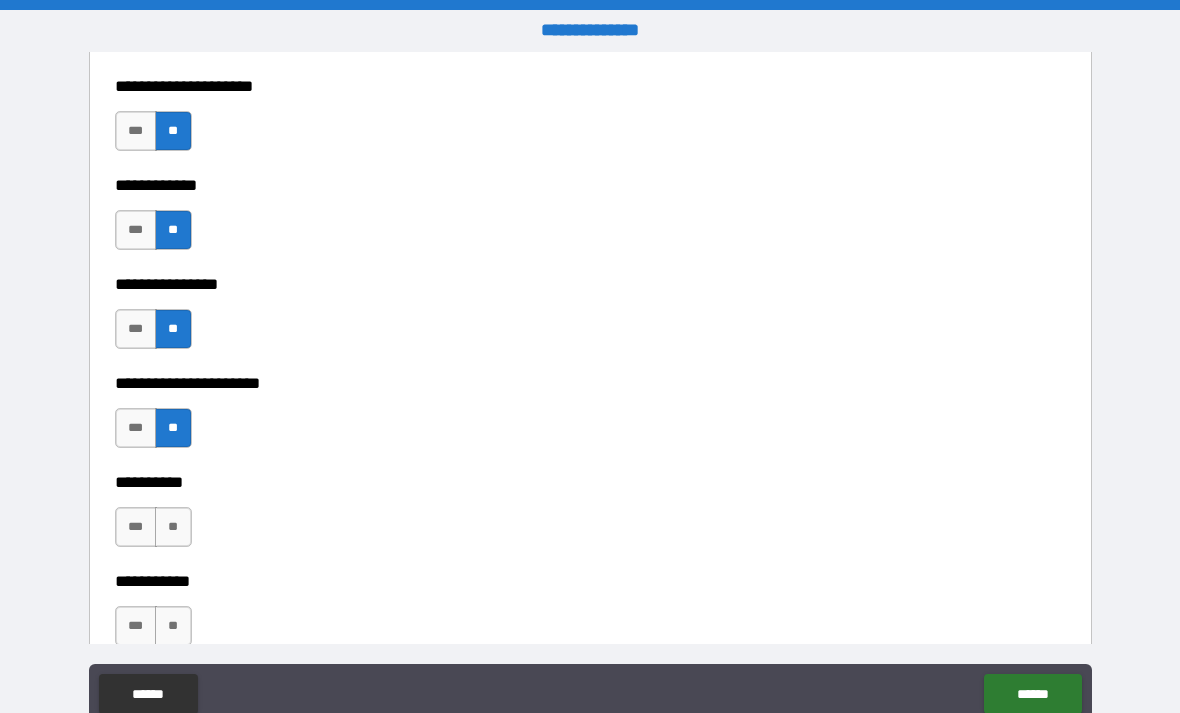 click on "**" at bounding box center [173, 527] 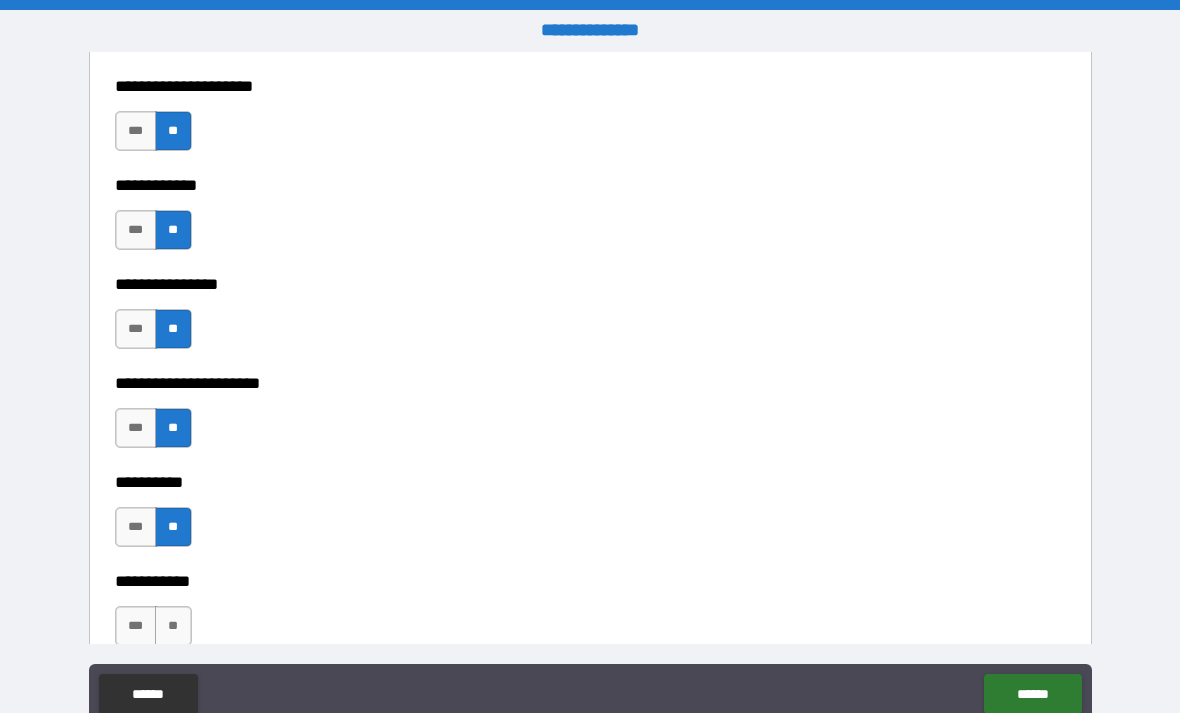 click on "**" at bounding box center (173, 626) 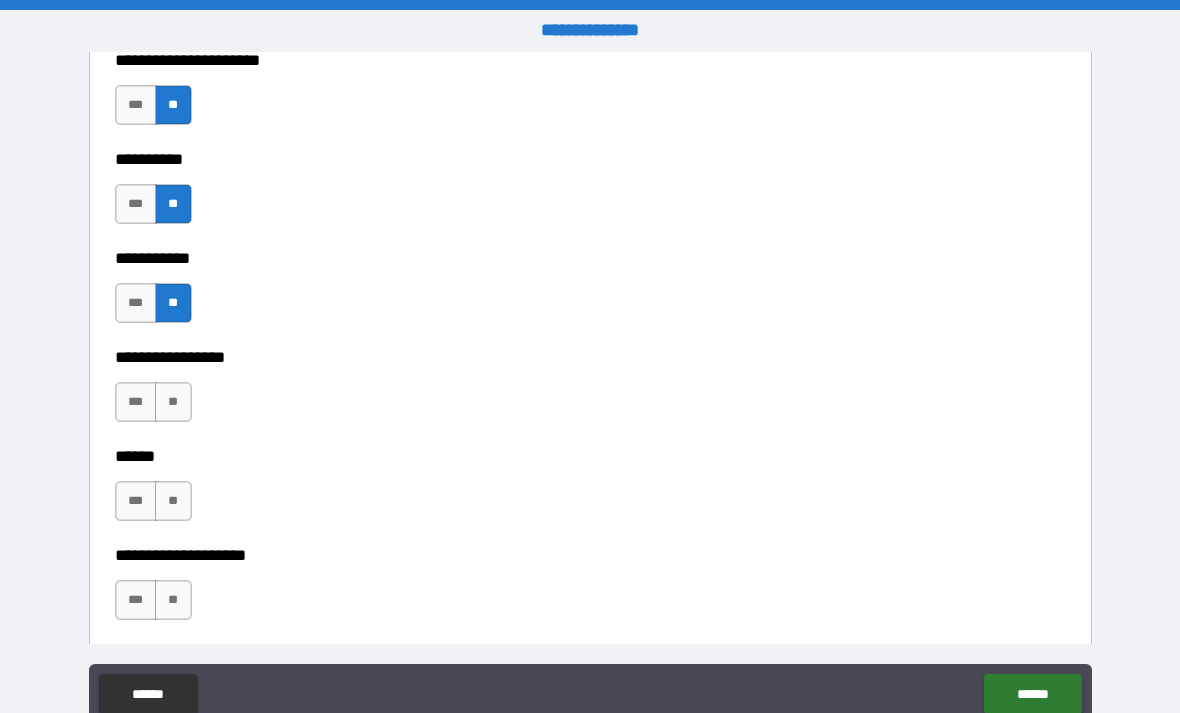scroll, scrollTop: 6626, scrollLeft: 0, axis: vertical 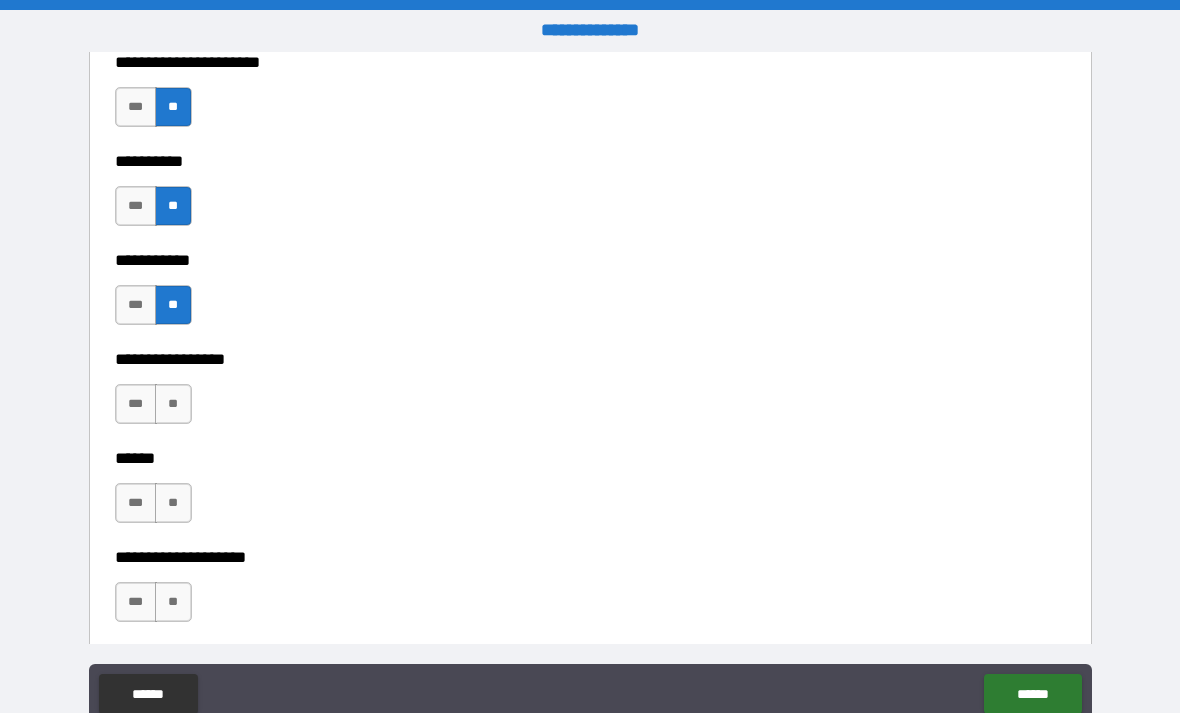 click on "**" at bounding box center (173, 404) 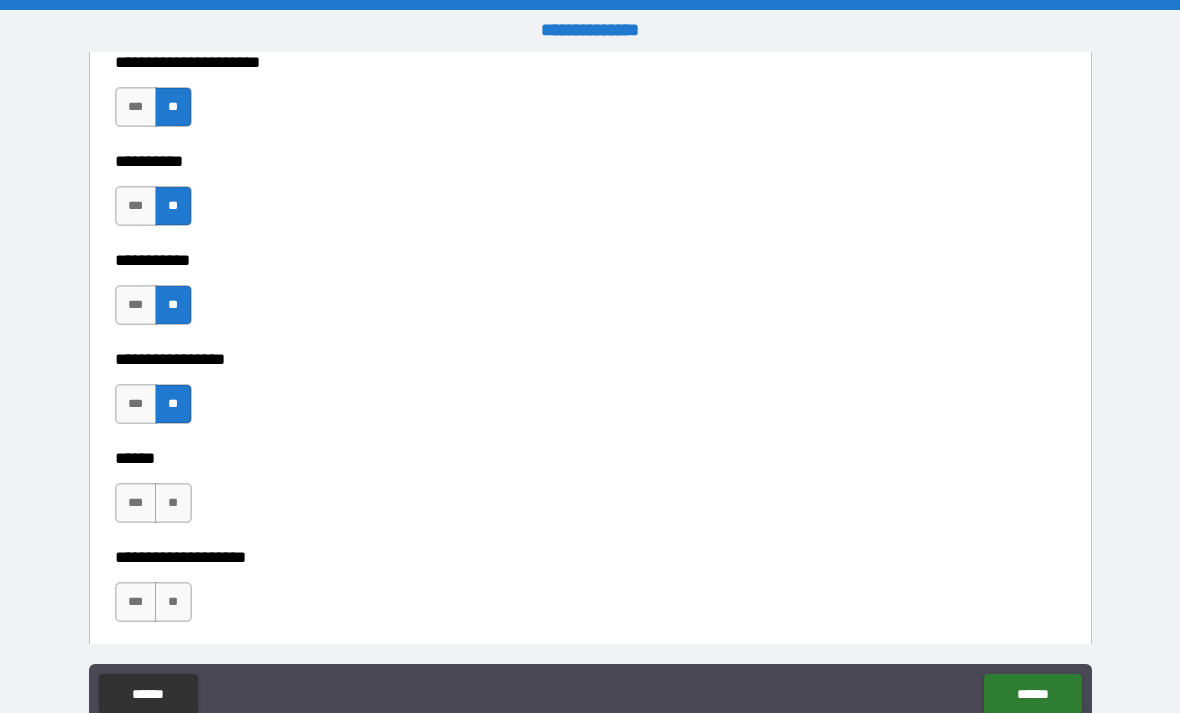 click on "**" at bounding box center [173, 503] 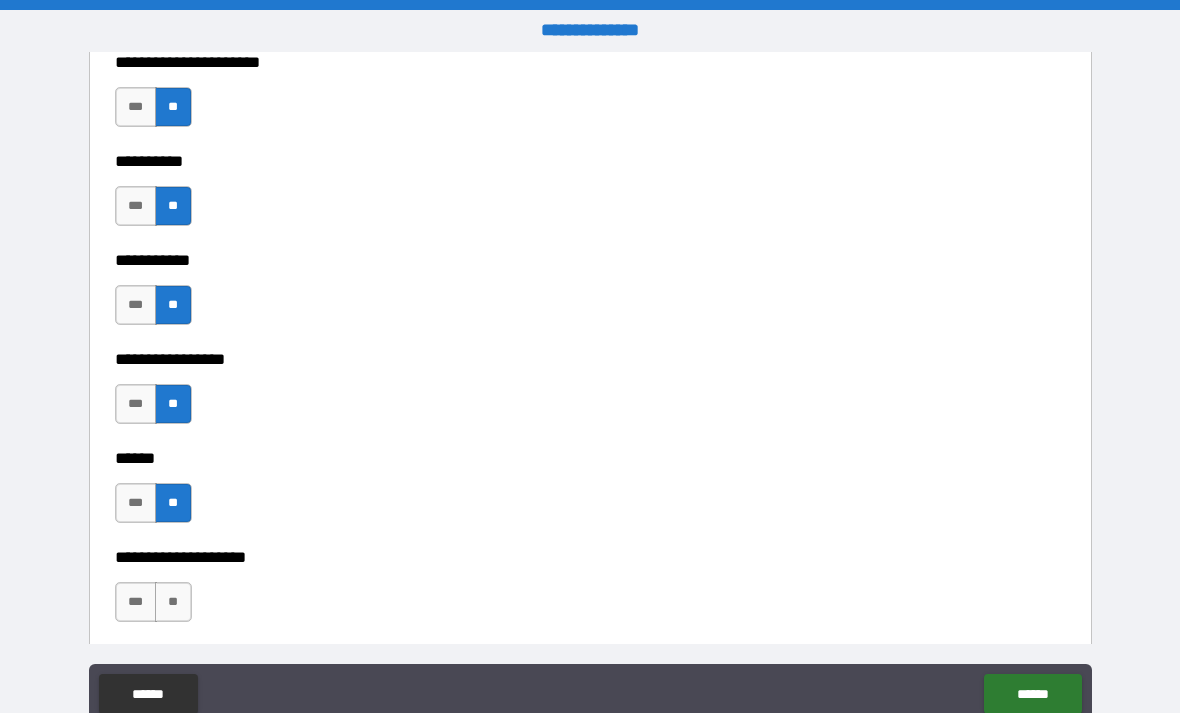 scroll, scrollTop: 6626, scrollLeft: 0, axis: vertical 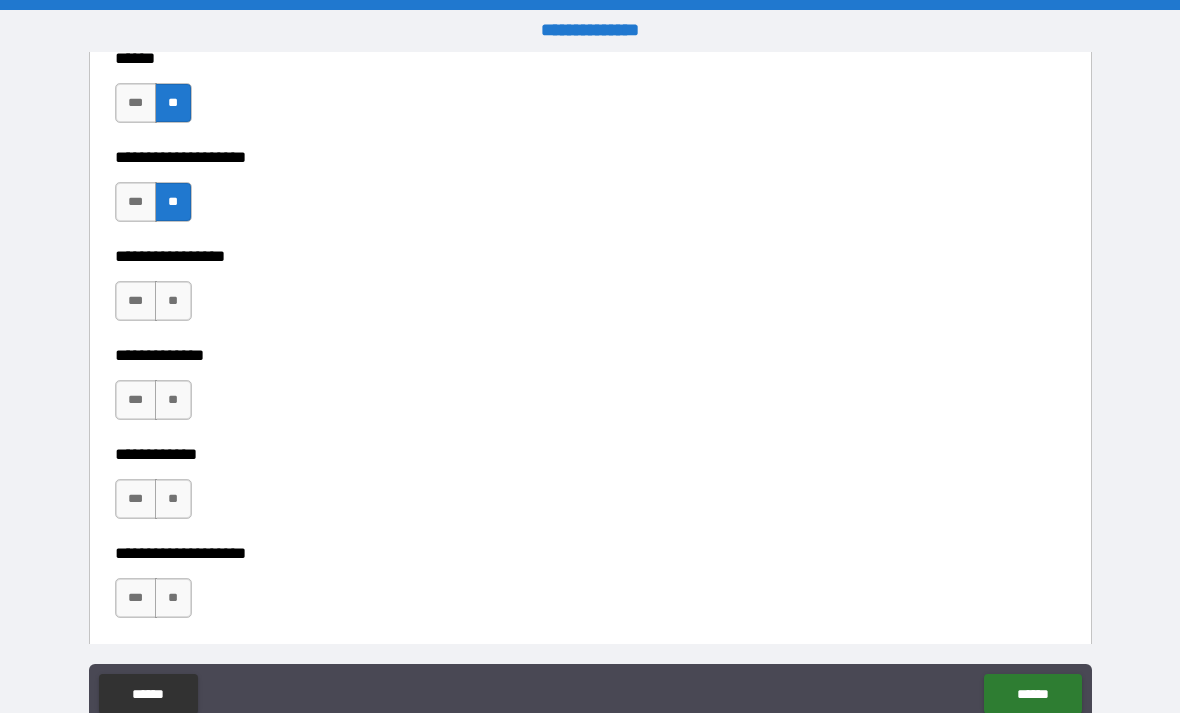 click on "**" at bounding box center (173, 301) 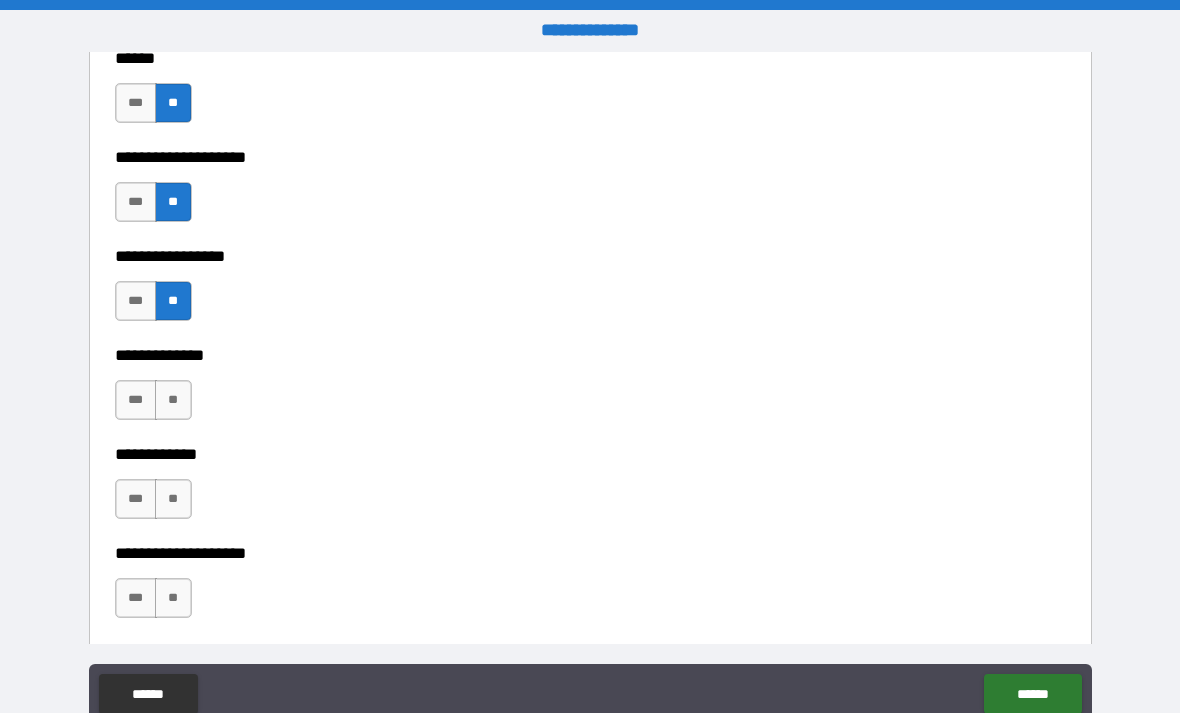 click on "**" at bounding box center (173, 400) 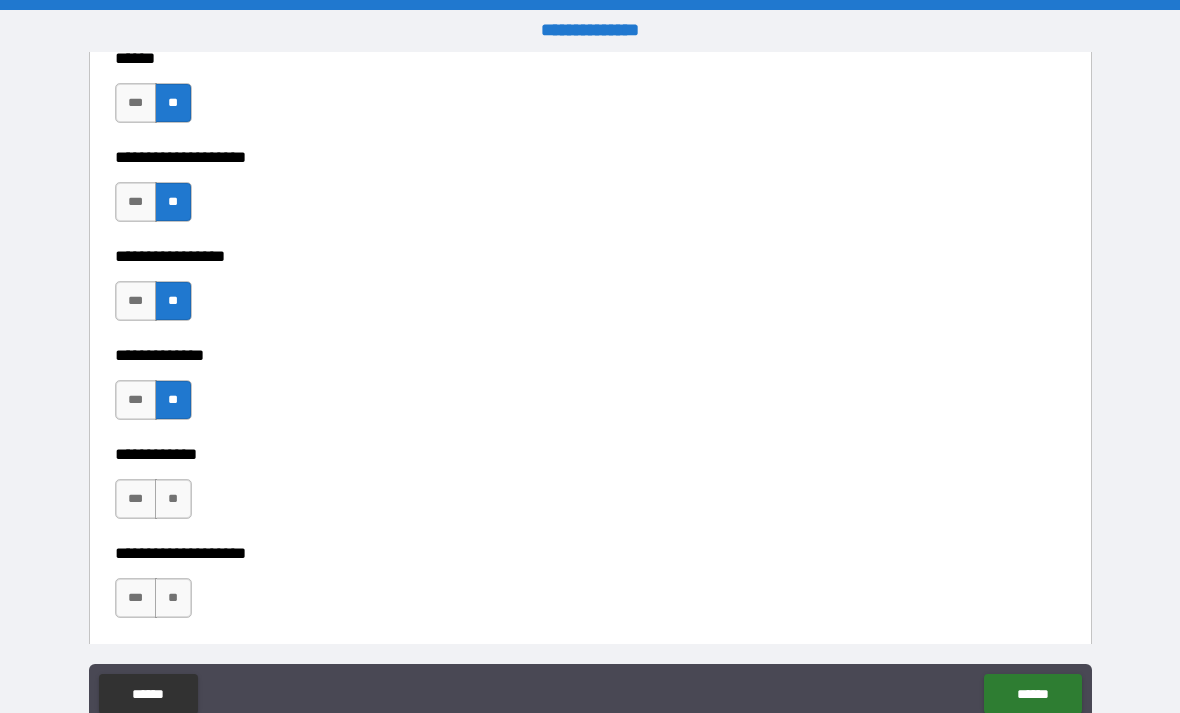 click on "**" at bounding box center [173, 499] 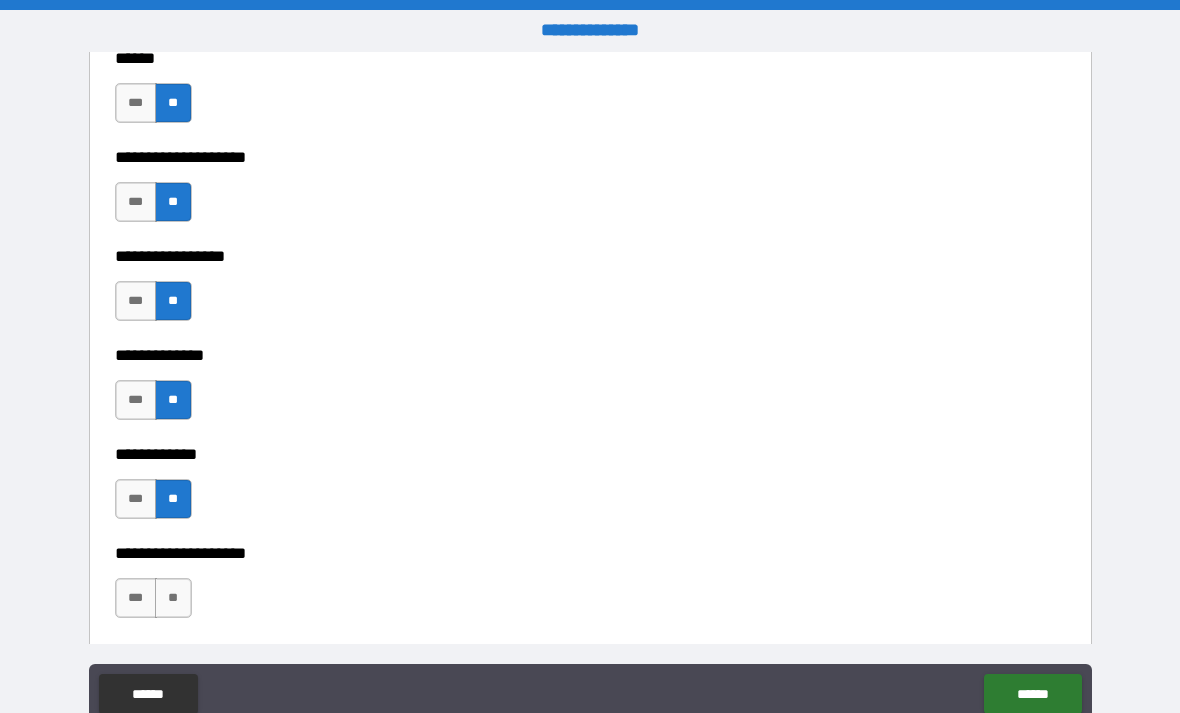 click on "**" at bounding box center [173, 598] 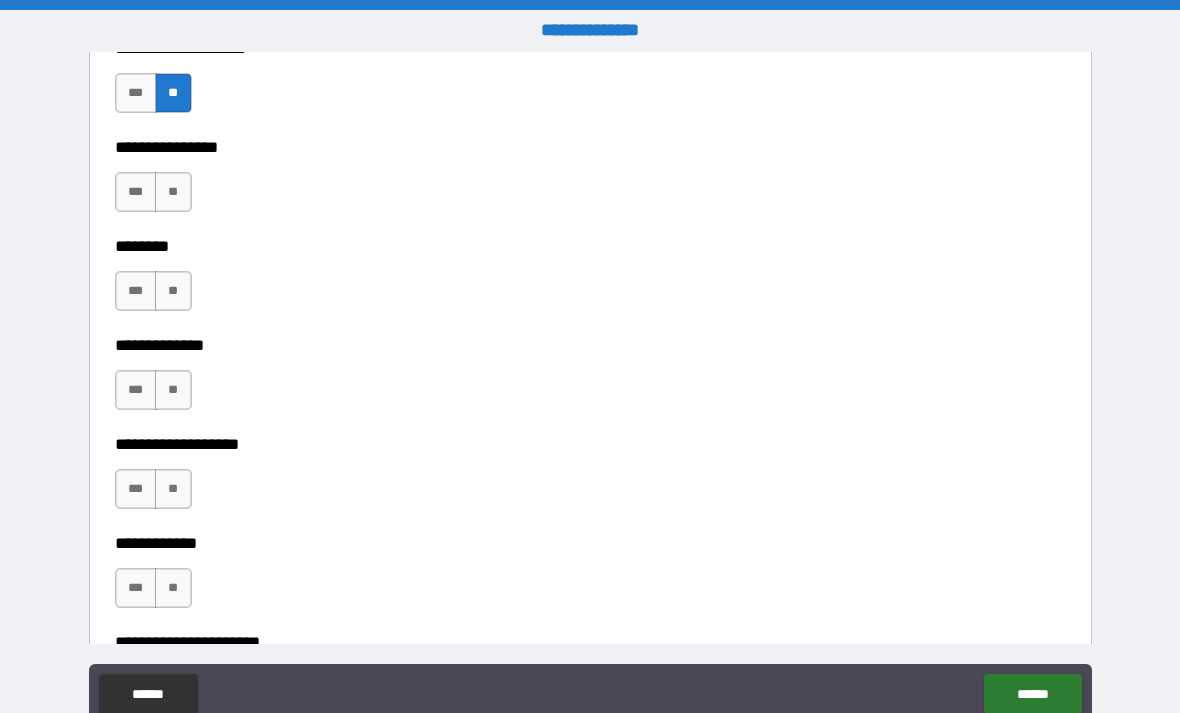 scroll, scrollTop: 7531, scrollLeft: 0, axis: vertical 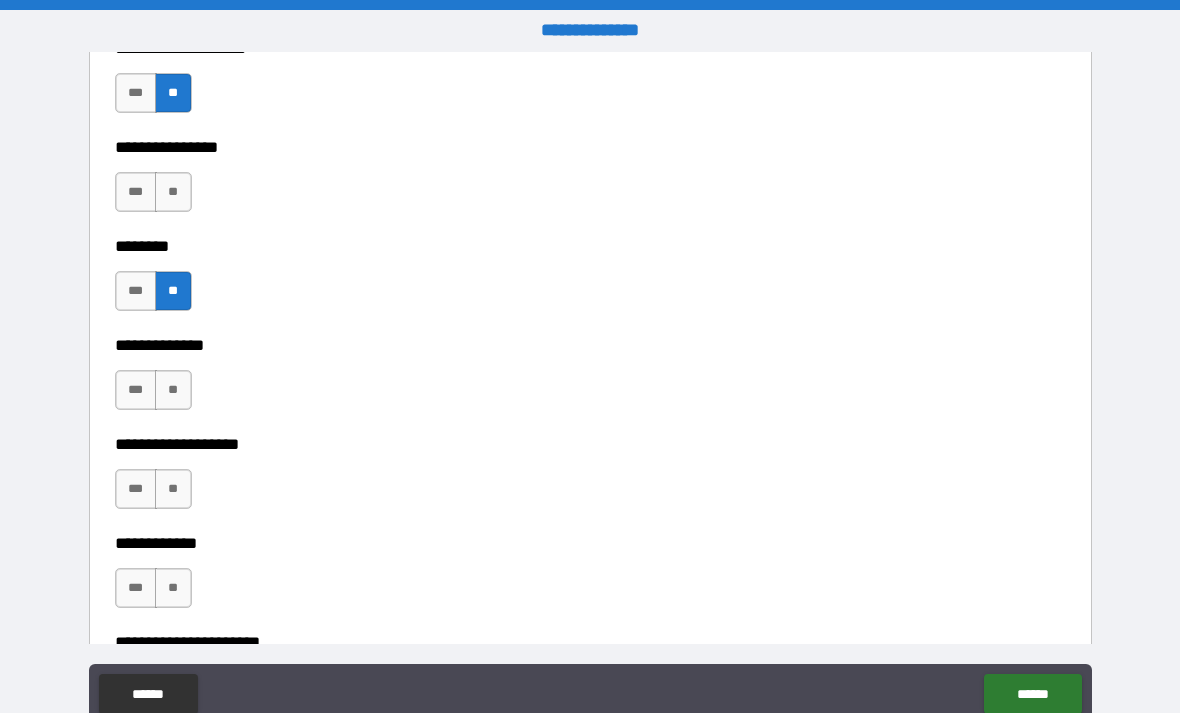 click on "**" at bounding box center (173, 192) 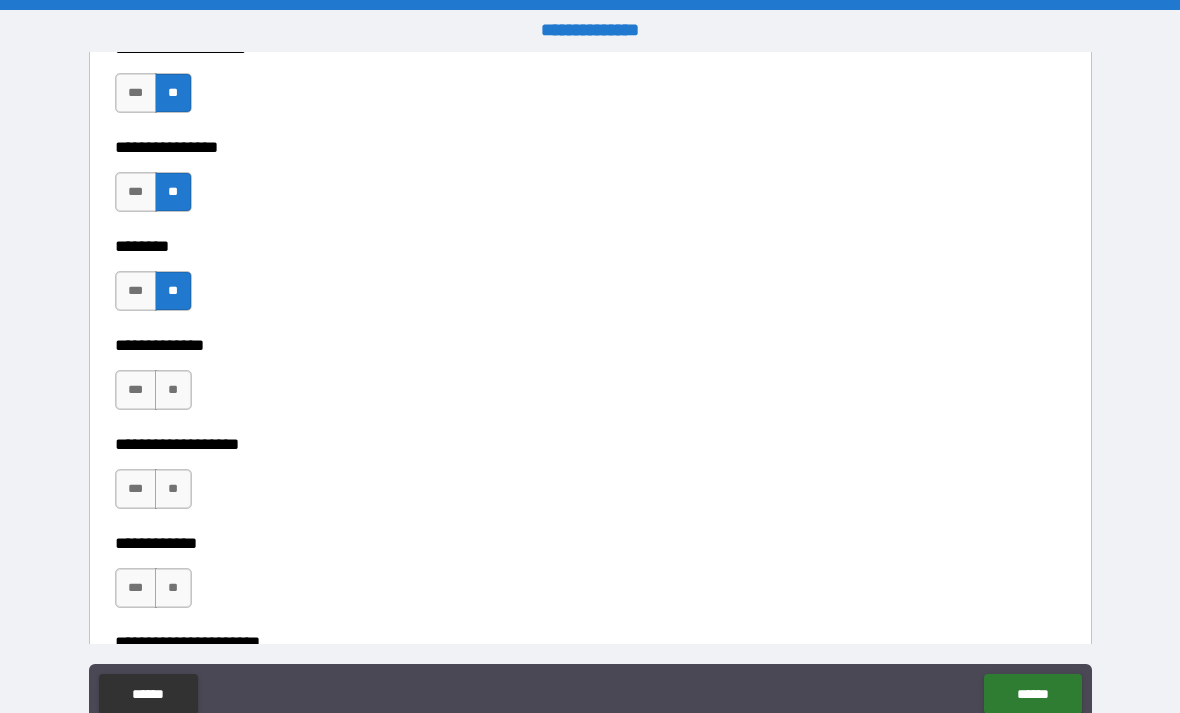 click on "**" at bounding box center (173, 390) 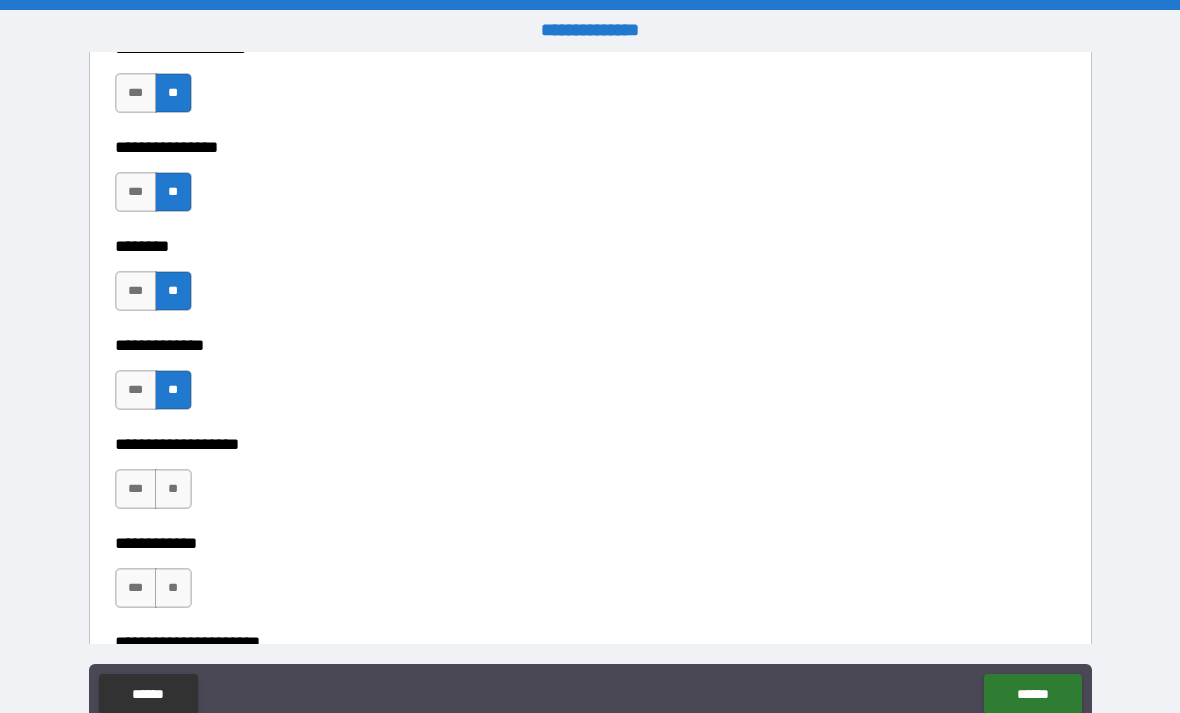 click on "**" at bounding box center [173, 489] 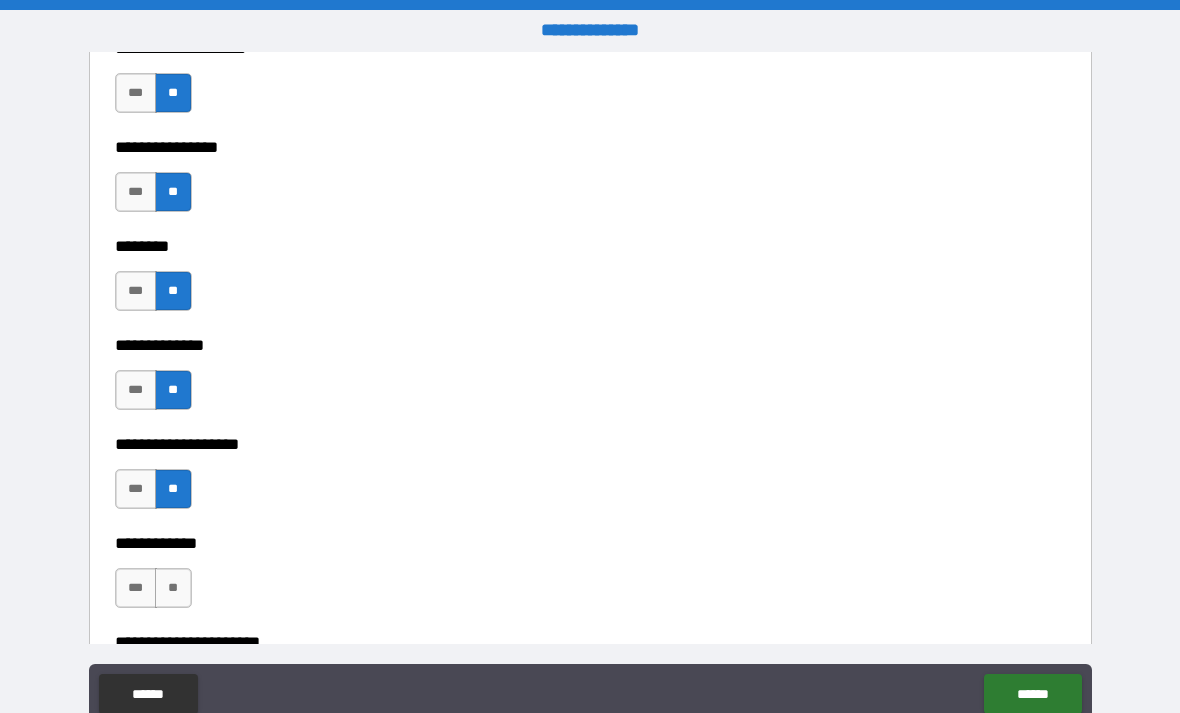 click on "**" at bounding box center (173, 588) 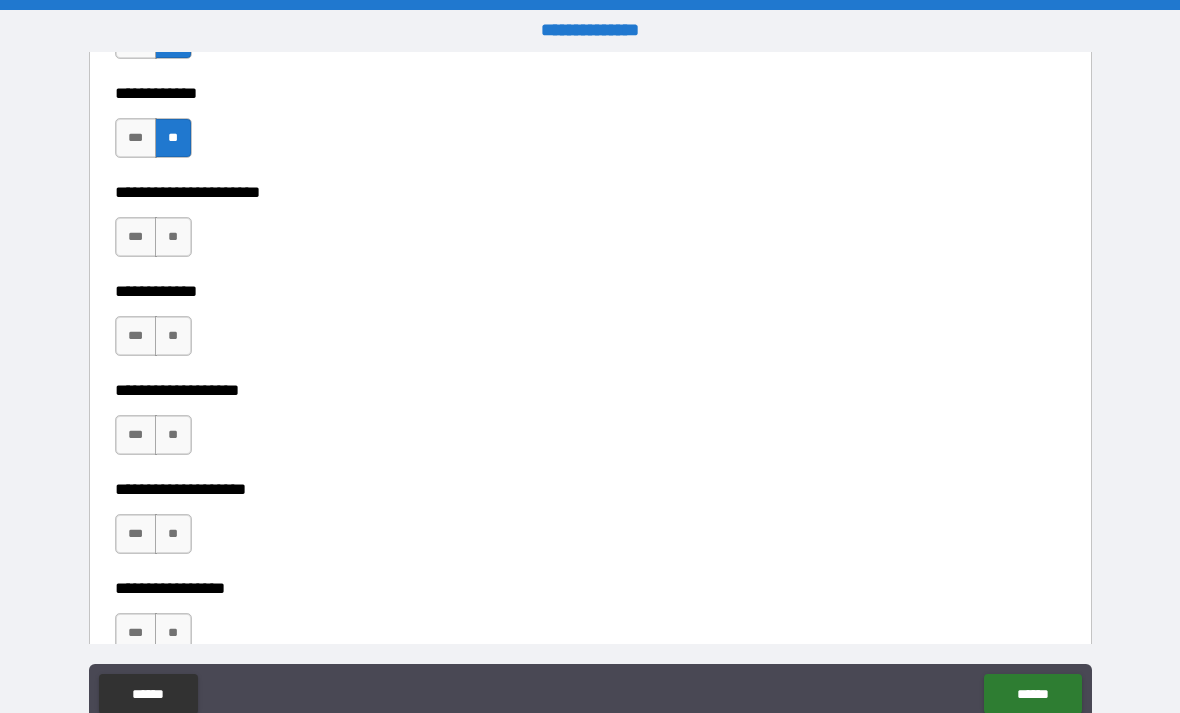 scroll, scrollTop: 7970, scrollLeft: 0, axis: vertical 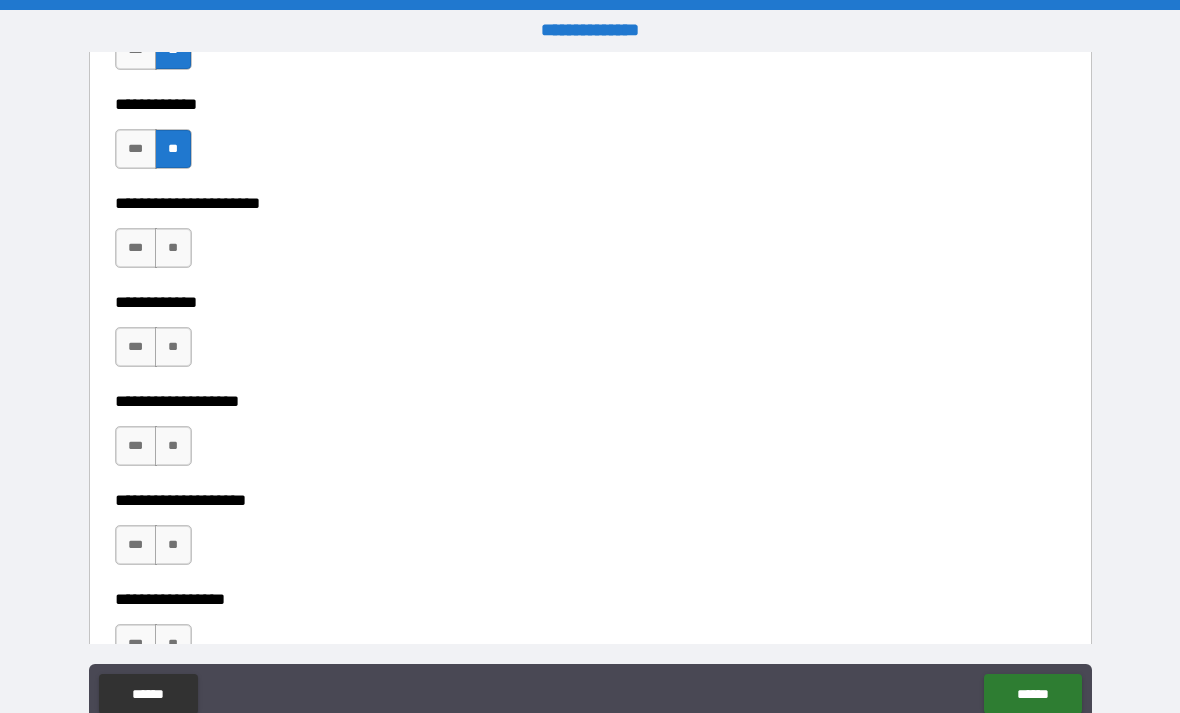 click on "**" at bounding box center (173, 248) 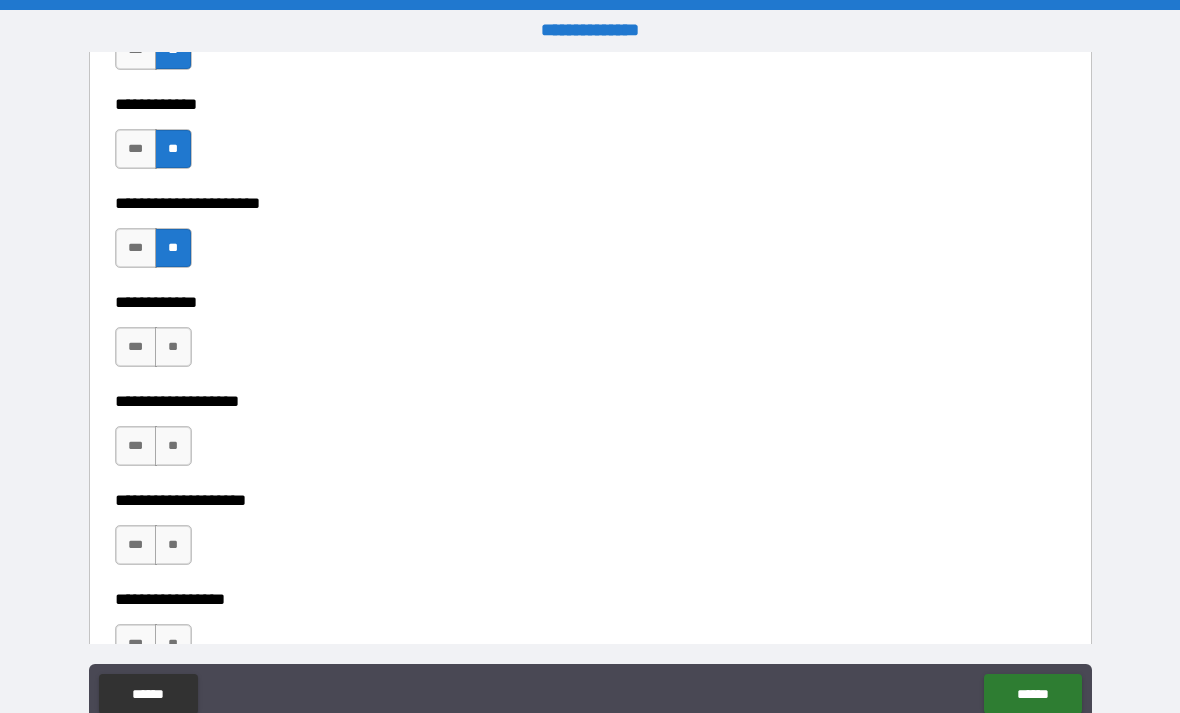 click on "**" at bounding box center (173, 347) 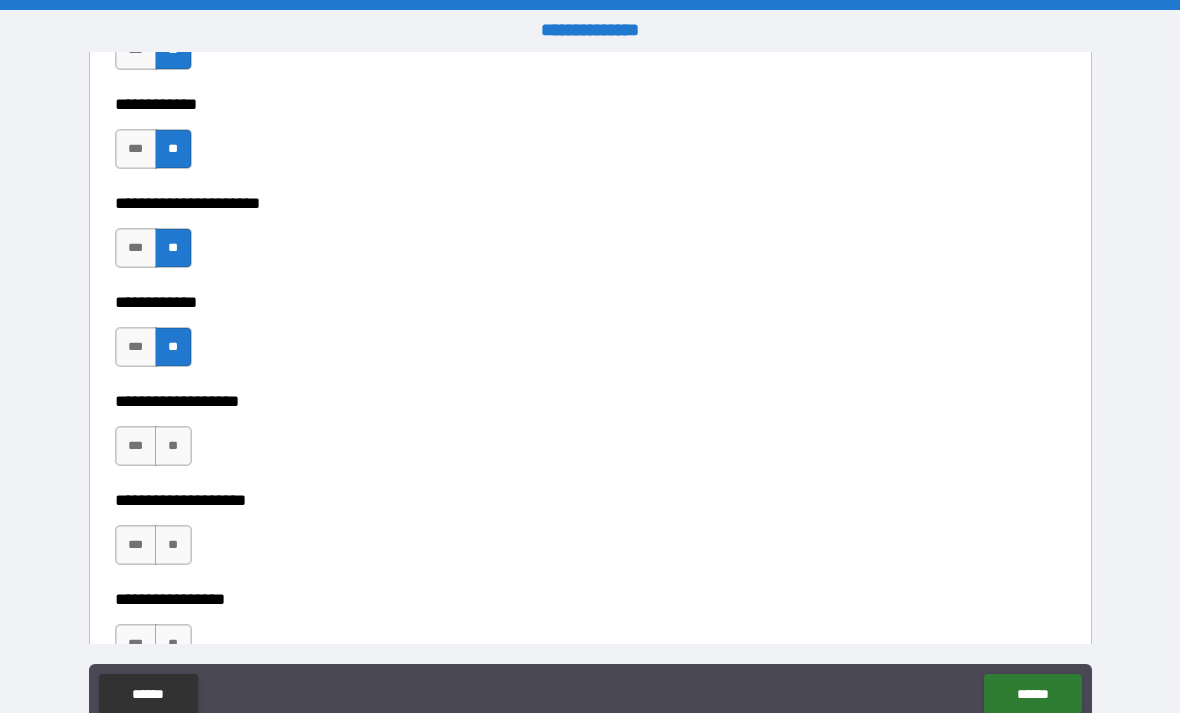 click on "**" at bounding box center (173, 446) 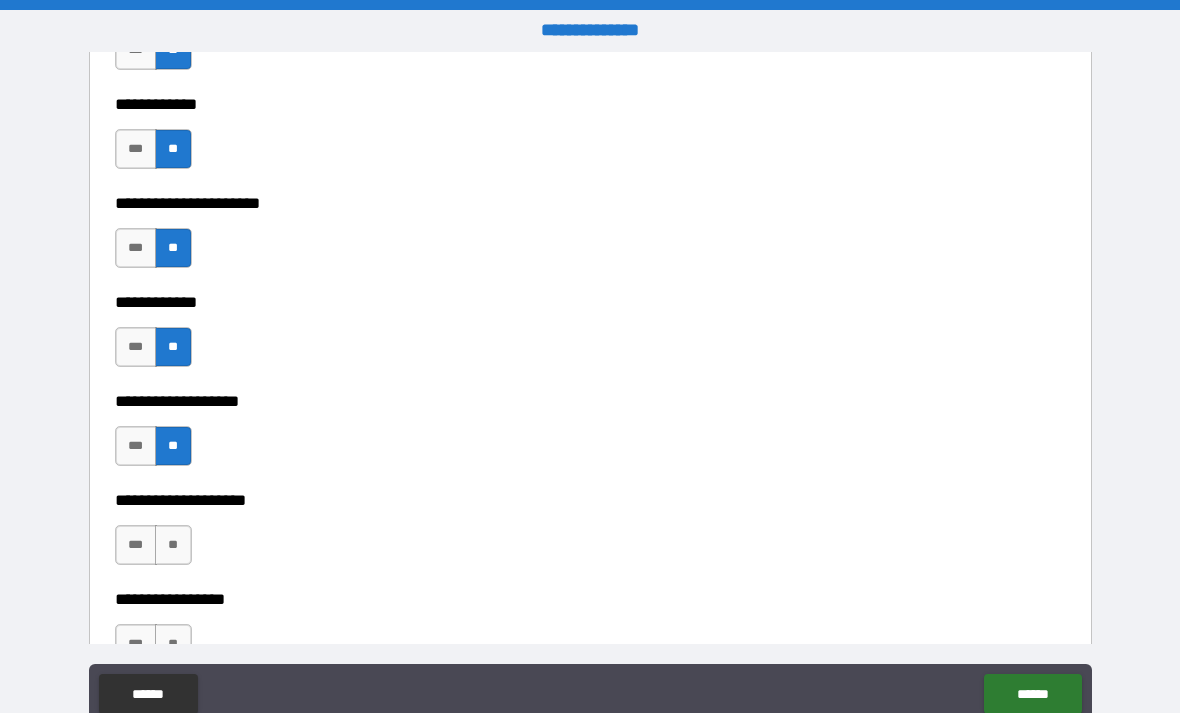 click on "**" at bounding box center (173, 545) 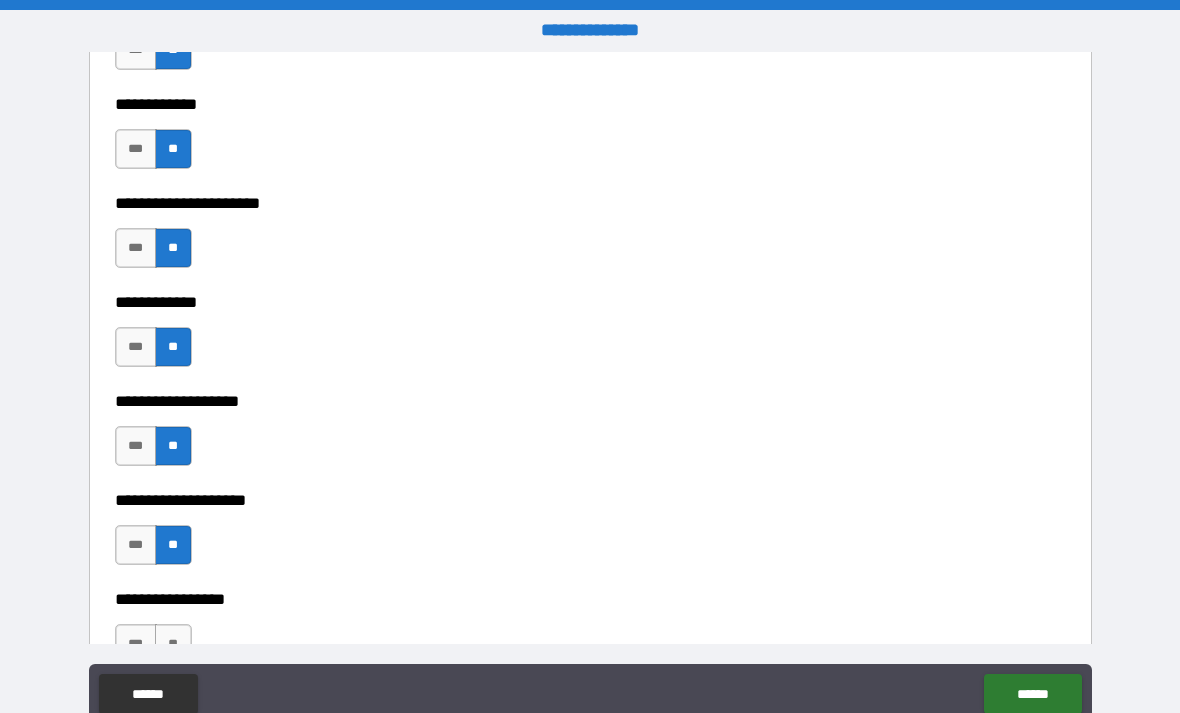 click on "**" at bounding box center [173, 644] 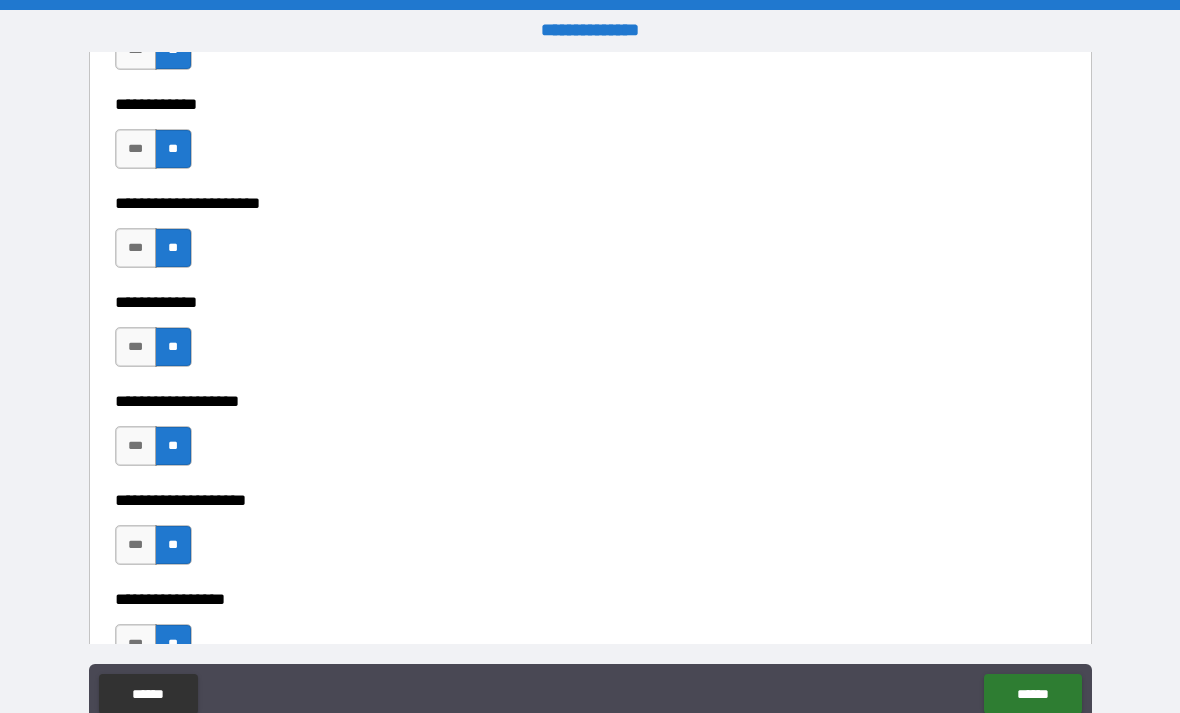 click on "**********" at bounding box center (590, 599) 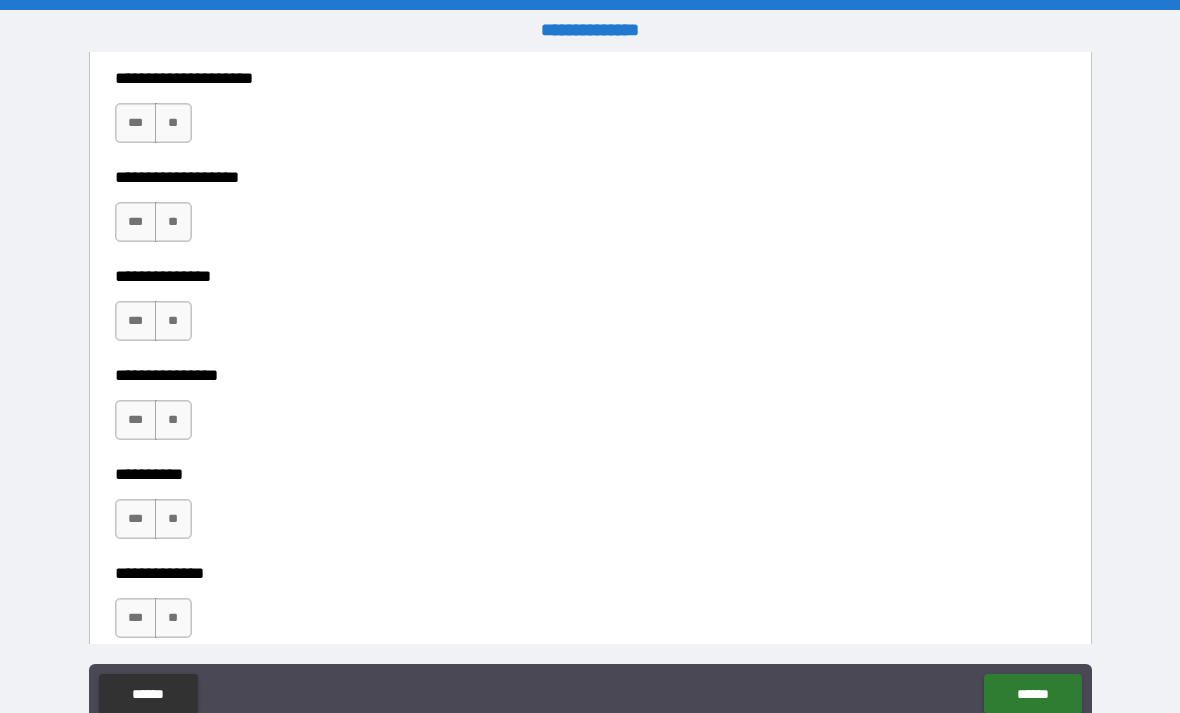 scroll, scrollTop: 8590, scrollLeft: 0, axis: vertical 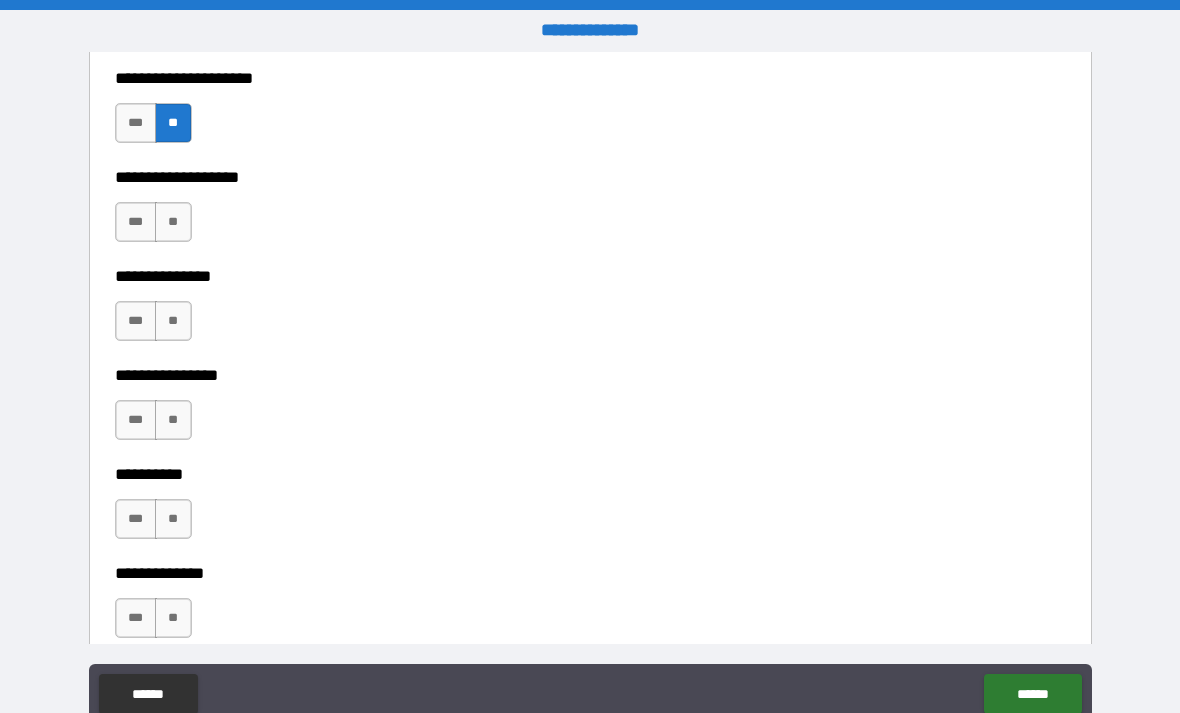 click on "**" at bounding box center (173, 222) 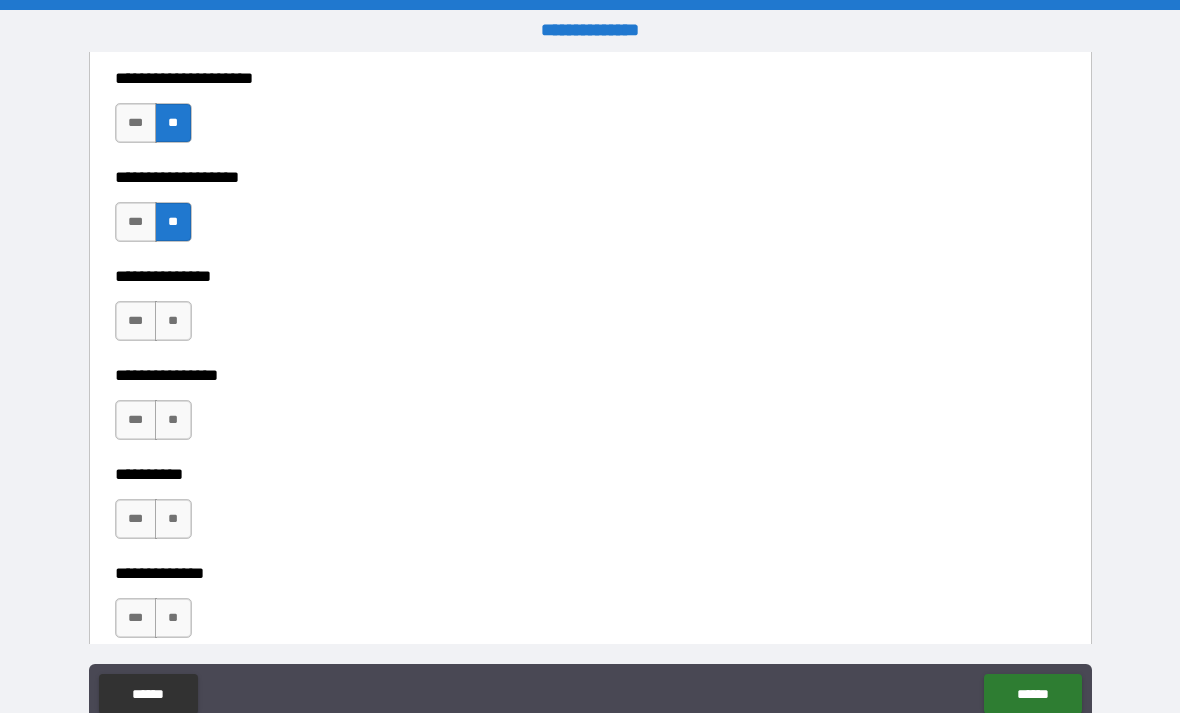 click on "**" at bounding box center (173, 321) 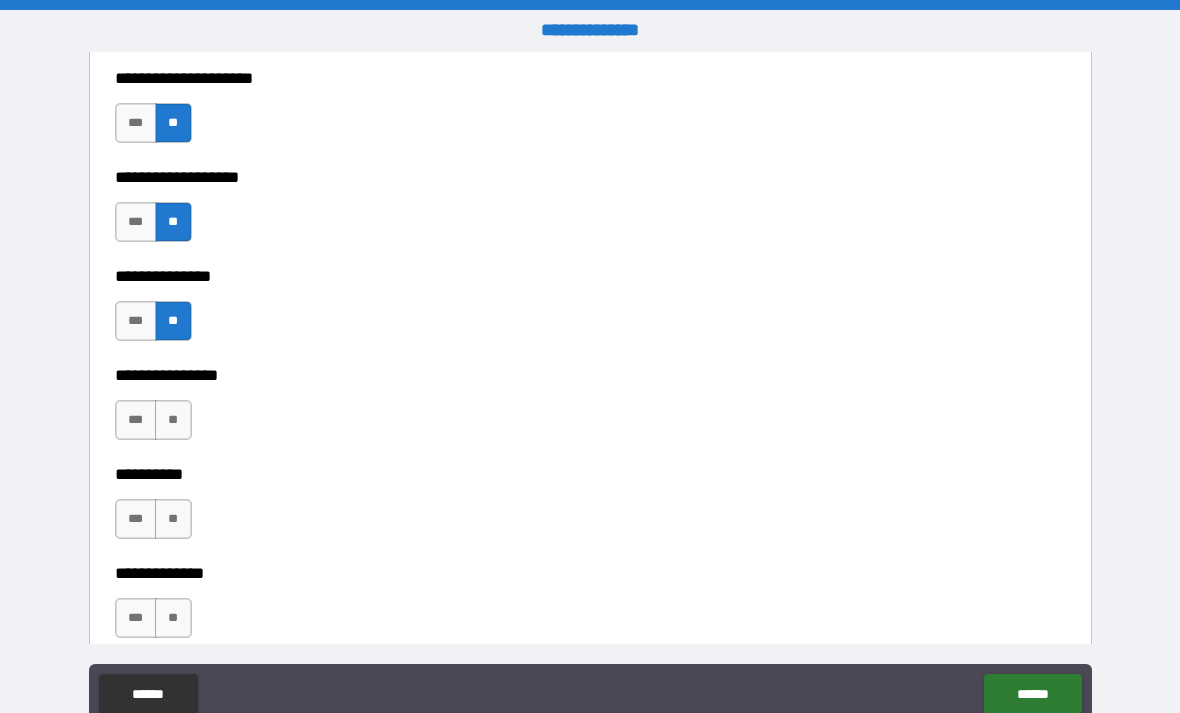 click on "**" at bounding box center [173, 420] 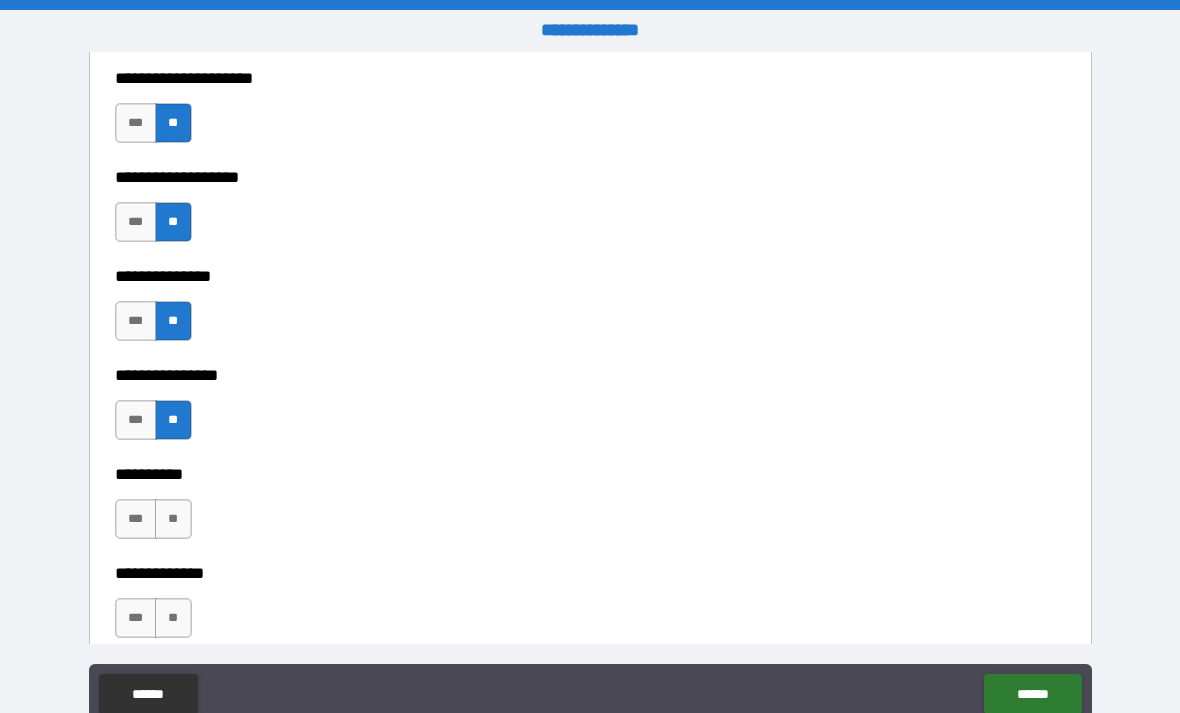 click on "**" at bounding box center (173, 519) 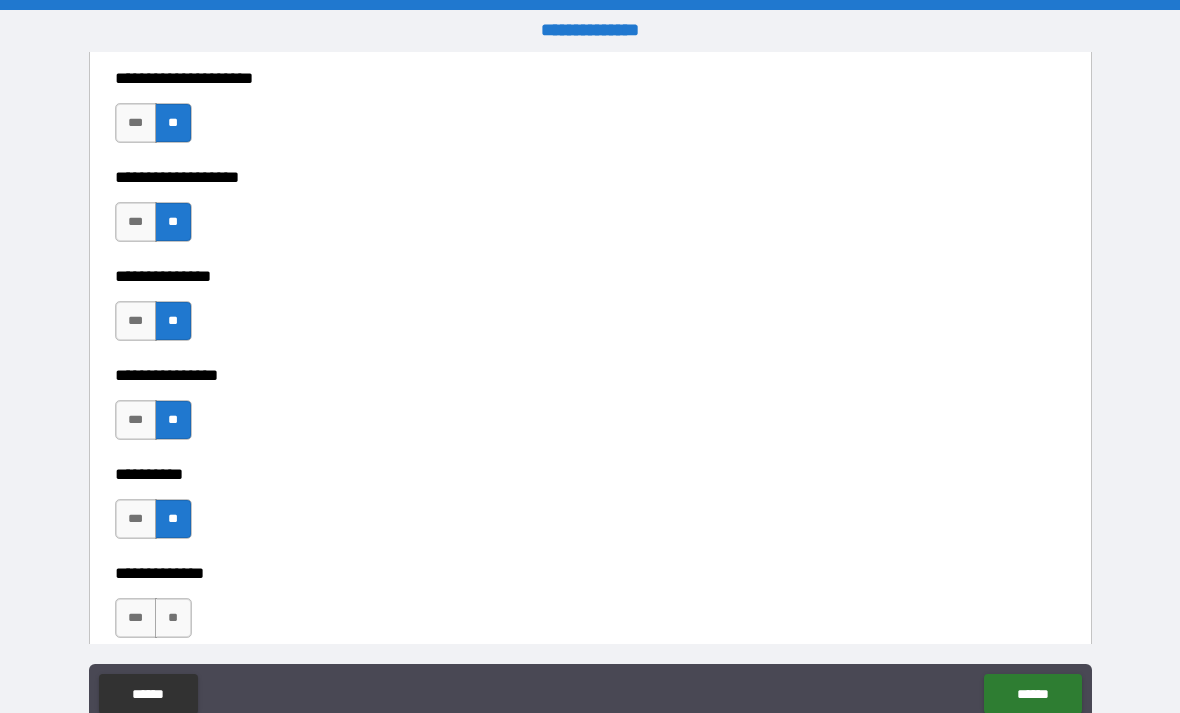 click on "**" at bounding box center (173, 618) 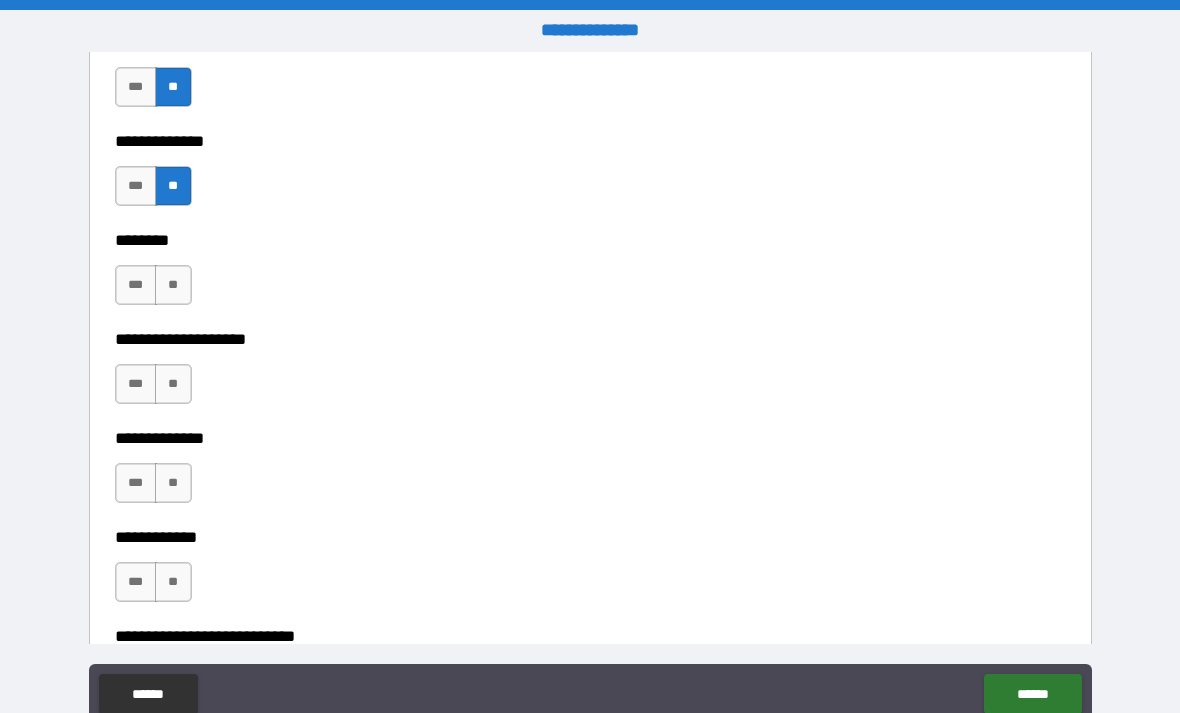 scroll, scrollTop: 9021, scrollLeft: 0, axis: vertical 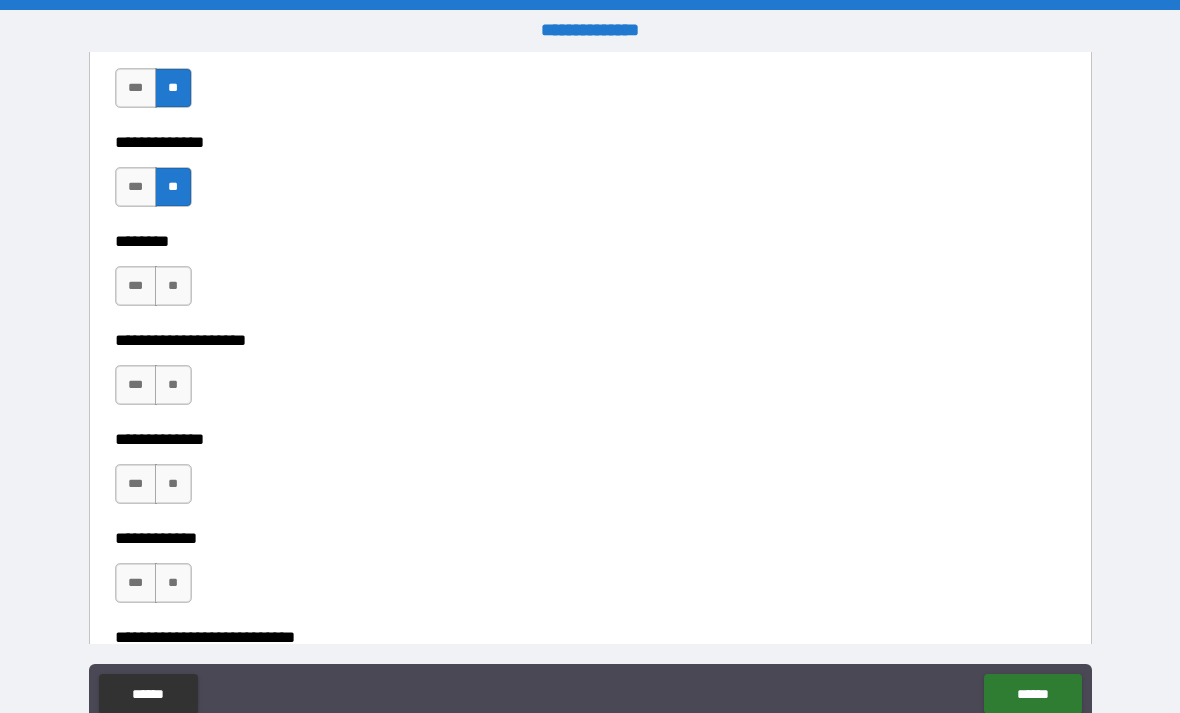 click on "**" at bounding box center (173, 286) 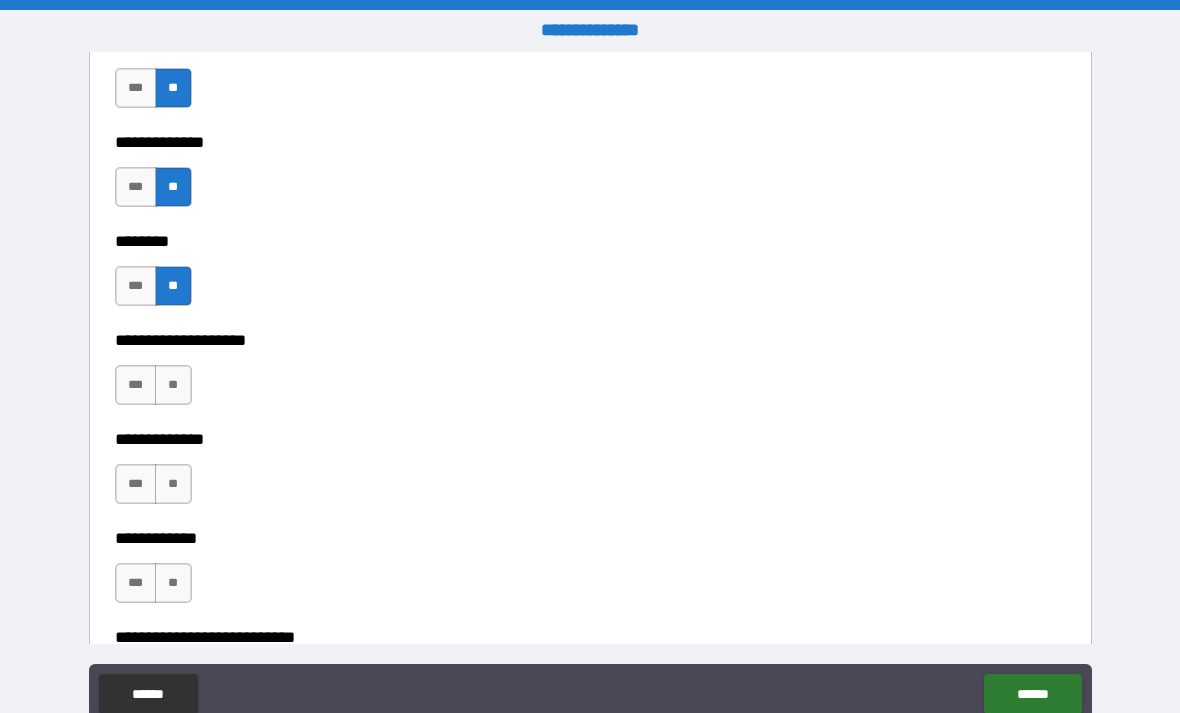 click on "**" at bounding box center (173, 385) 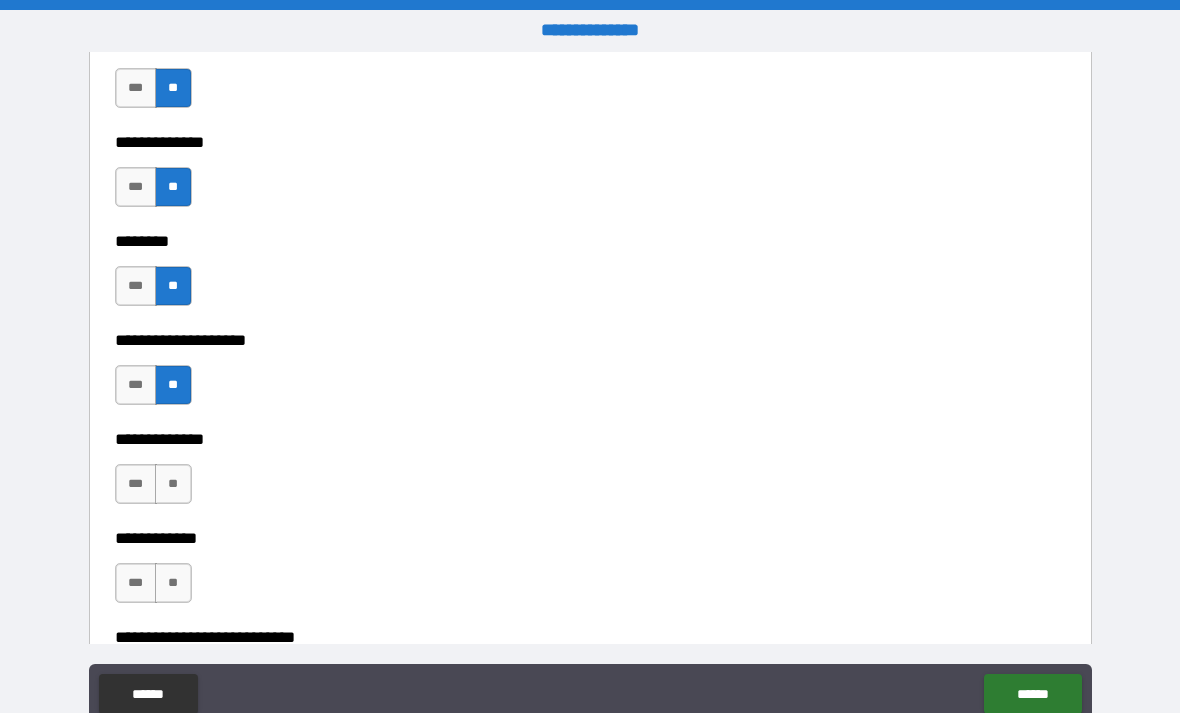 click on "**" at bounding box center (173, 484) 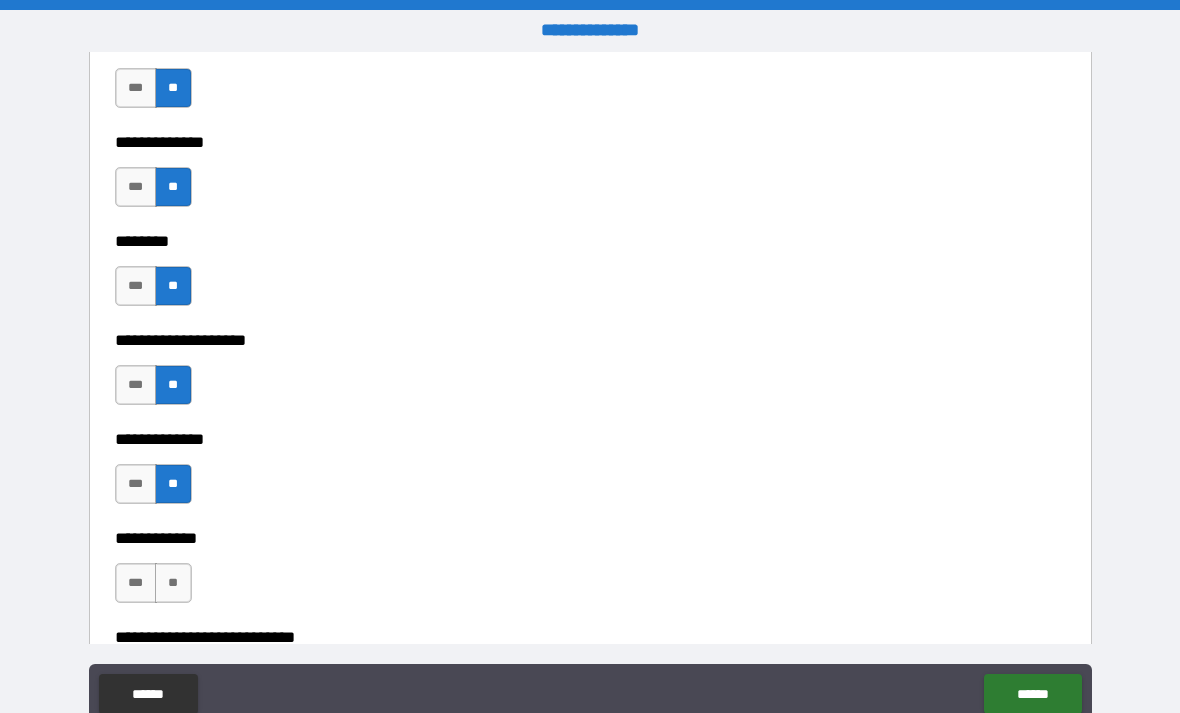 click on "**" at bounding box center (173, 583) 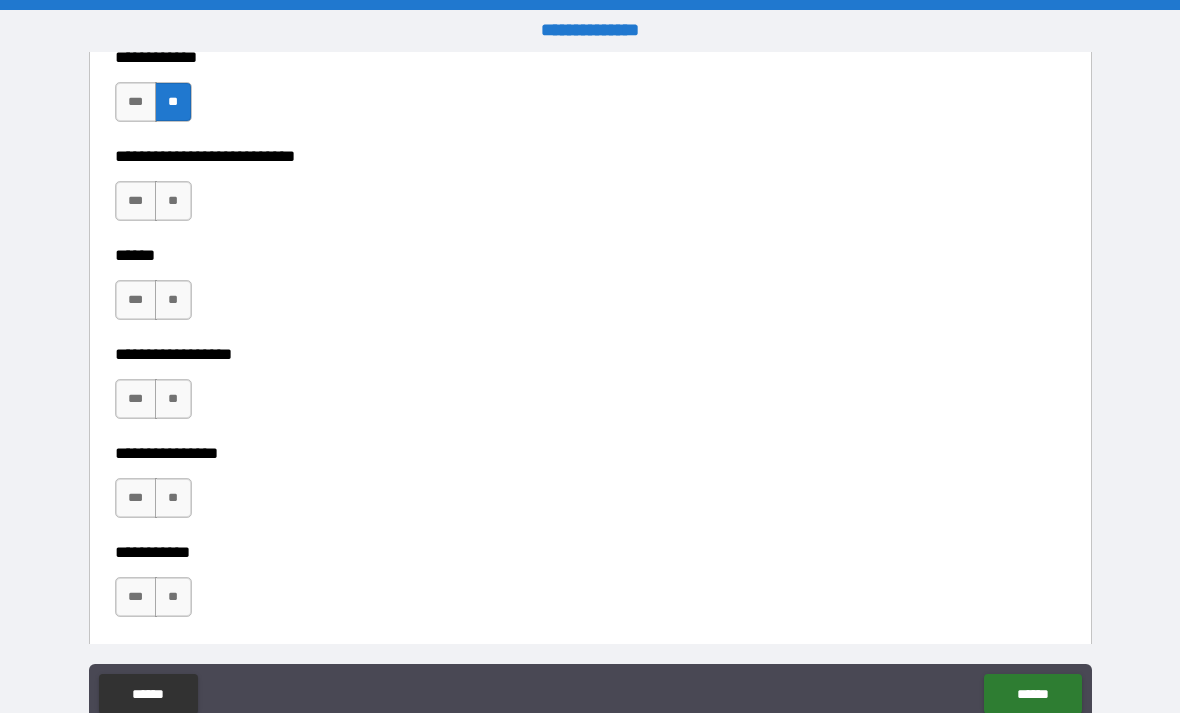 scroll, scrollTop: 9508, scrollLeft: 0, axis: vertical 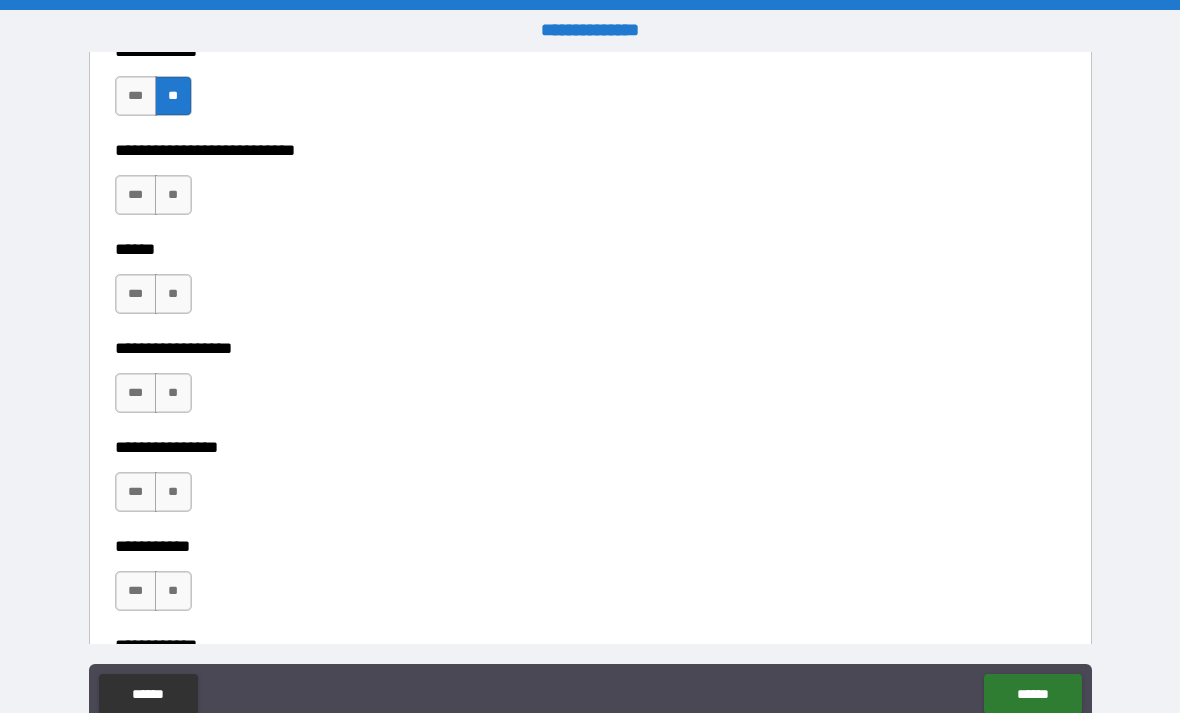 click on "**" at bounding box center [173, 195] 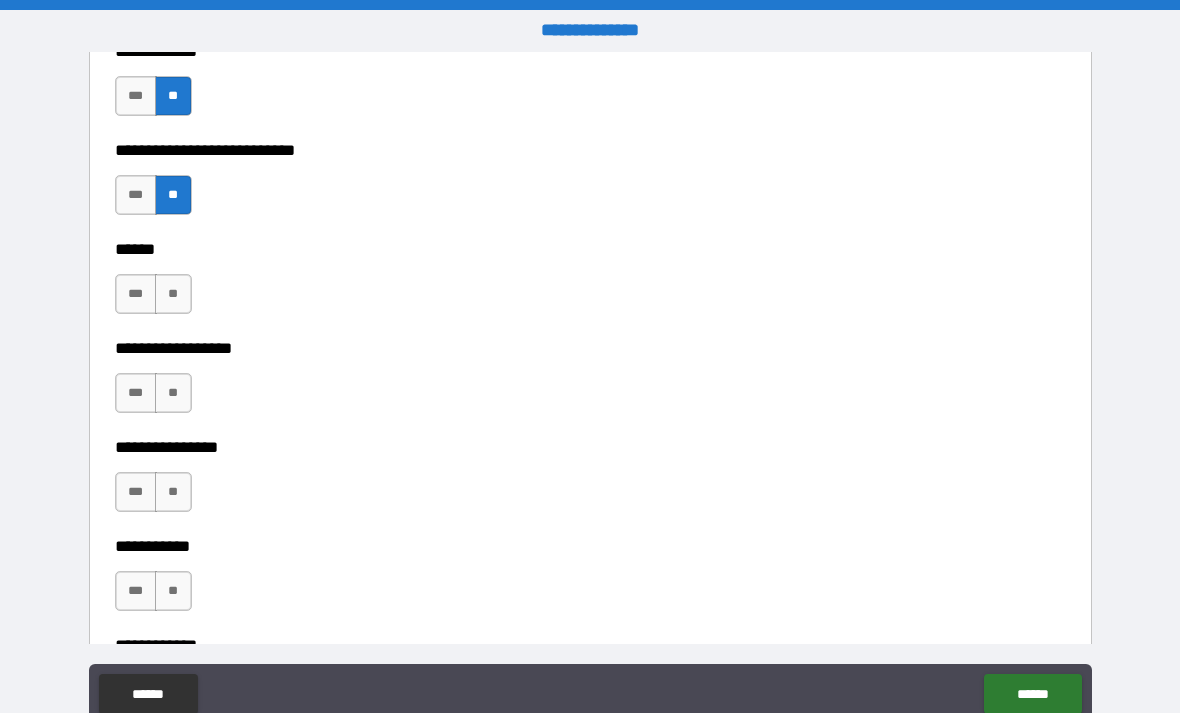 click on "**" at bounding box center [173, 294] 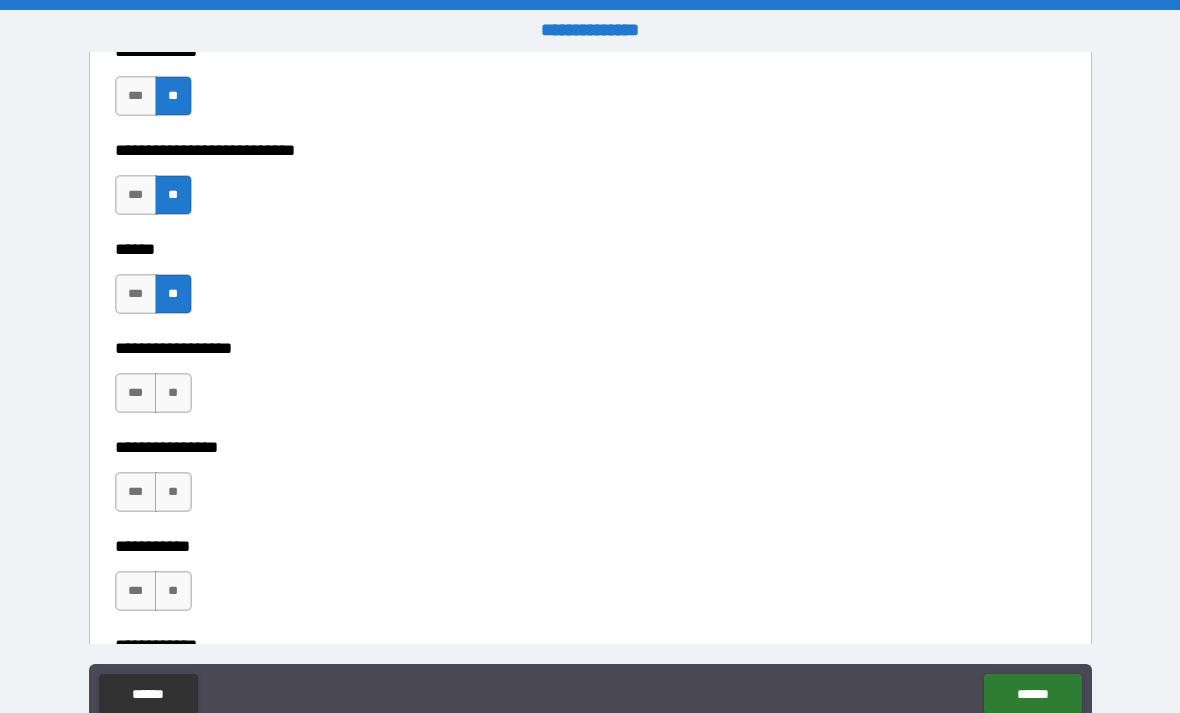 click on "**" at bounding box center (173, 393) 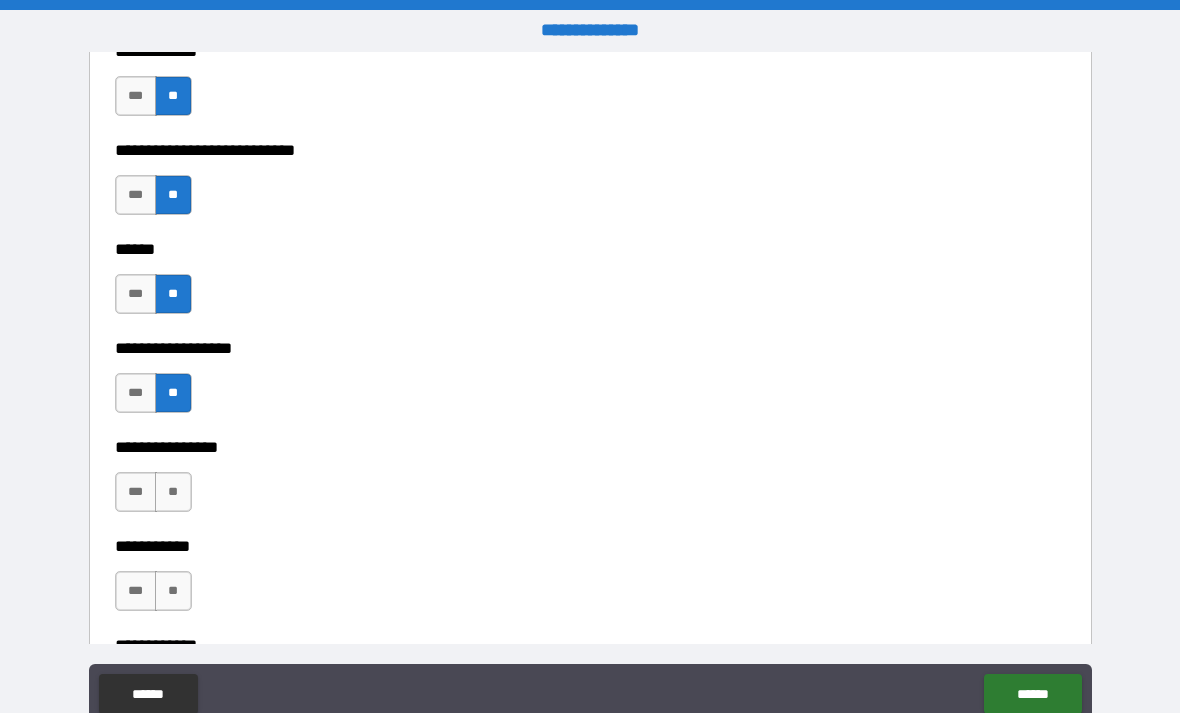 click on "**" at bounding box center [173, 492] 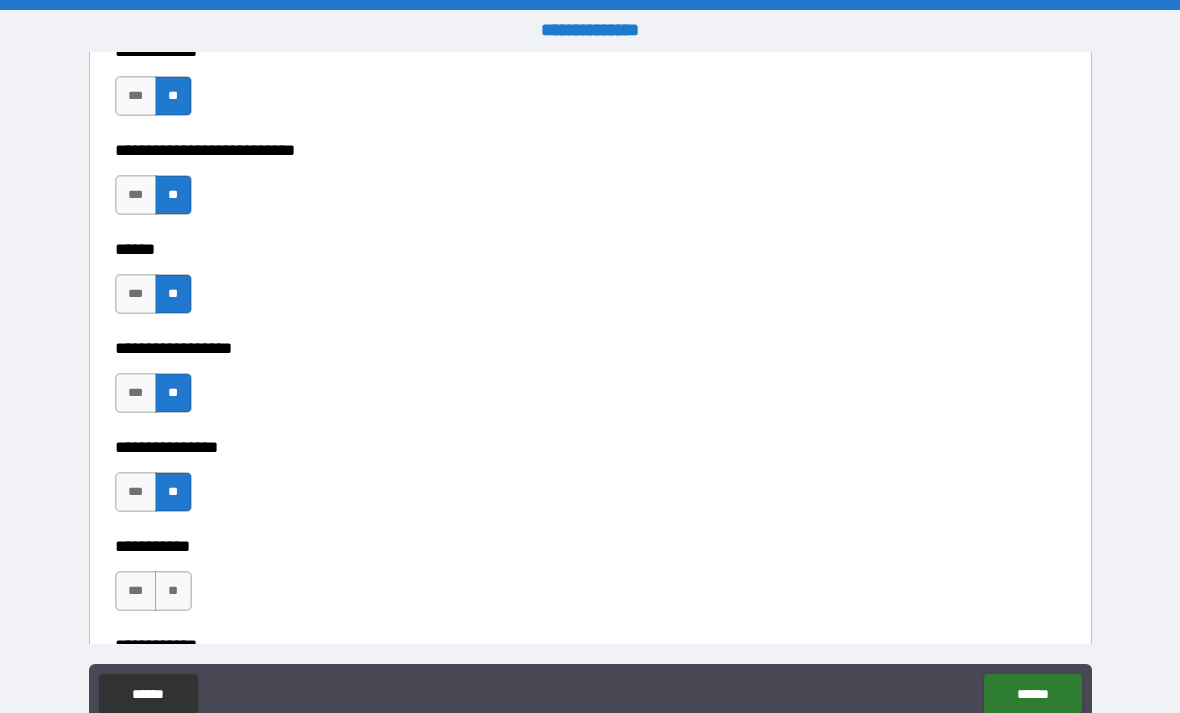 click on "**" at bounding box center [173, 591] 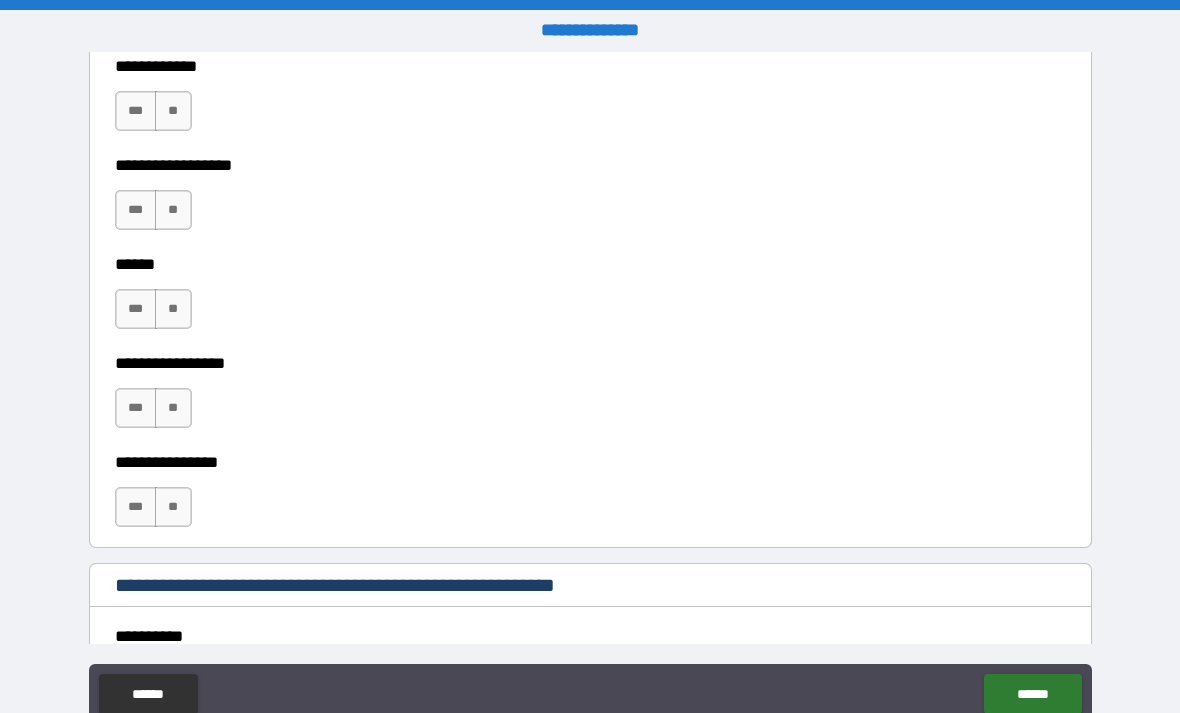 scroll, scrollTop: 10077, scrollLeft: 0, axis: vertical 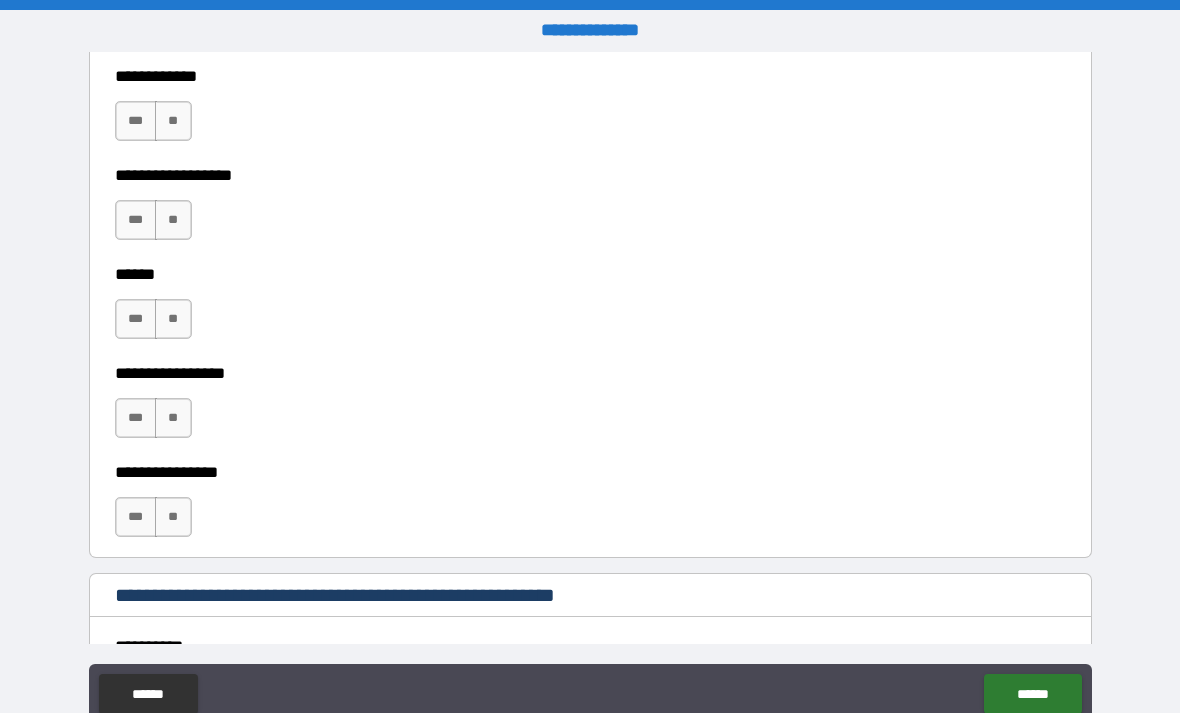 click on "**" at bounding box center [173, 121] 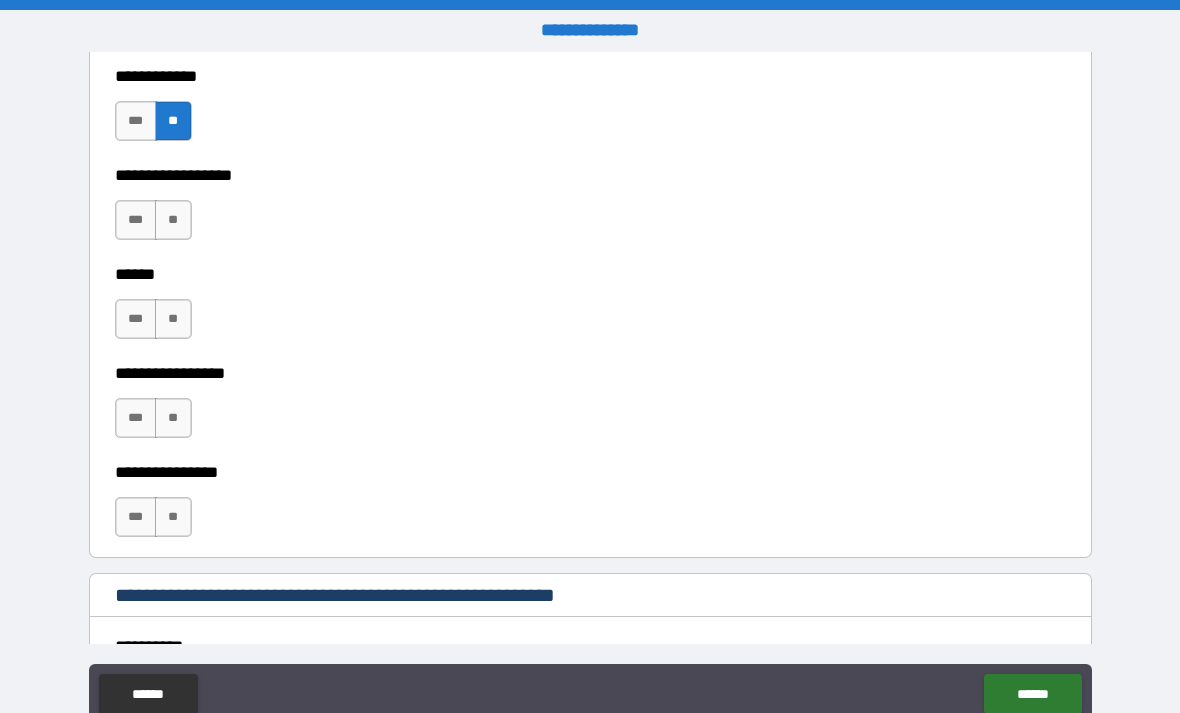 click on "**" at bounding box center (173, 220) 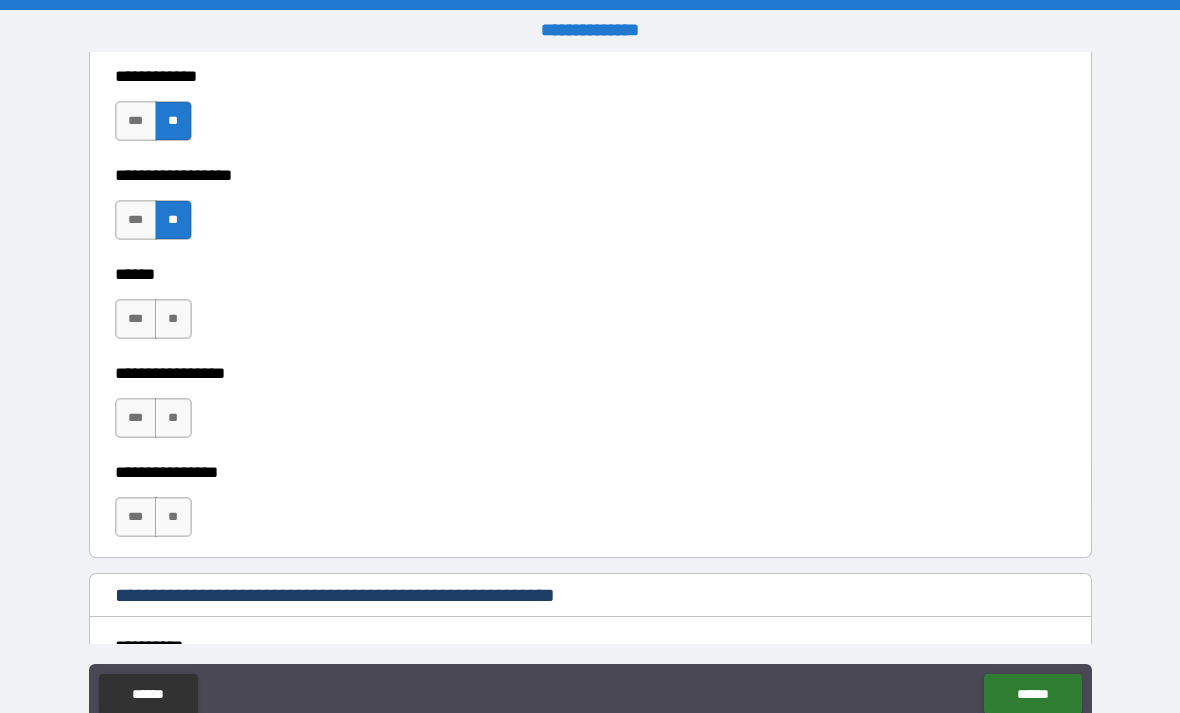 click on "**" at bounding box center [173, 319] 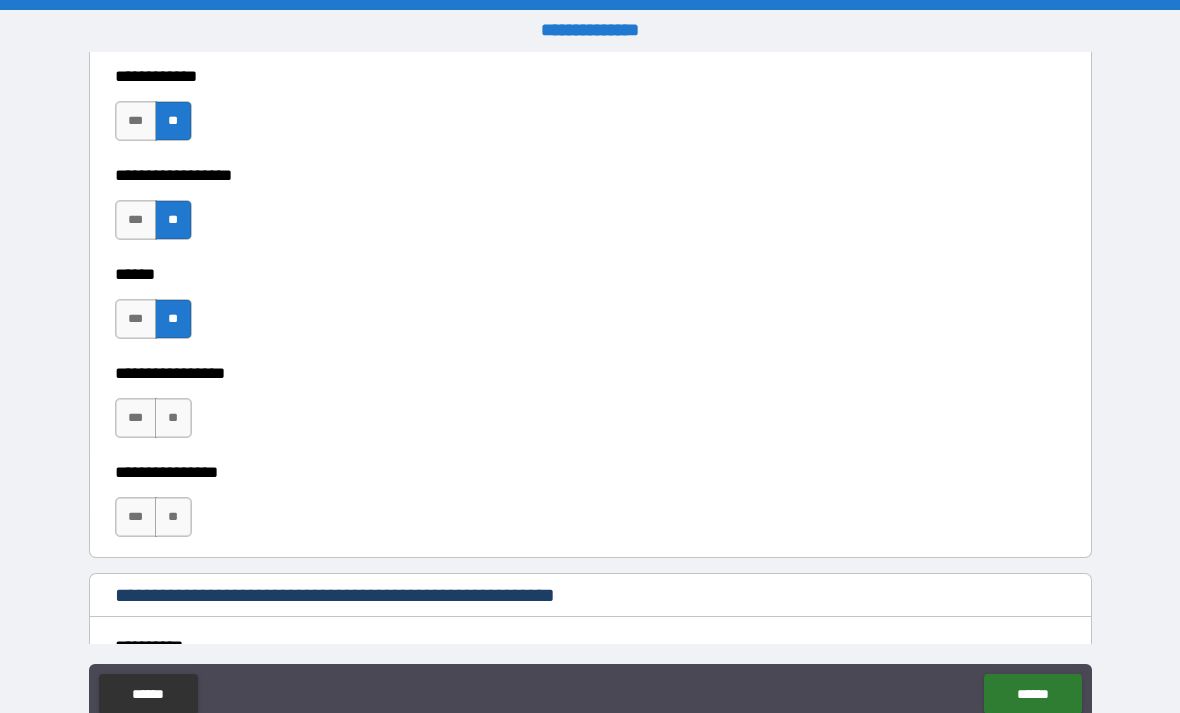 click on "**" at bounding box center [173, 418] 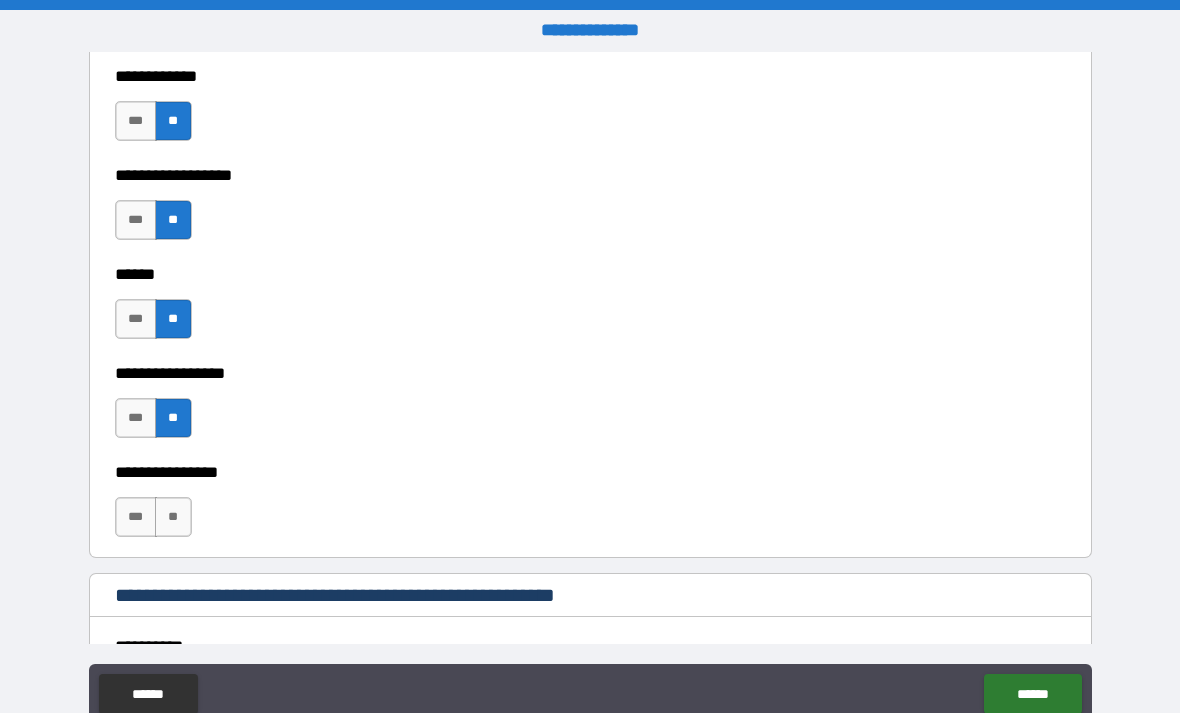 click on "**" at bounding box center [173, 517] 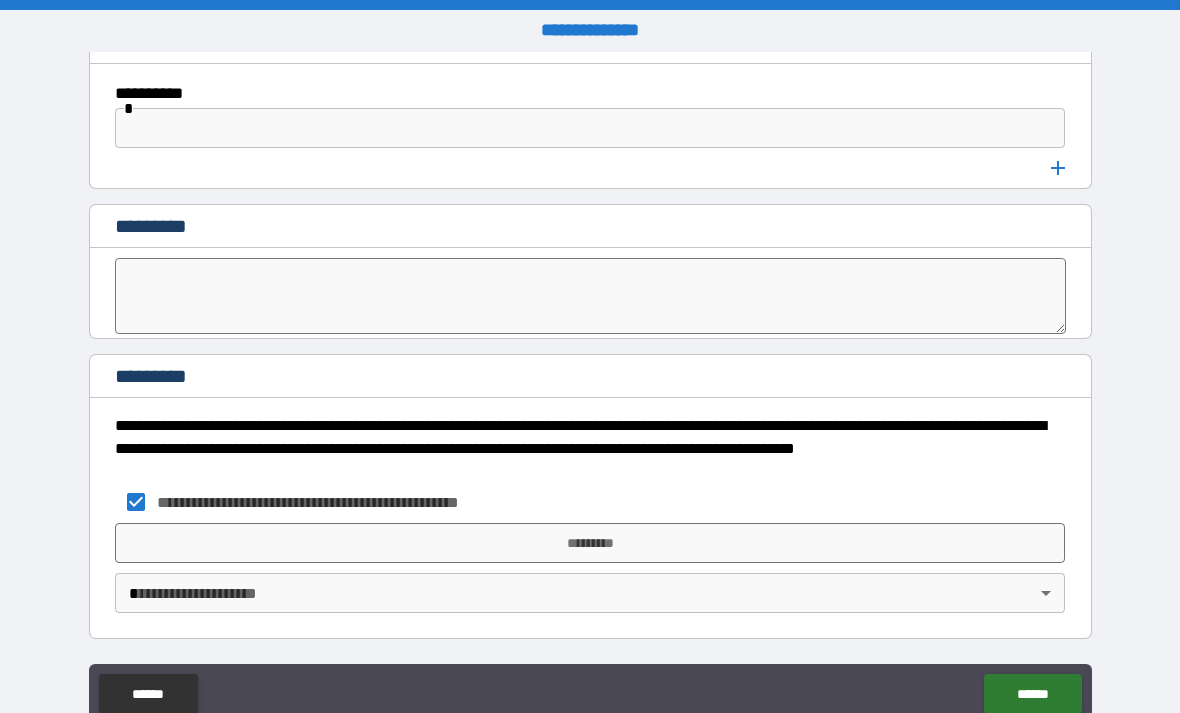 scroll, scrollTop: 10630, scrollLeft: 0, axis: vertical 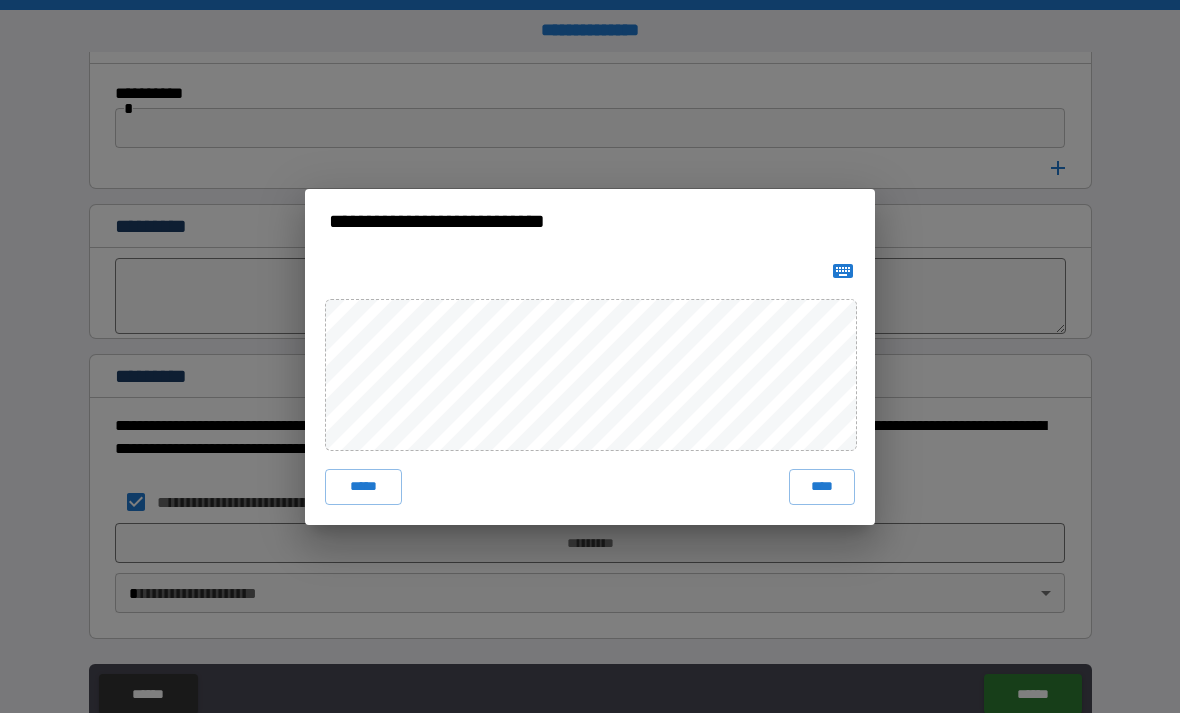 click on "****" at bounding box center (822, 487) 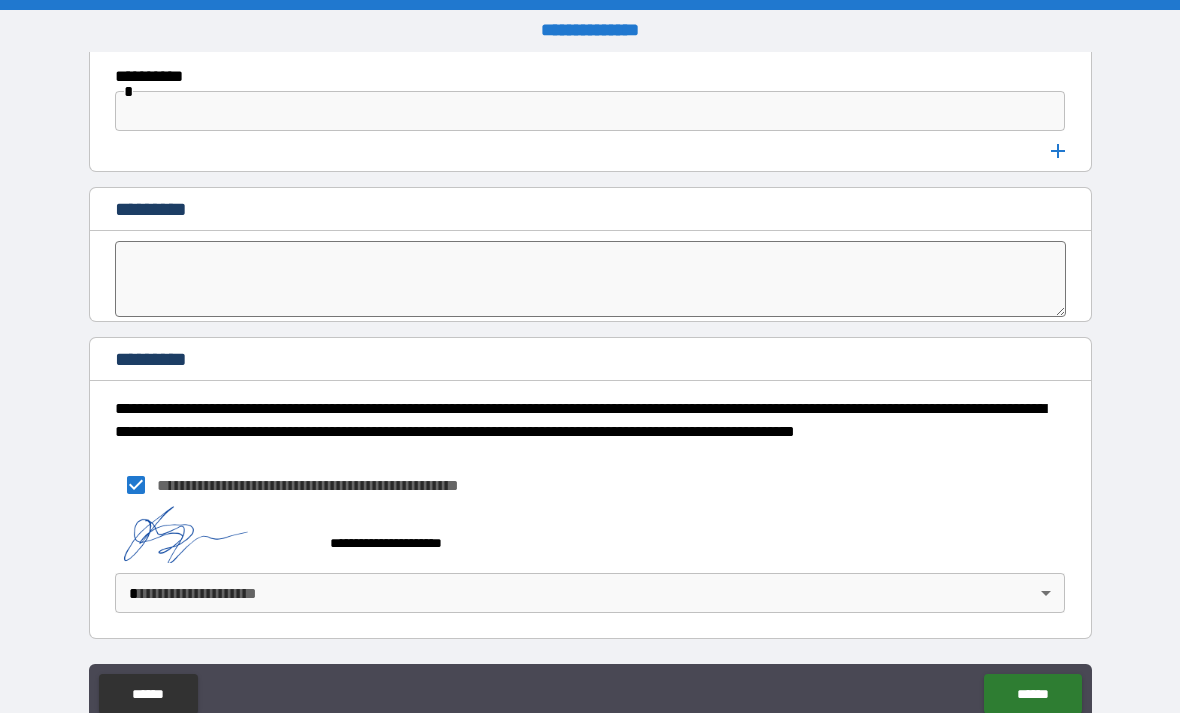 scroll, scrollTop: 10647, scrollLeft: 0, axis: vertical 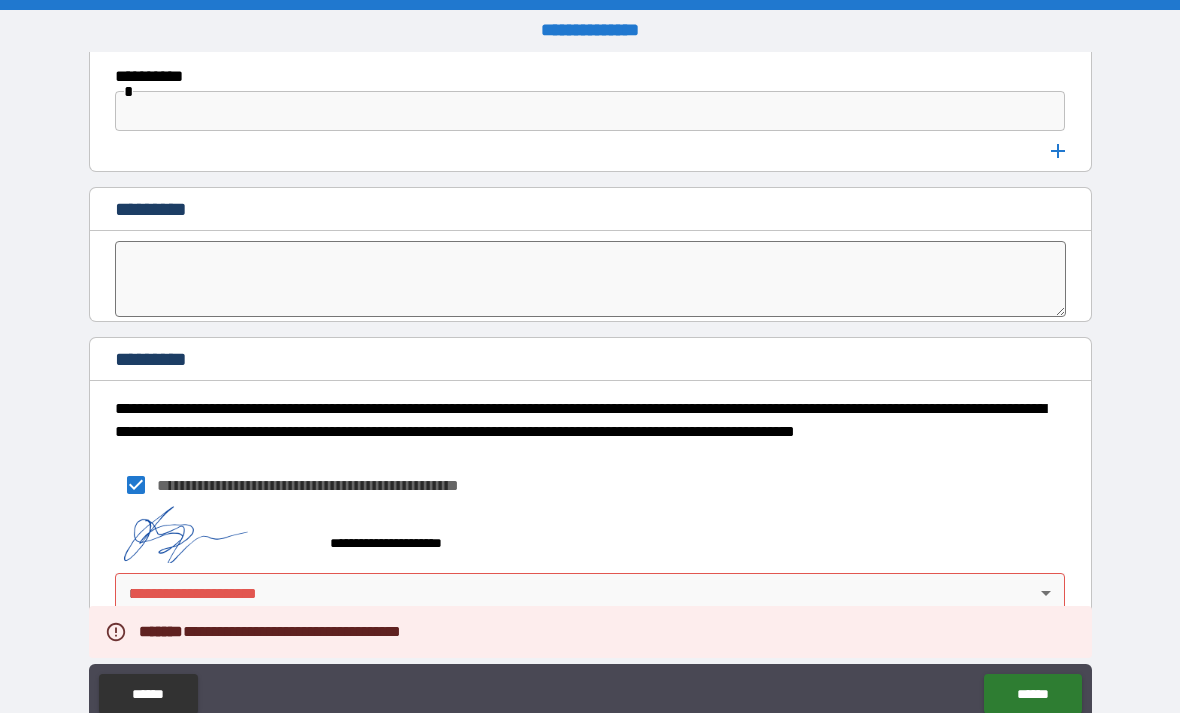 click on "**********" at bounding box center [590, 388] 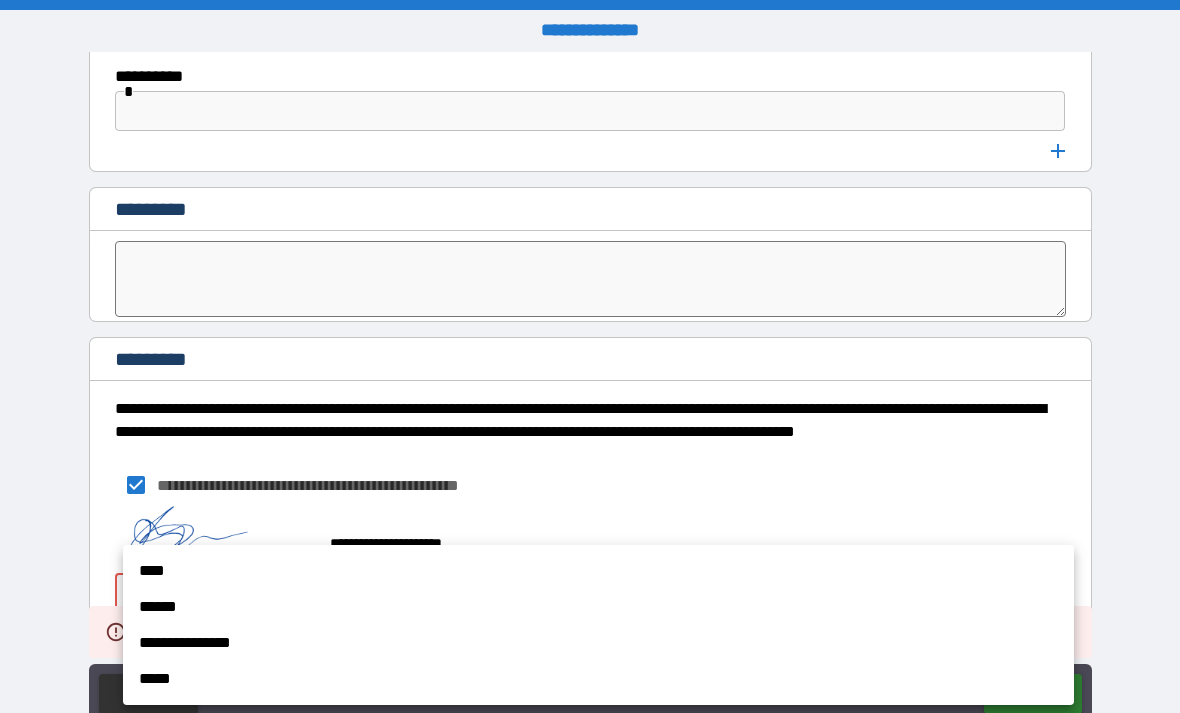click on "****" at bounding box center (598, 571) 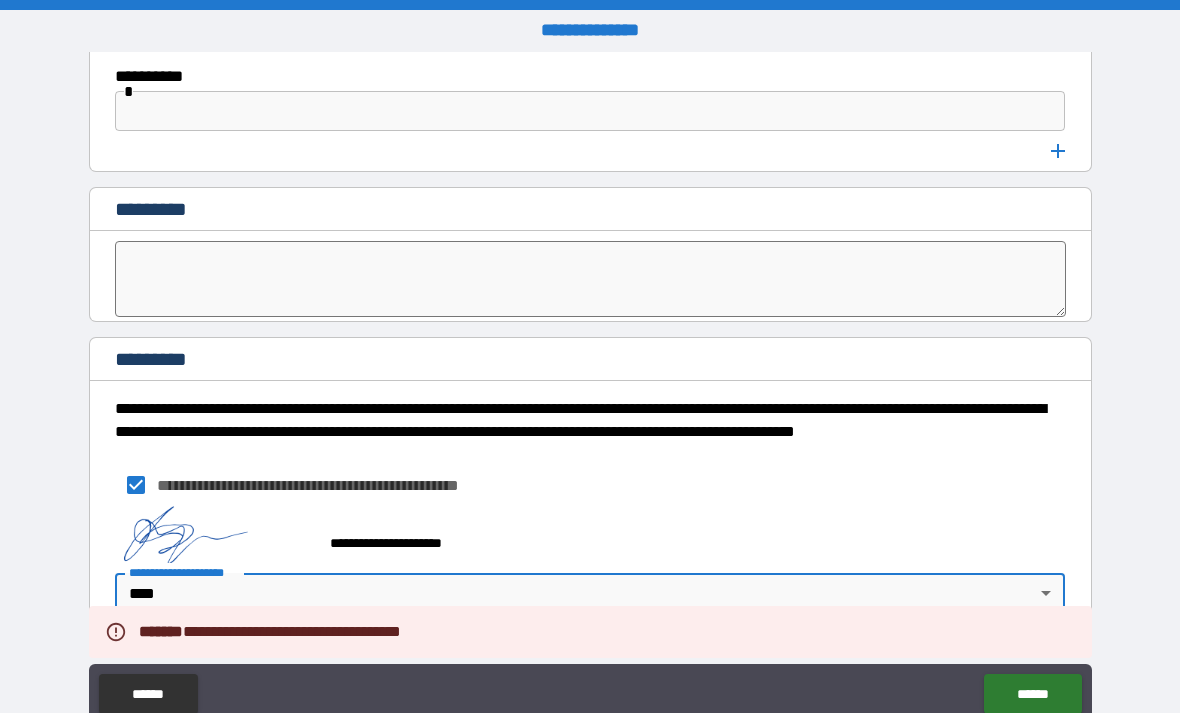 click on "******" at bounding box center (1032, 694) 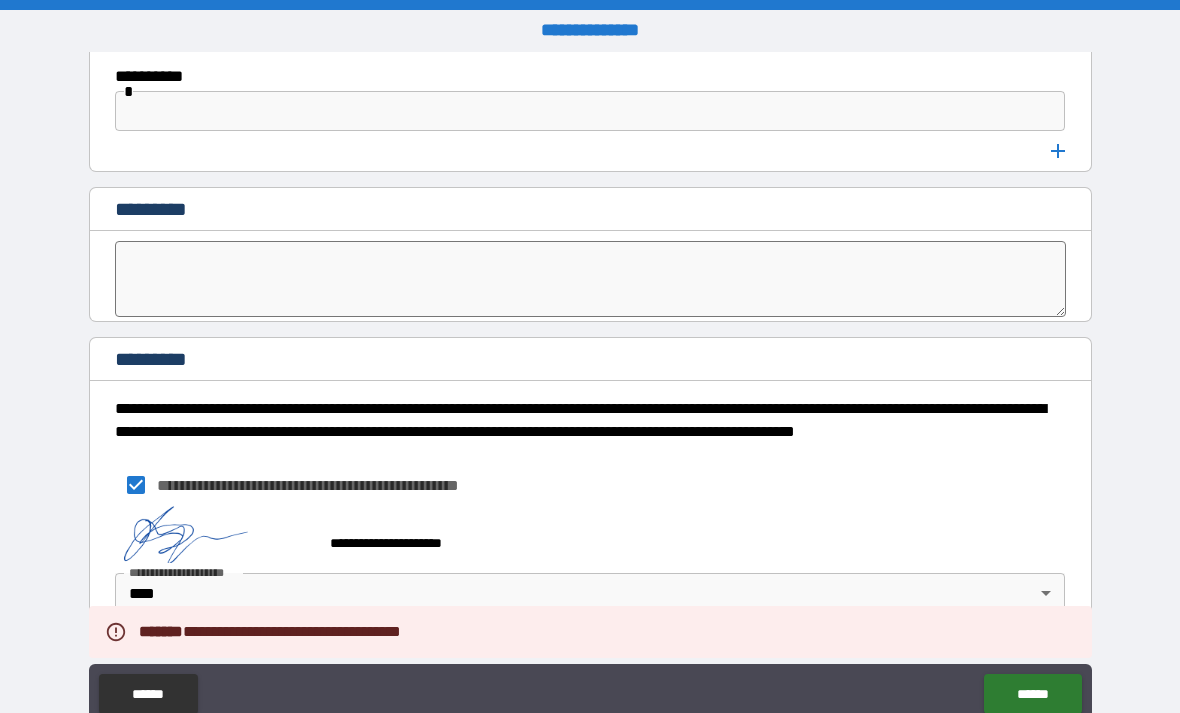 click on "******" at bounding box center [1032, 694] 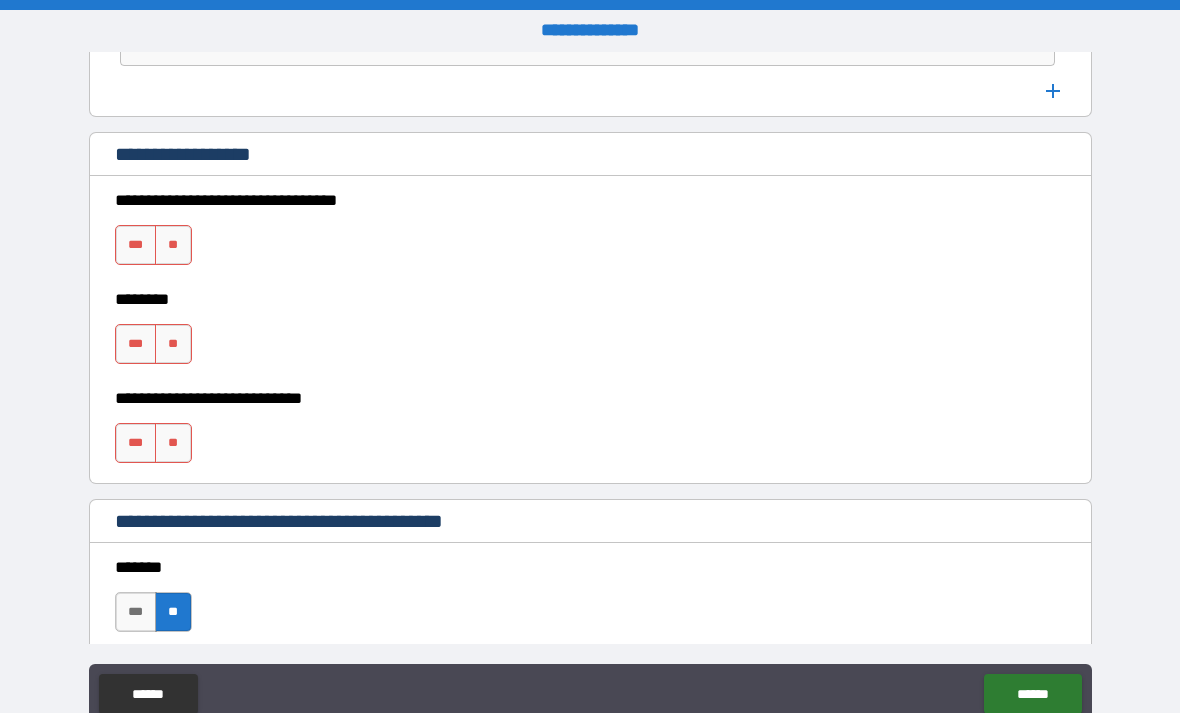 scroll, scrollTop: 1406, scrollLeft: 0, axis: vertical 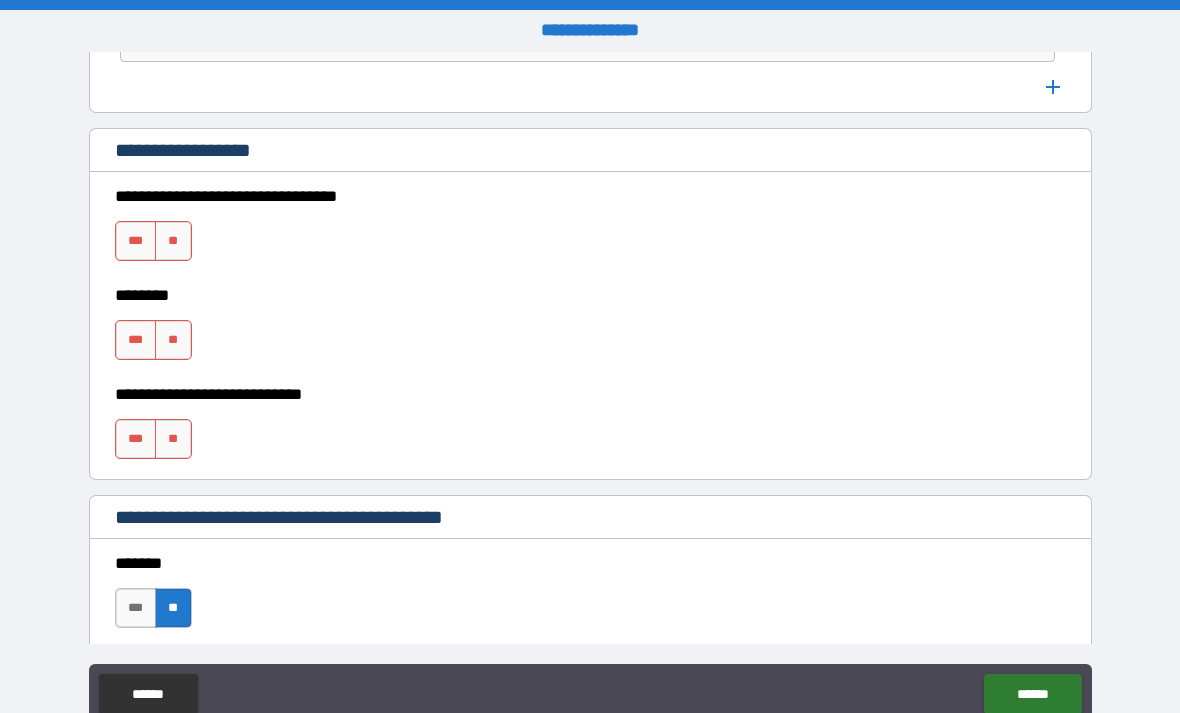 click on "**" at bounding box center [173, 241] 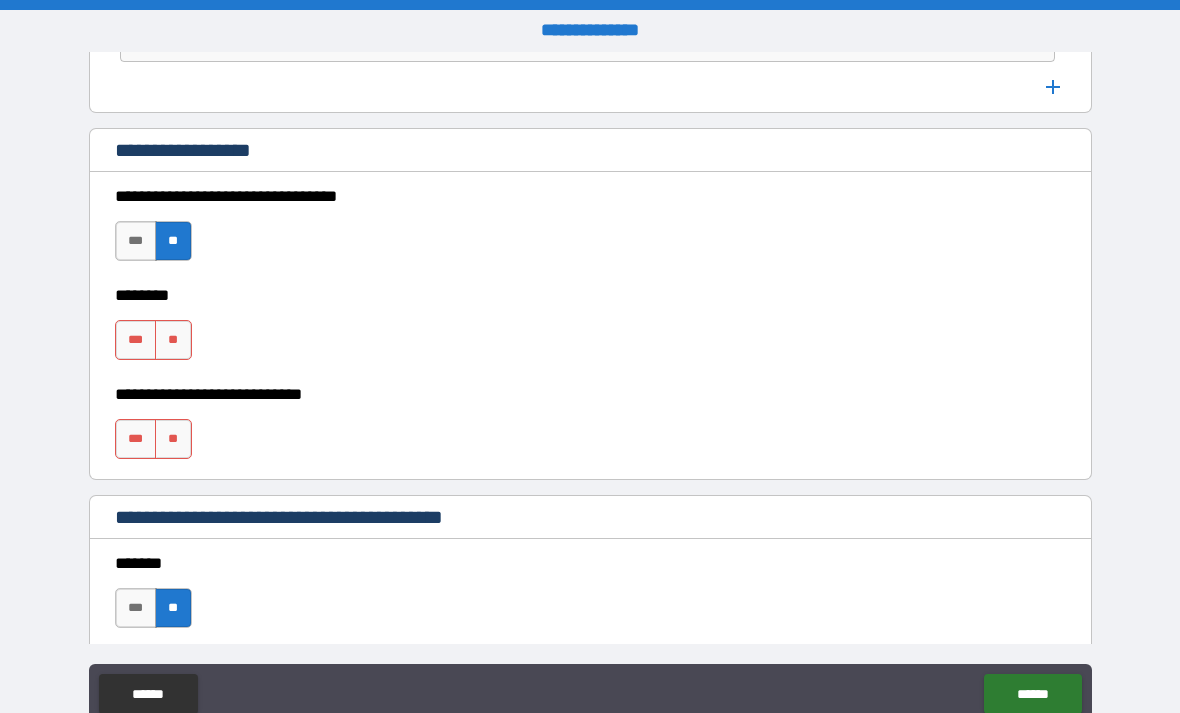 click on "**" at bounding box center [173, 340] 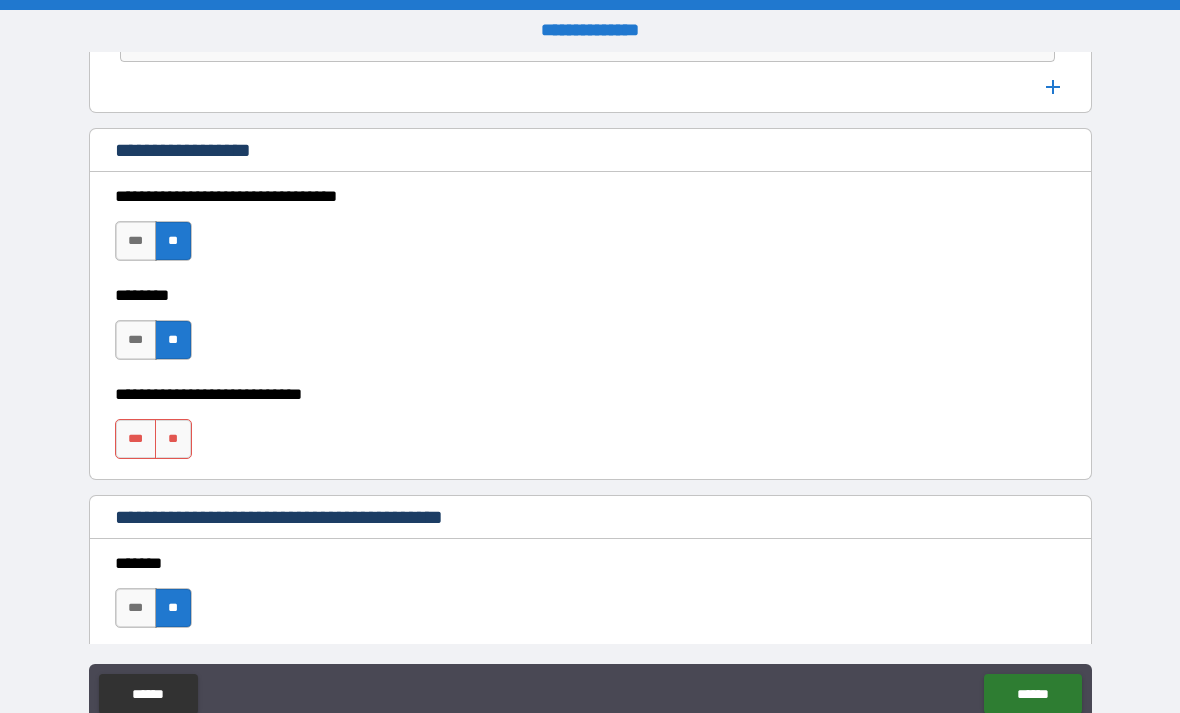 click on "**" at bounding box center (173, 439) 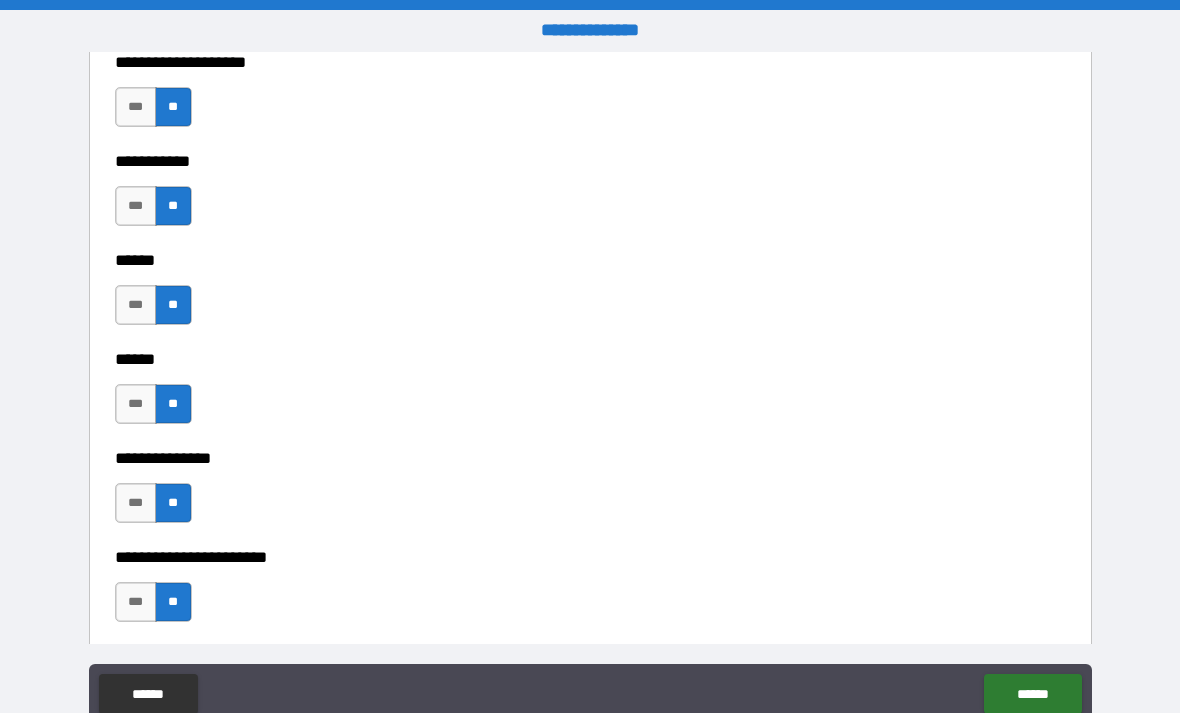 scroll, scrollTop: 3308, scrollLeft: 0, axis: vertical 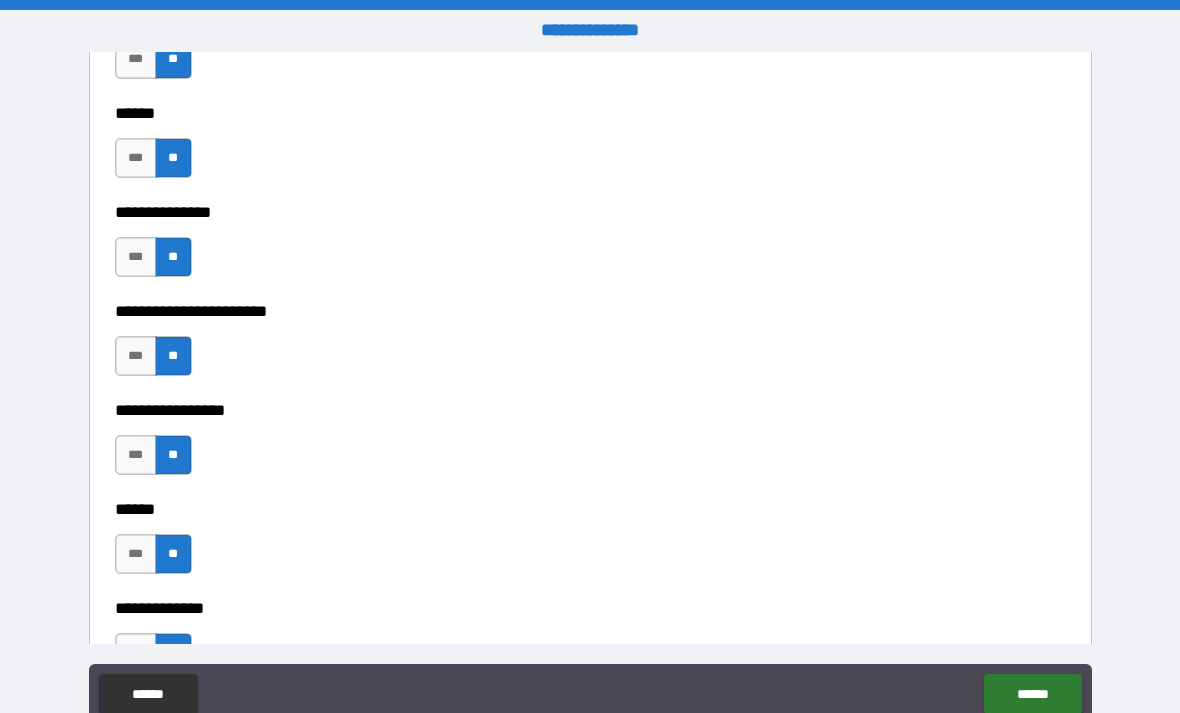 click on "******" at bounding box center [1032, 694] 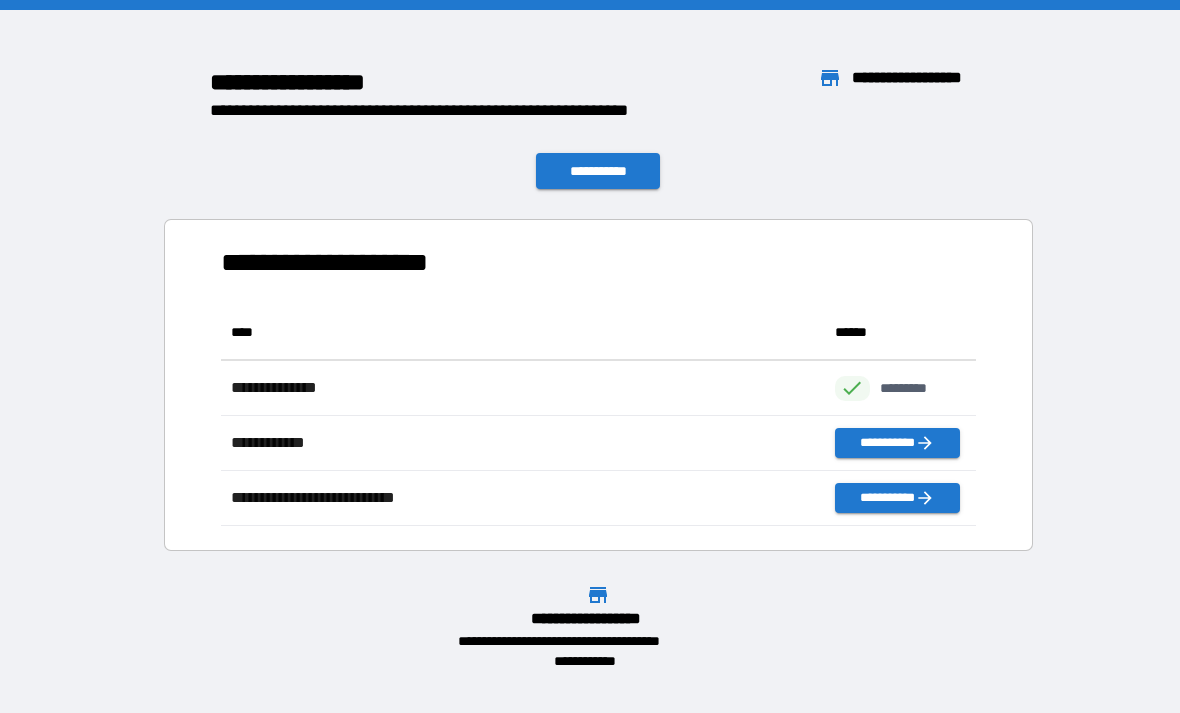 scroll, scrollTop: 1, scrollLeft: 1, axis: both 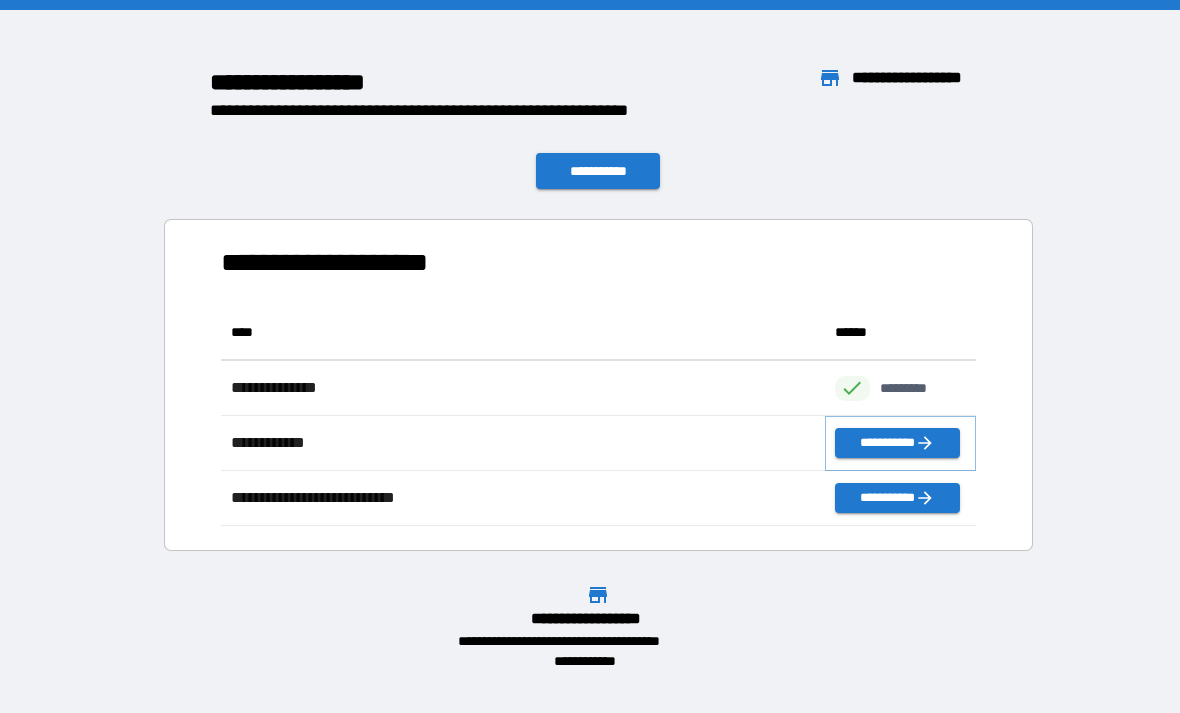 click on "**********" at bounding box center (897, 443) 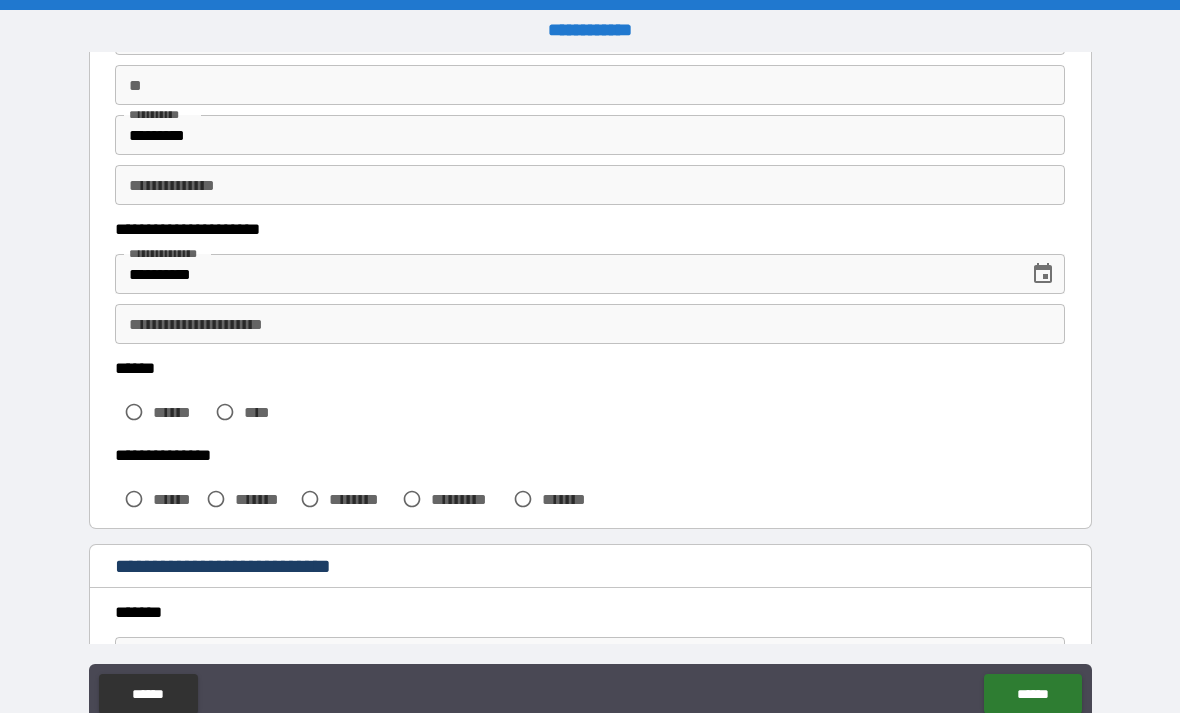 scroll, scrollTop: 195, scrollLeft: 0, axis: vertical 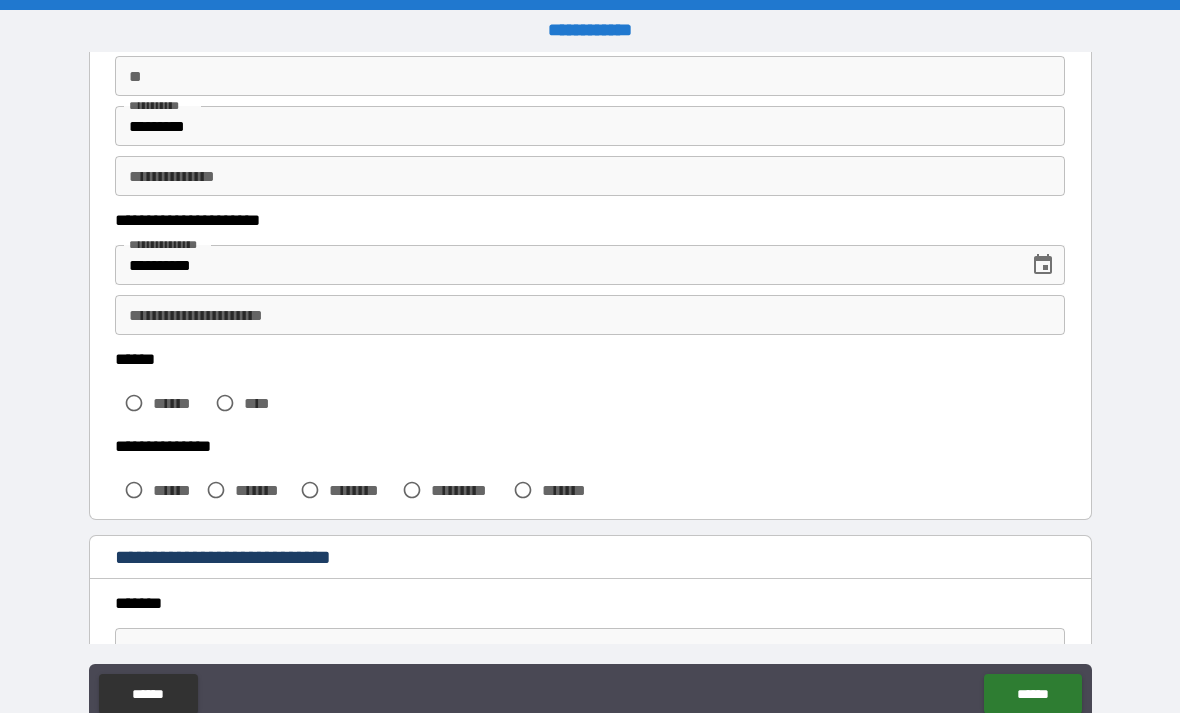 click on "**********" at bounding box center [590, 315] 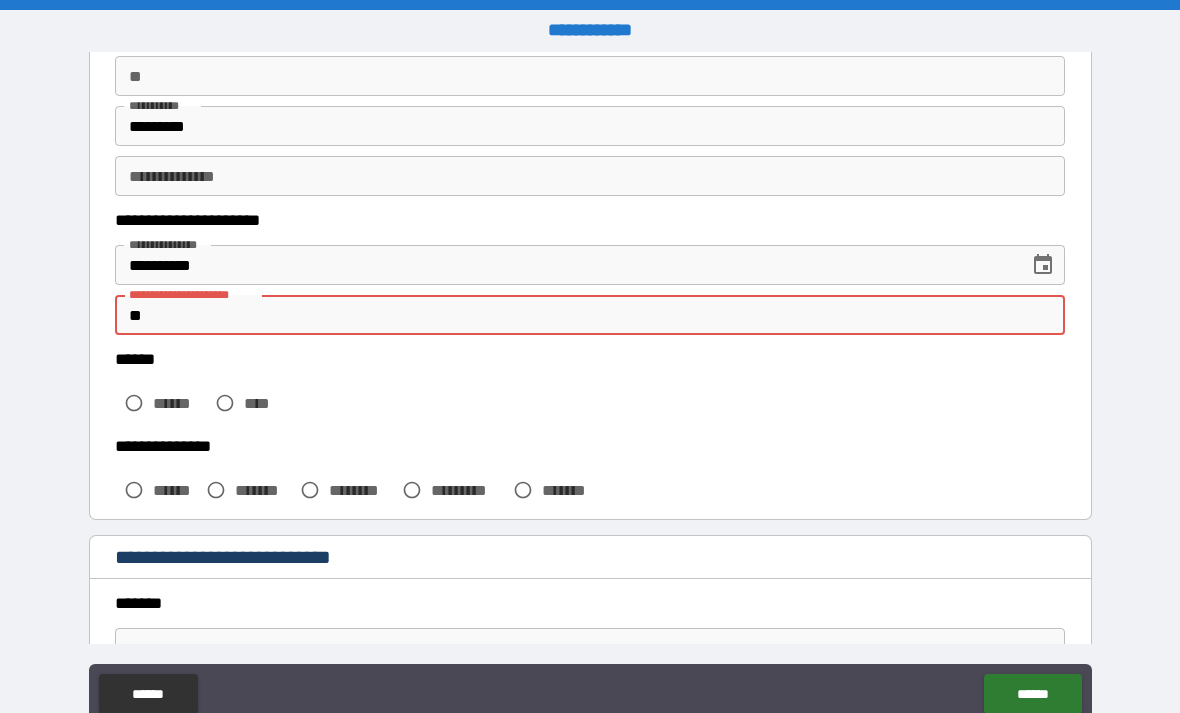 type on "*" 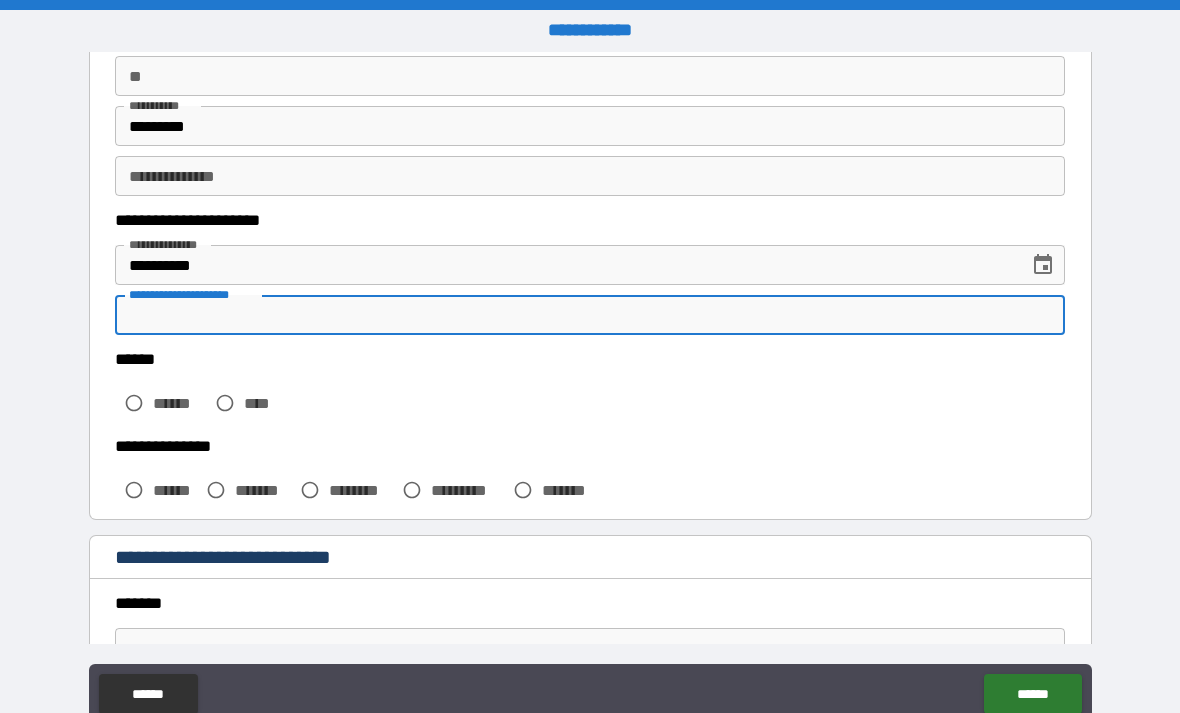 type 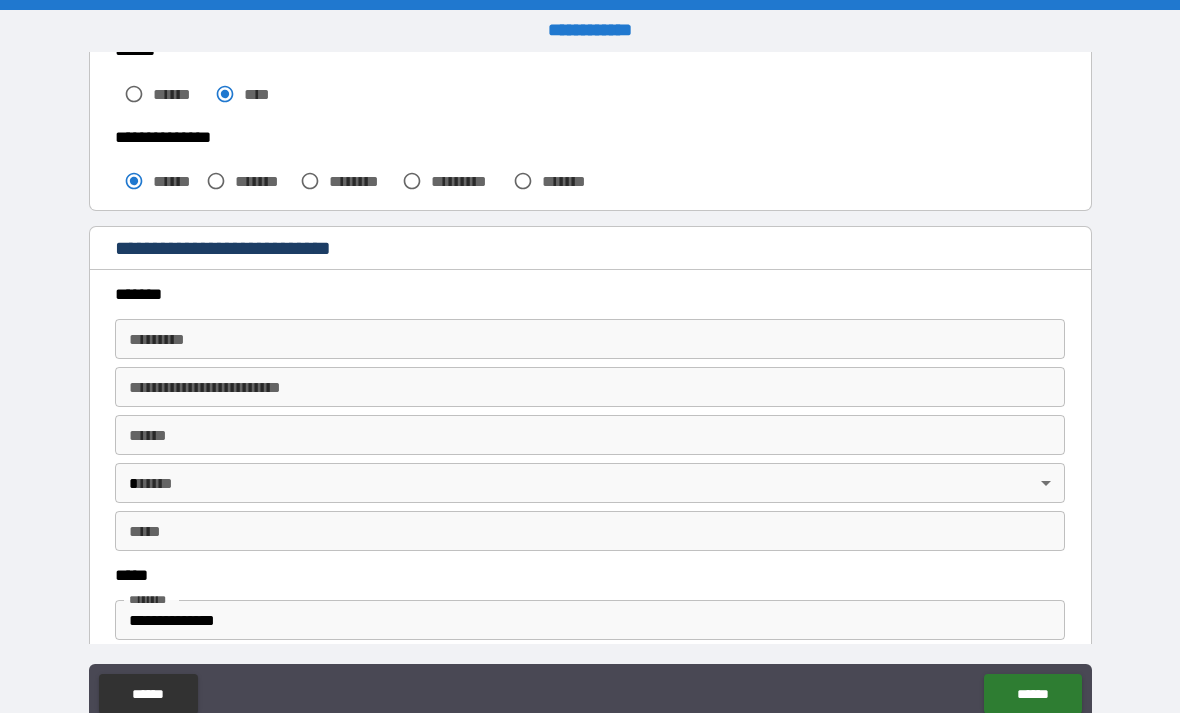 scroll, scrollTop: 503, scrollLeft: 0, axis: vertical 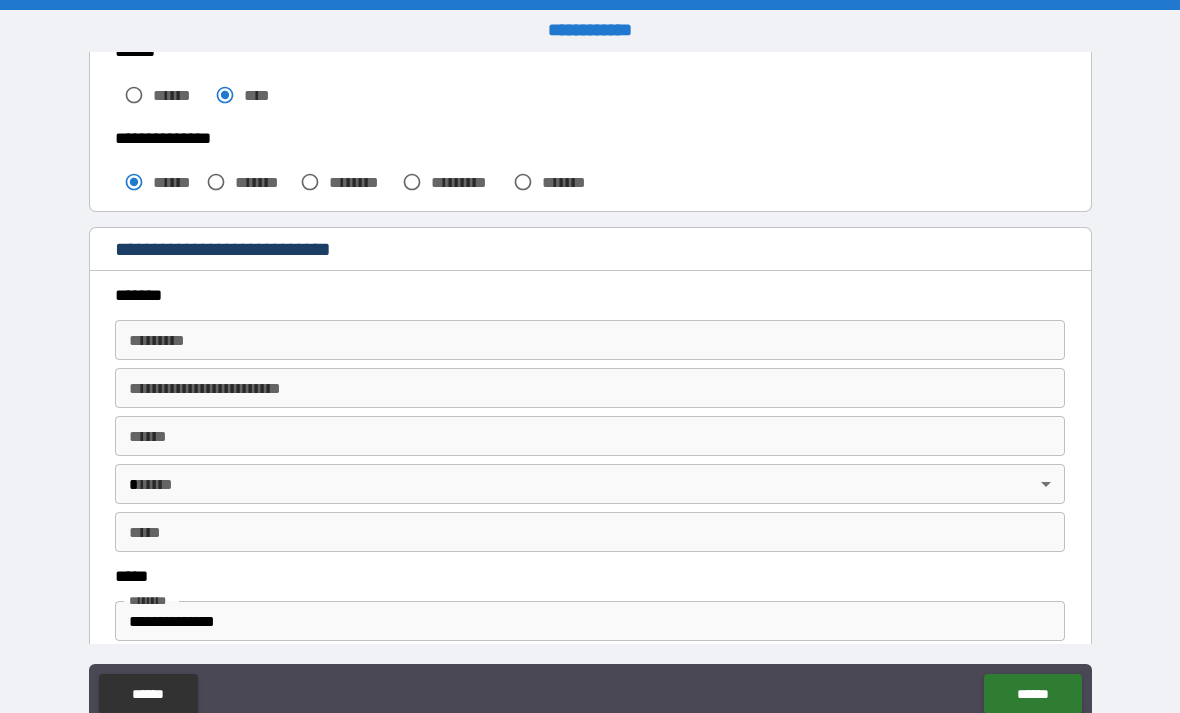 click on "*******   *" at bounding box center (590, 340) 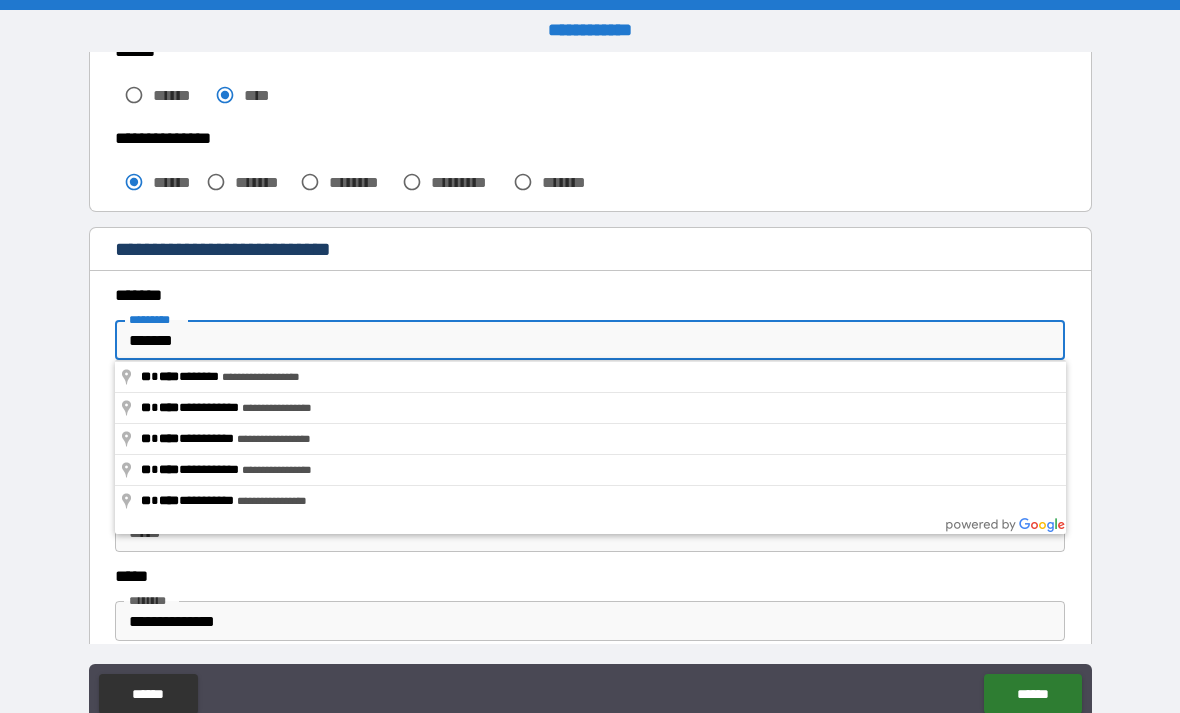 type on "**********" 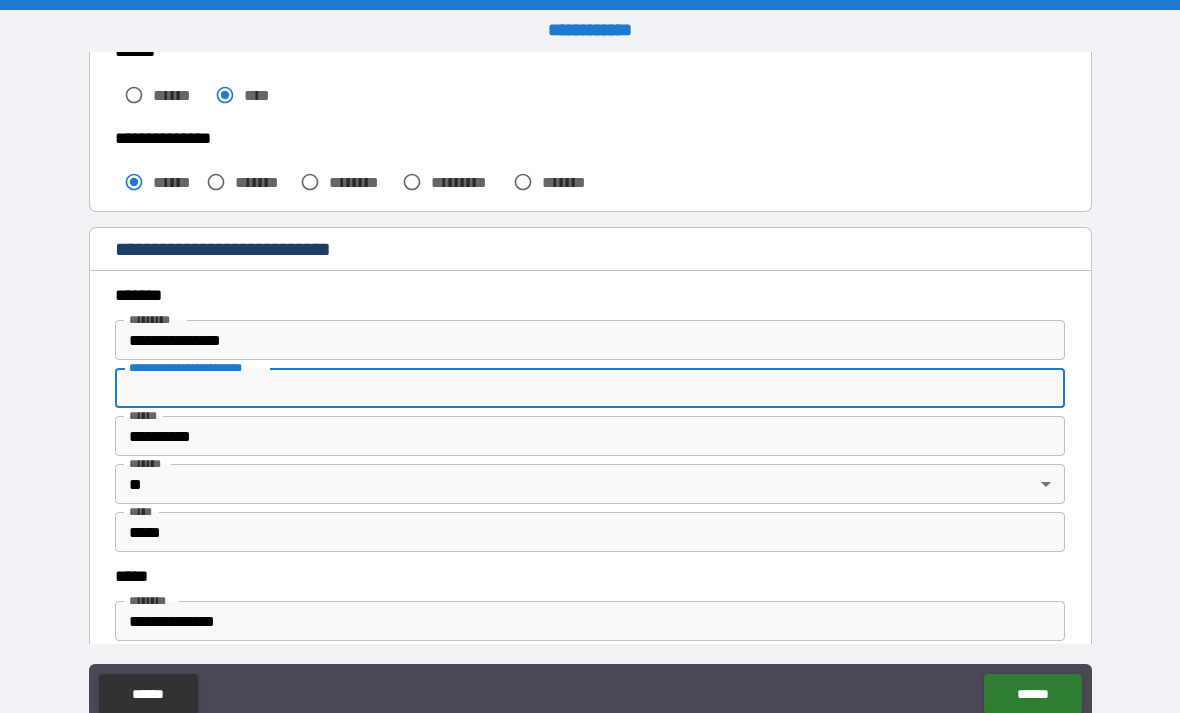 click on "**********" at bounding box center [590, 391] 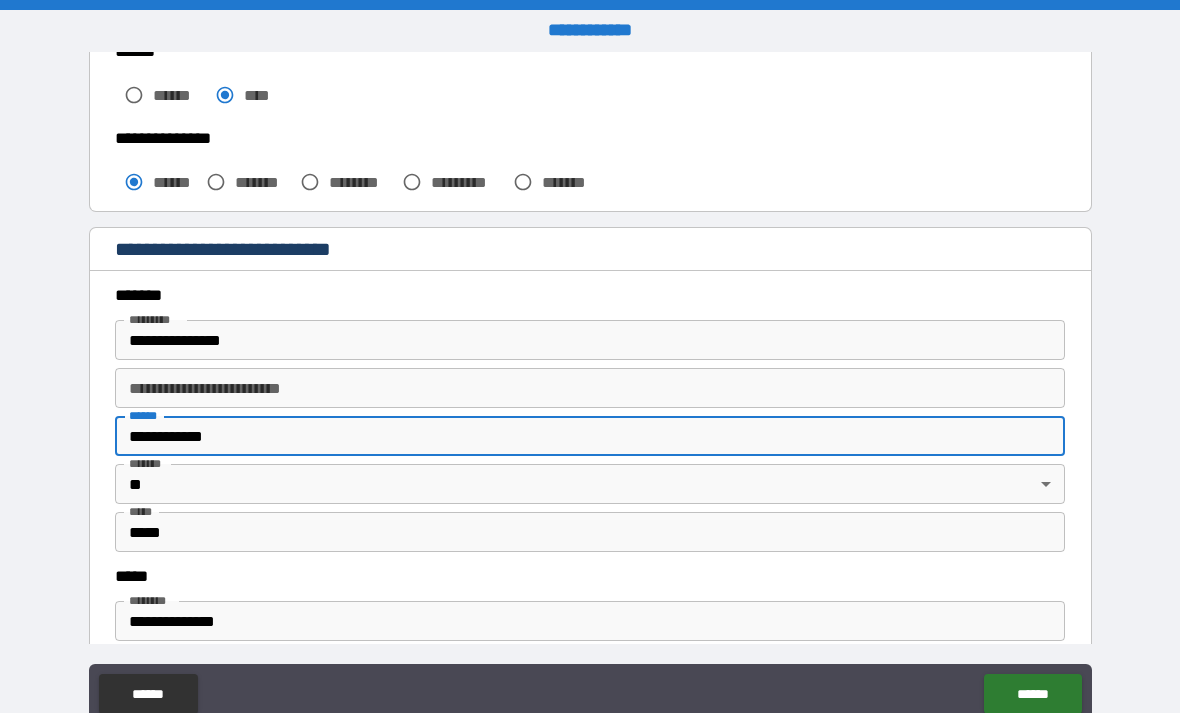 click on "**********" at bounding box center (590, 391) 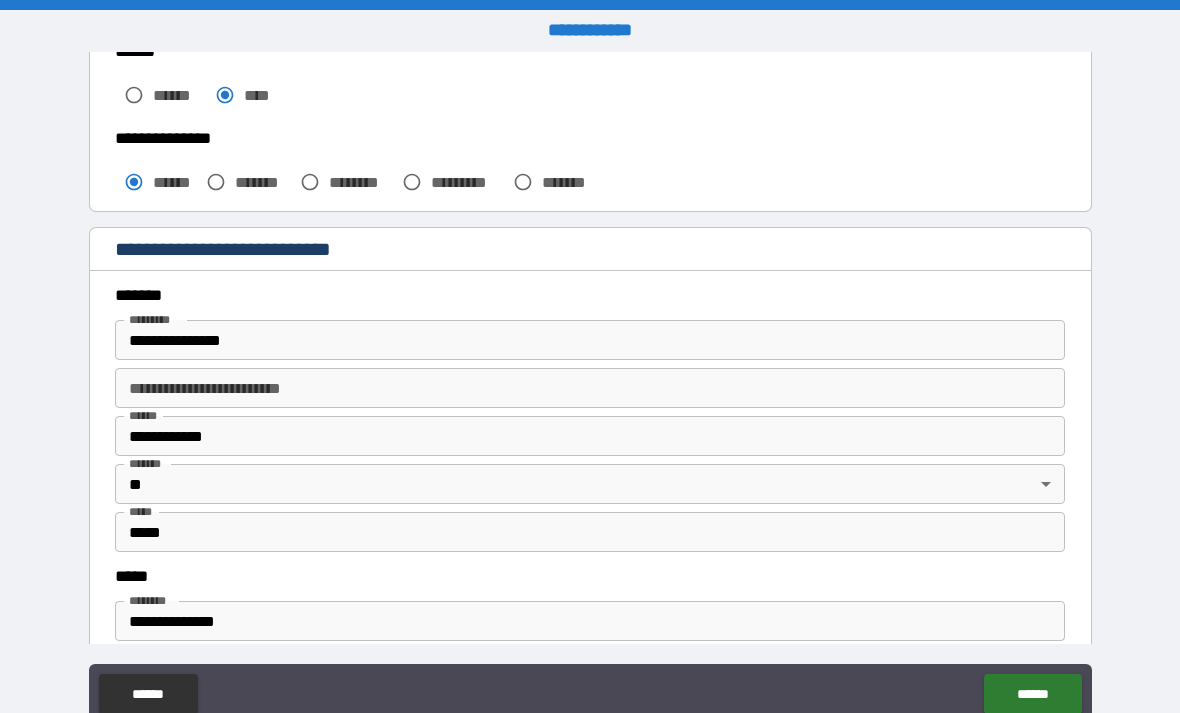 click on "**********" at bounding box center (590, 436) 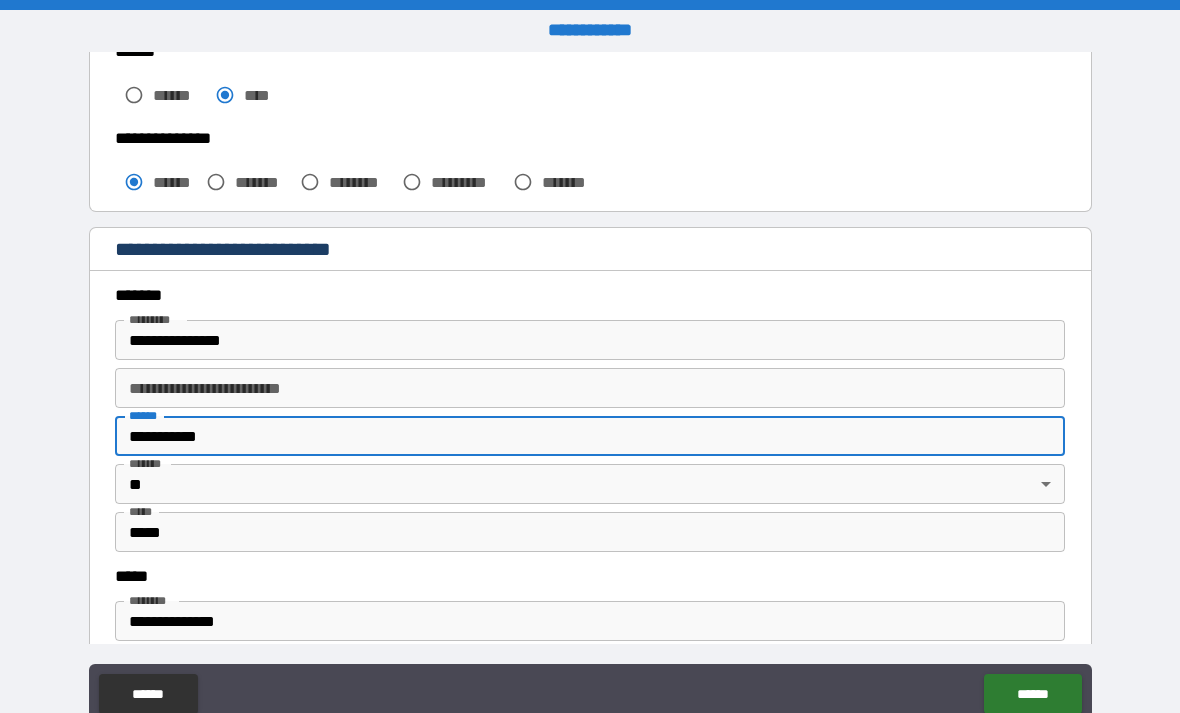 type on "**********" 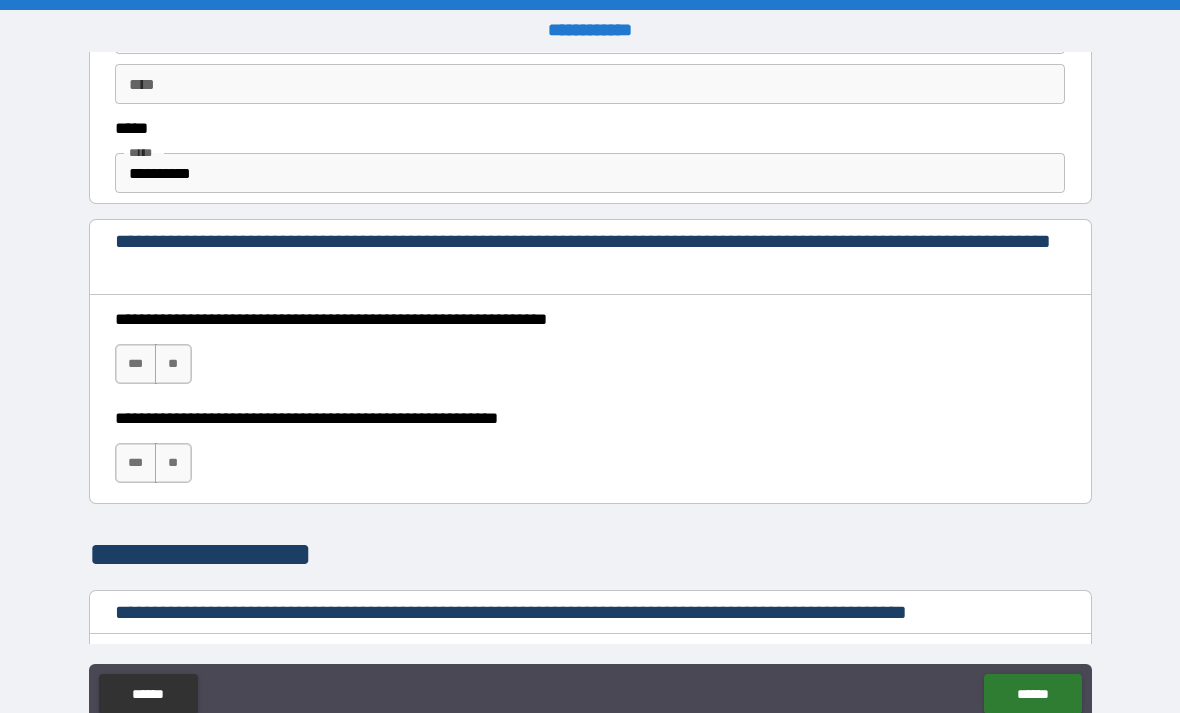 scroll, scrollTop: 1144, scrollLeft: 0, axis: vertical 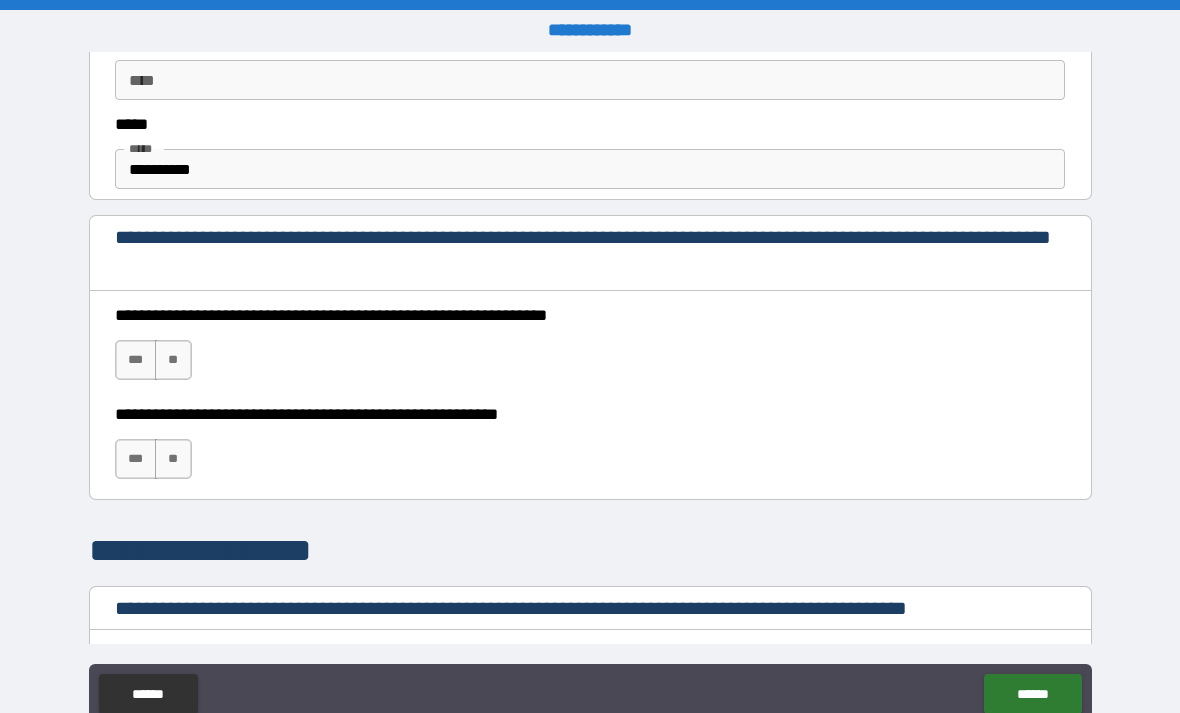click on "***" at bounding box center [136, 360] 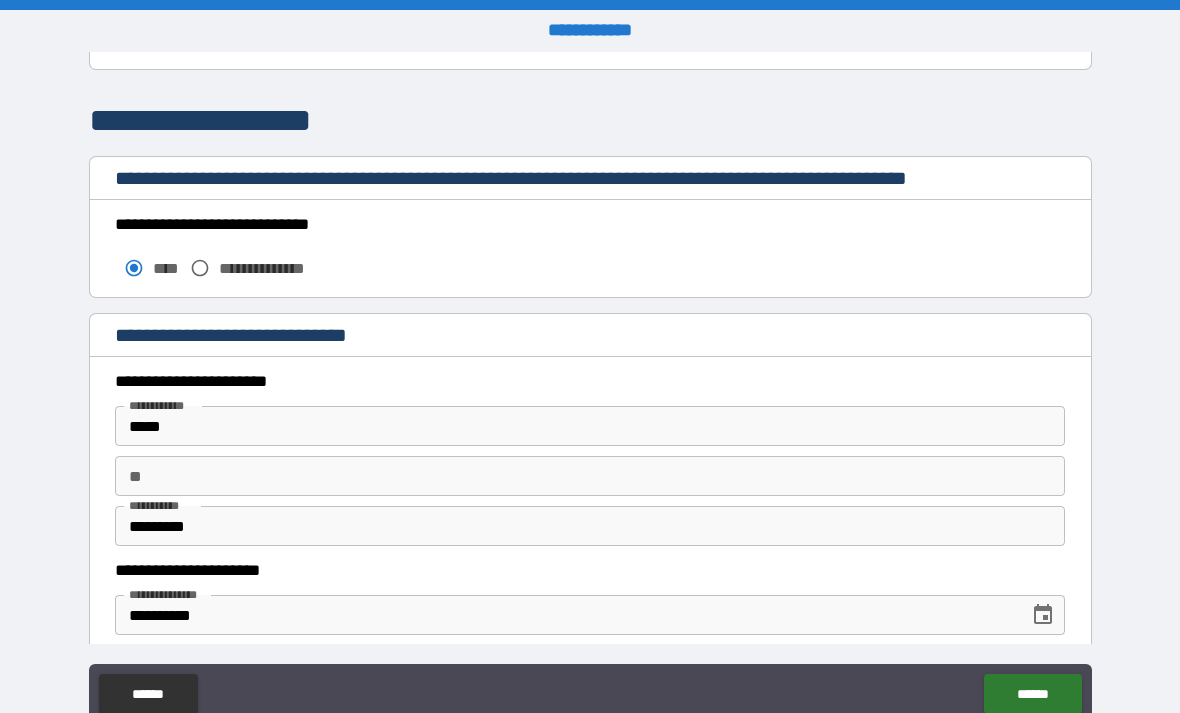 scroll, scrollTop: 1587, scrollLeft: 0, axis: vertical 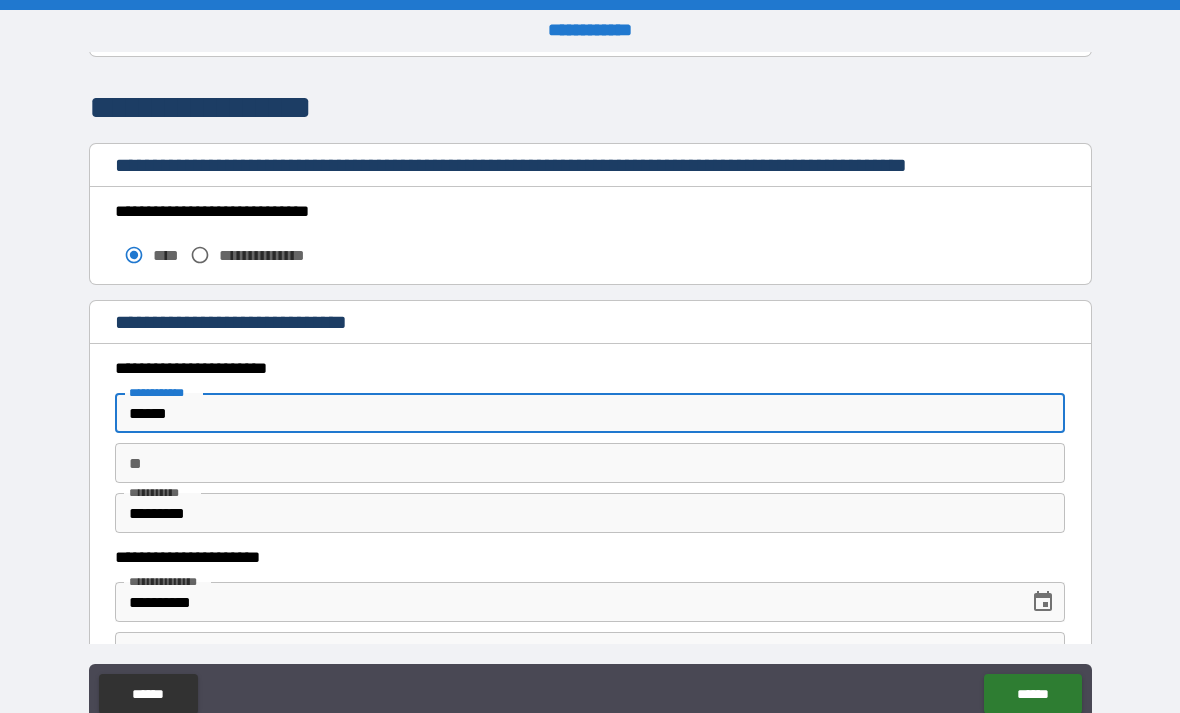 type on "*****" 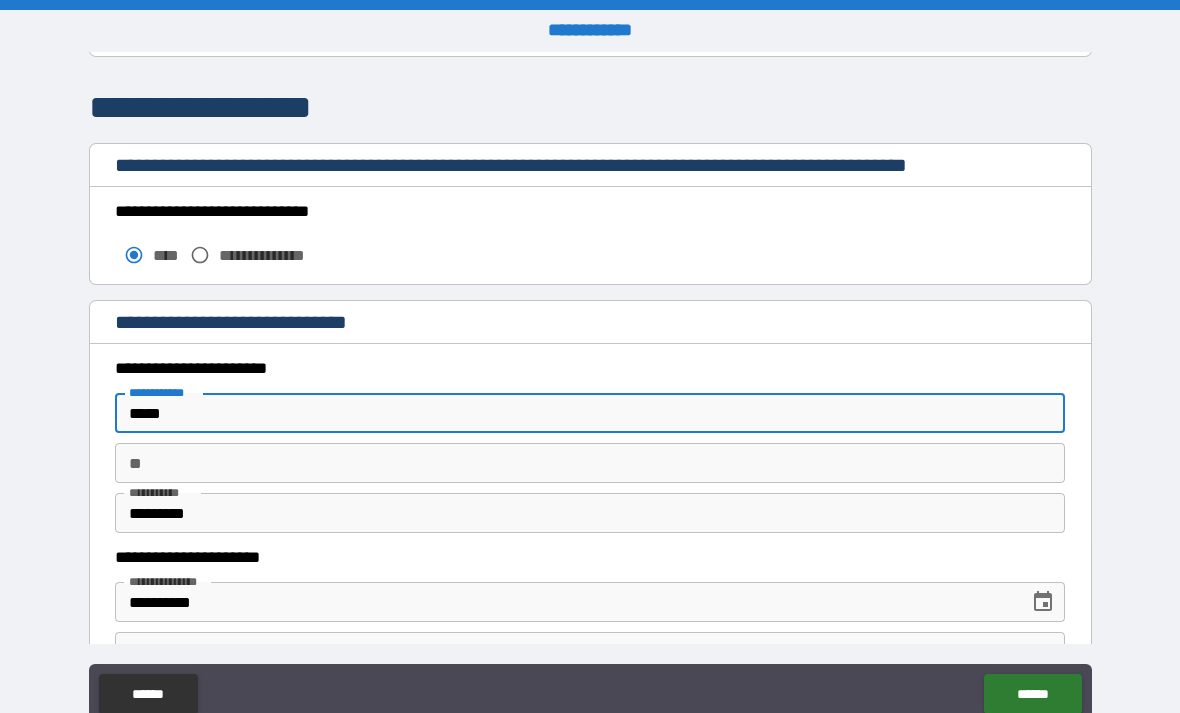 click on "**********" at bounding box center (590, 391) 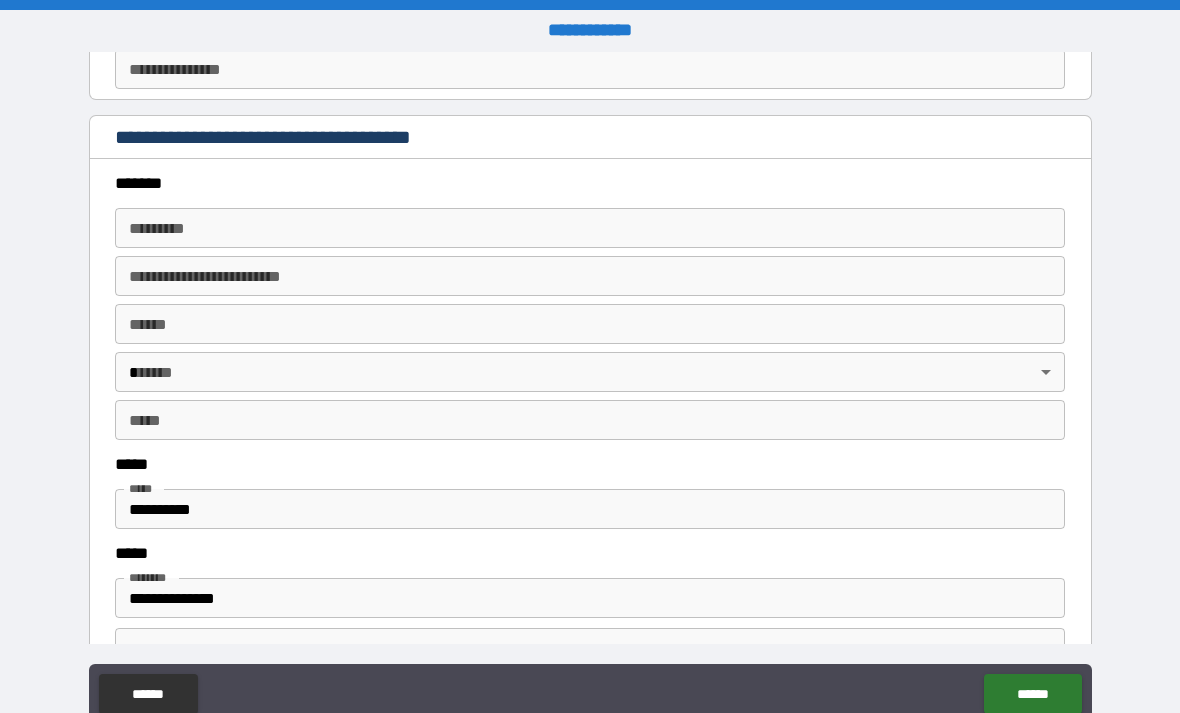 scroll, scrollTop: 2219, scrollLeft: 0, axis: vertical 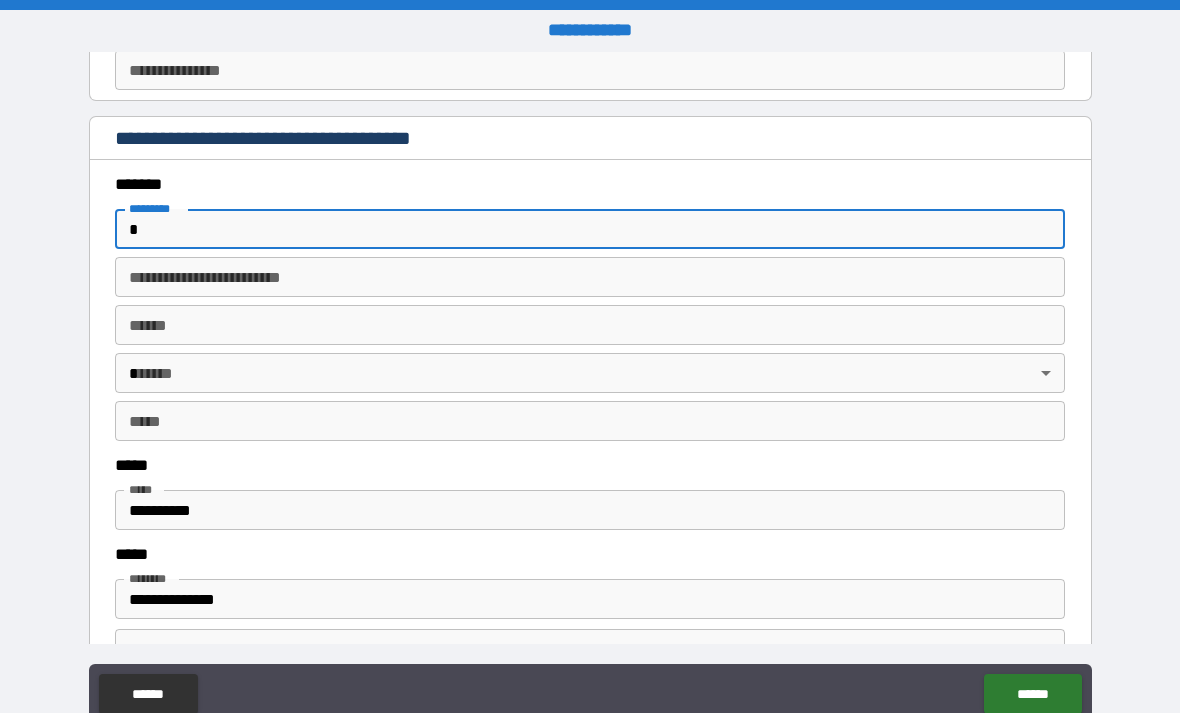 type on "*" 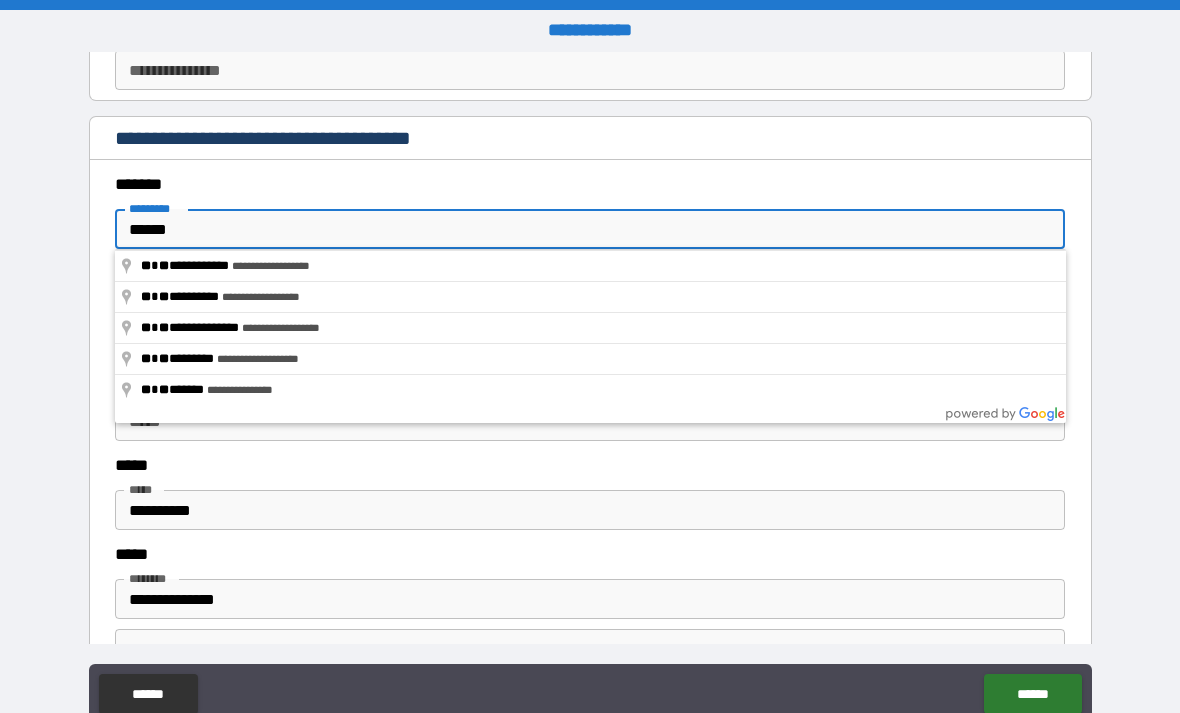 type on "**********" 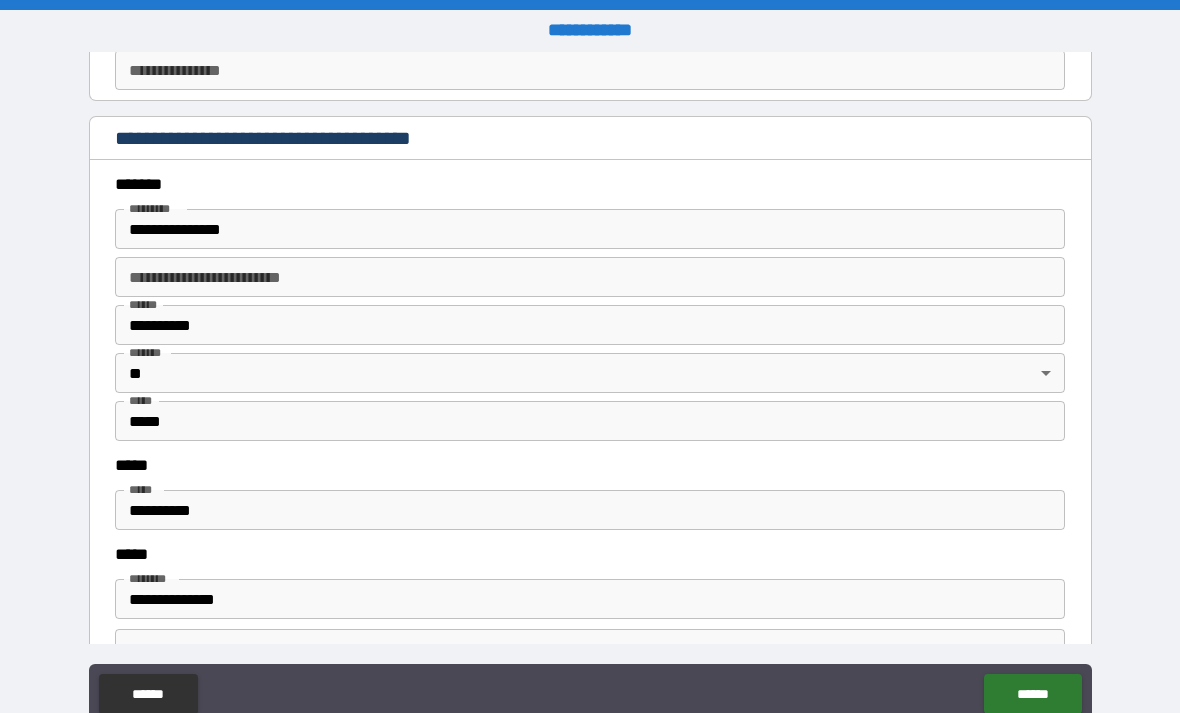 click on "**********" at bounding box center (590, 391) 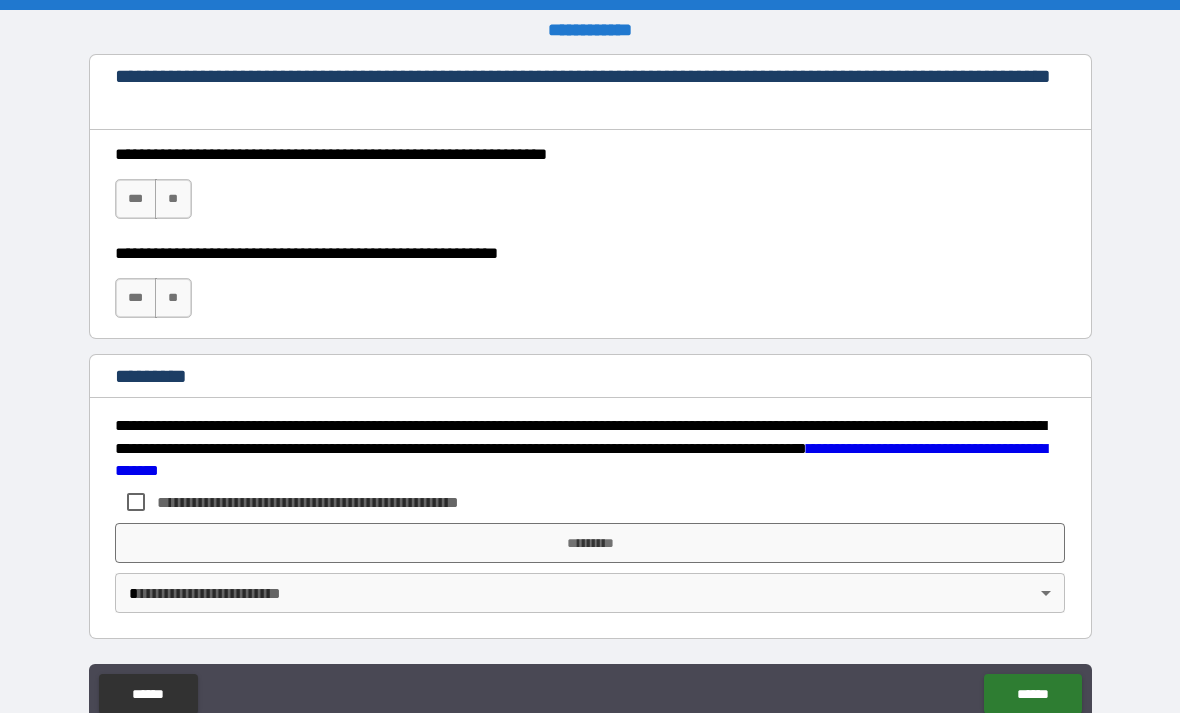 scroll, scrollTop: 2910, scrollLeft: 0, axis: vertical 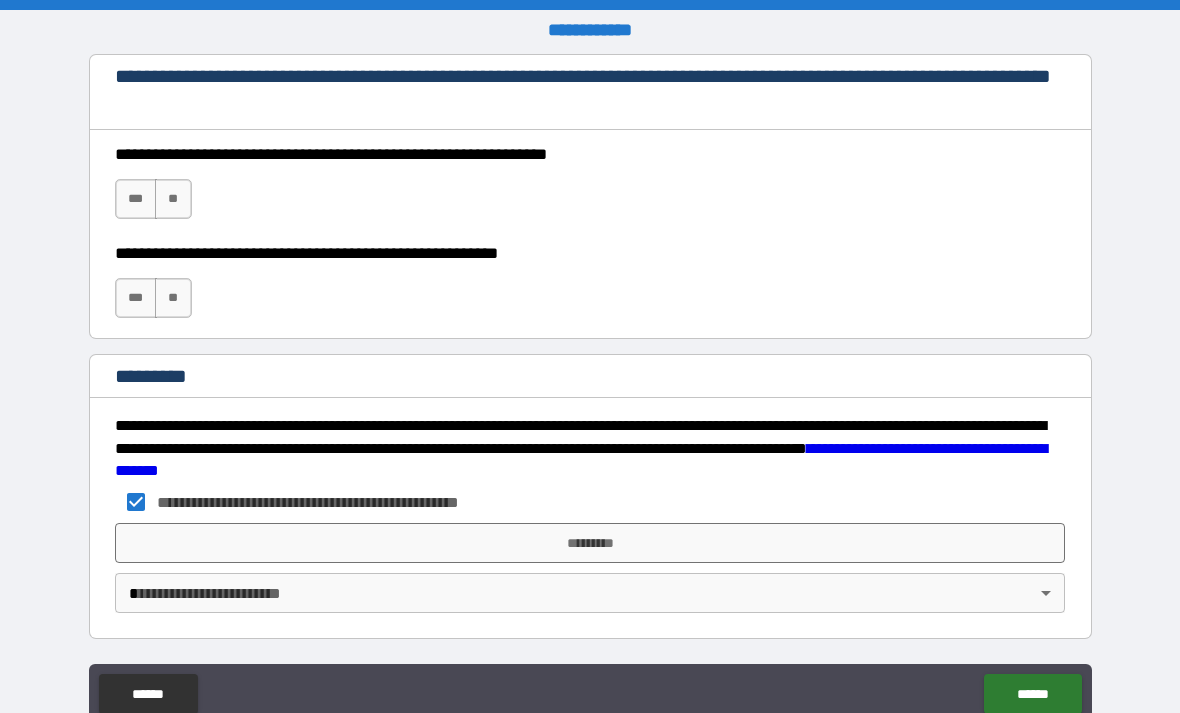 click on "*********" at bounding box center [590, 543] 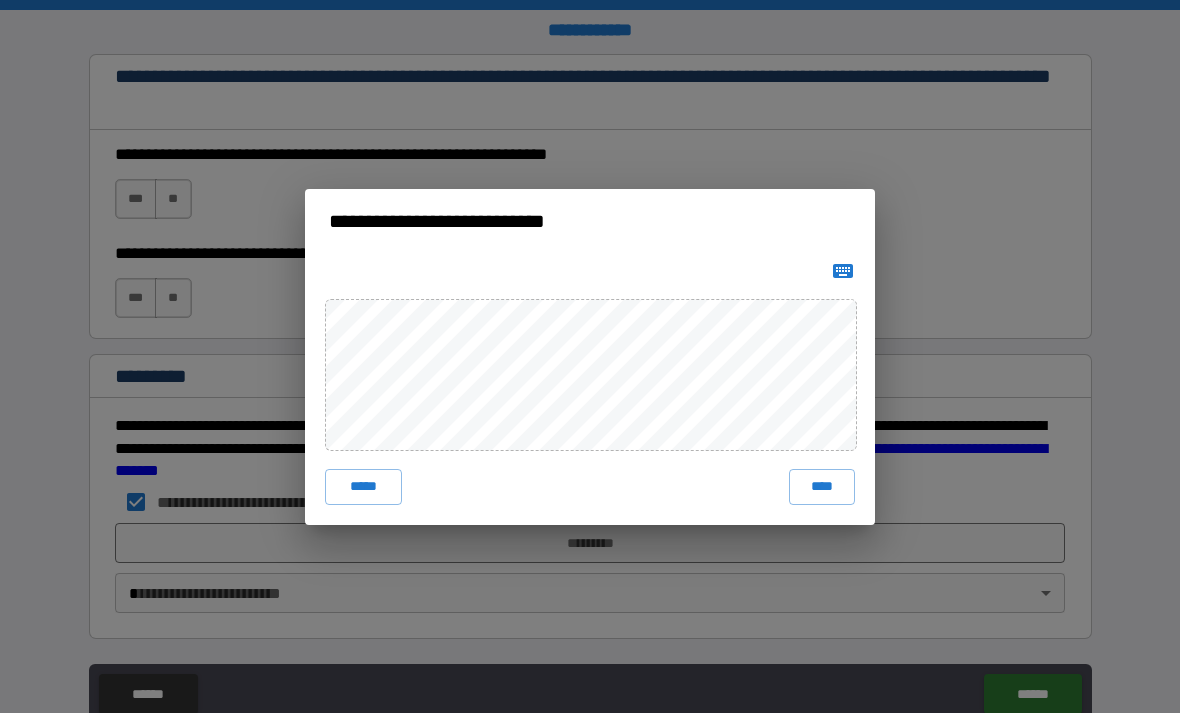 click on "****" at bounding box center [822, 487] 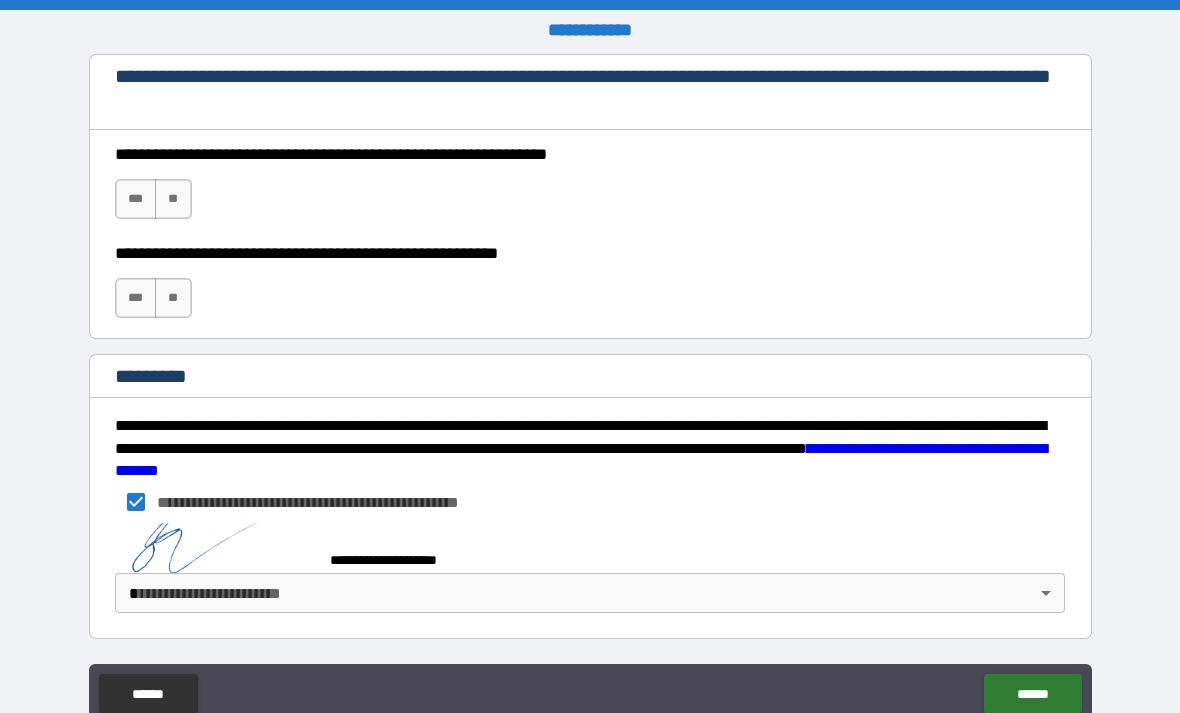 scroll, scrollTop: 2900, scrollLeft: 0, axis: vertical 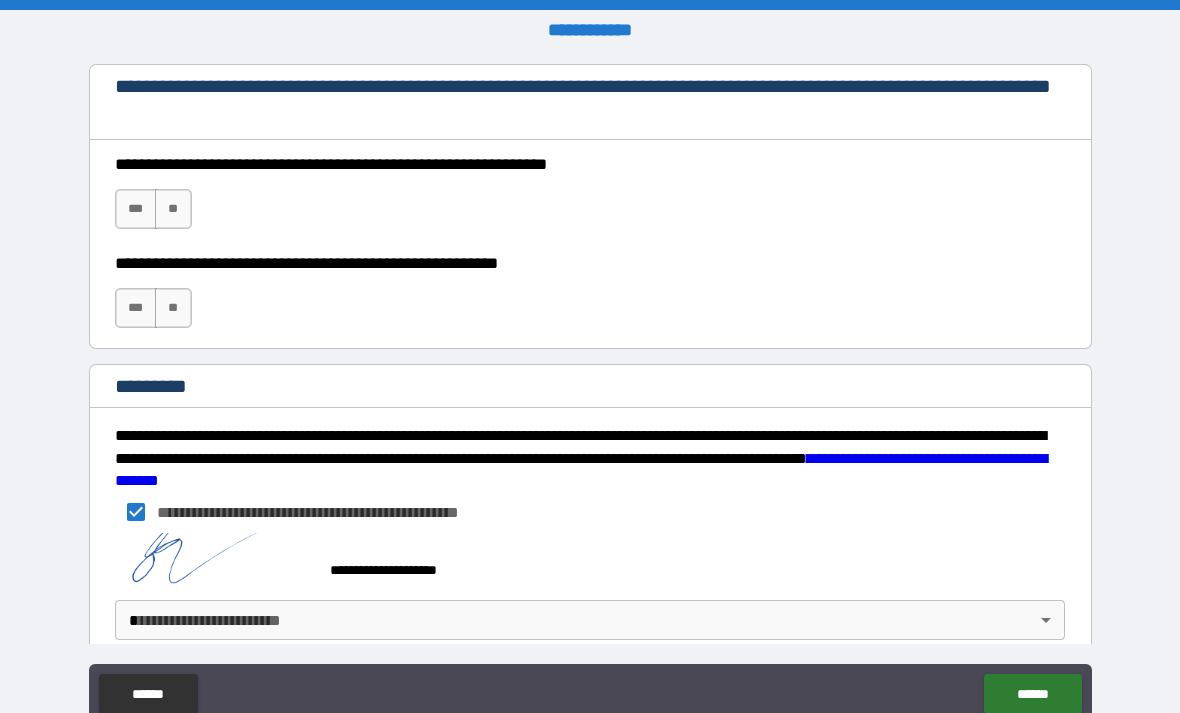 click on "**********" at bounding box center (590, 388) 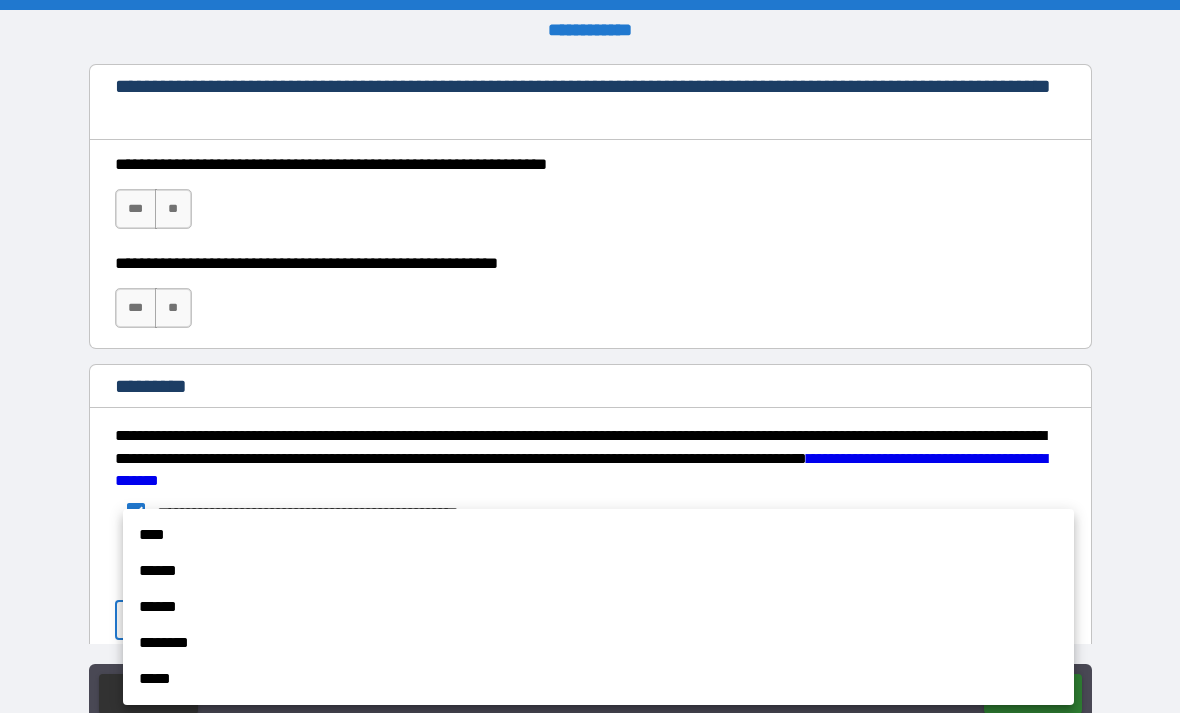 click on "****" at bounding box center [598, 535] 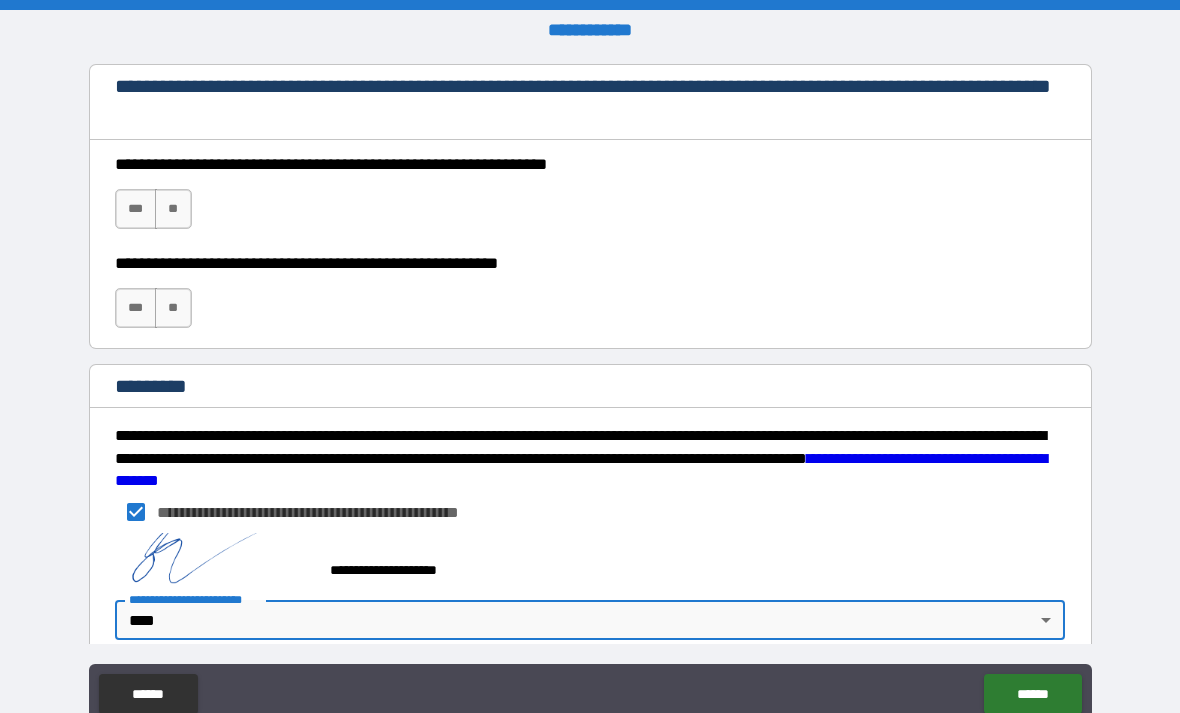 type on "*" 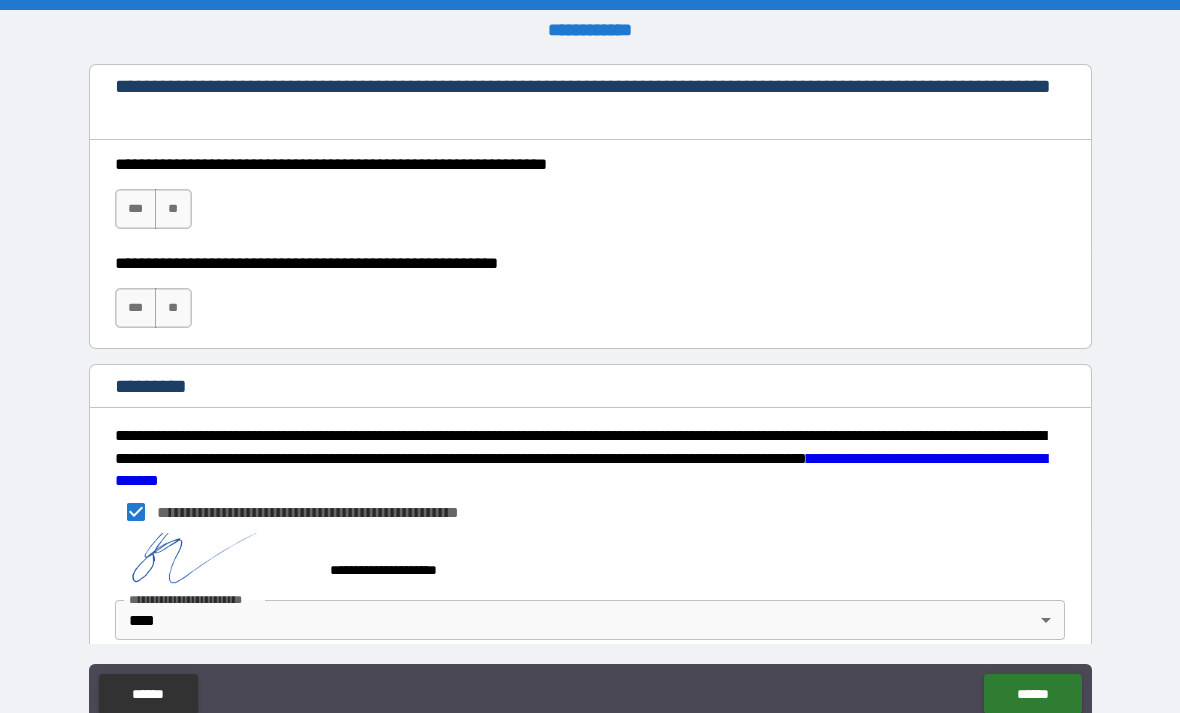 click on "******" at bounding box center [1032, 694] 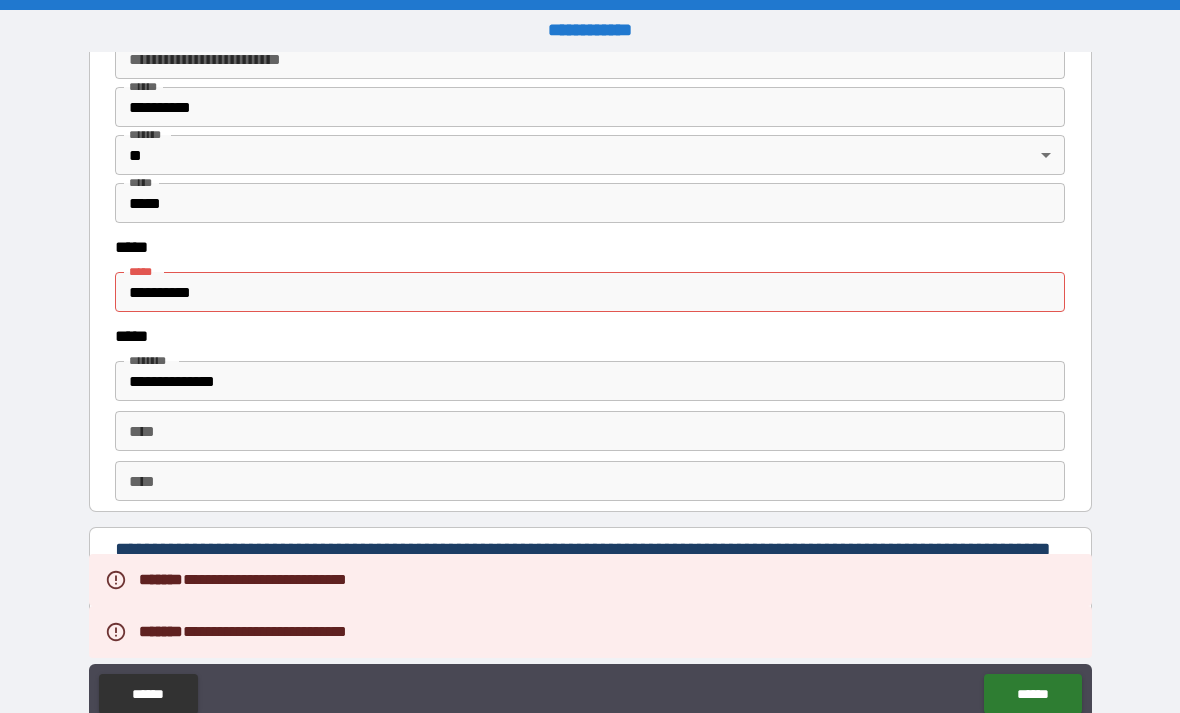 scroll, scrollTop: 2435, scrollLeft: 0, axis: vertical 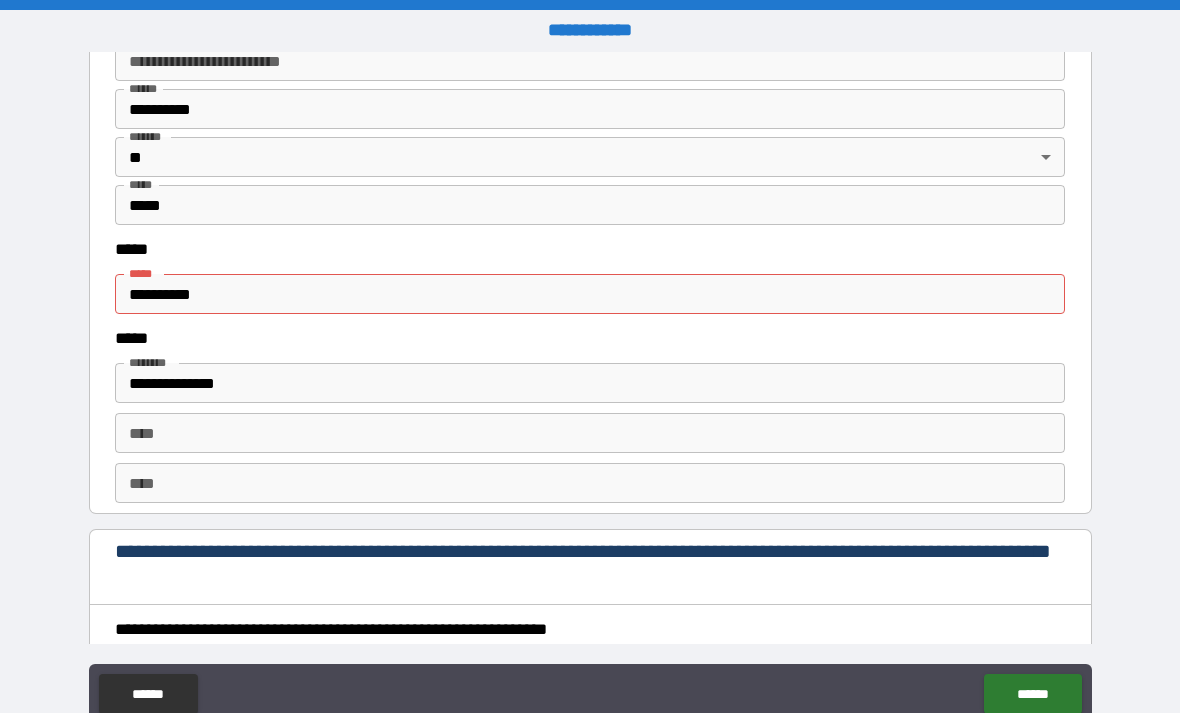 click on "**********" at bounding box center [590, 294] 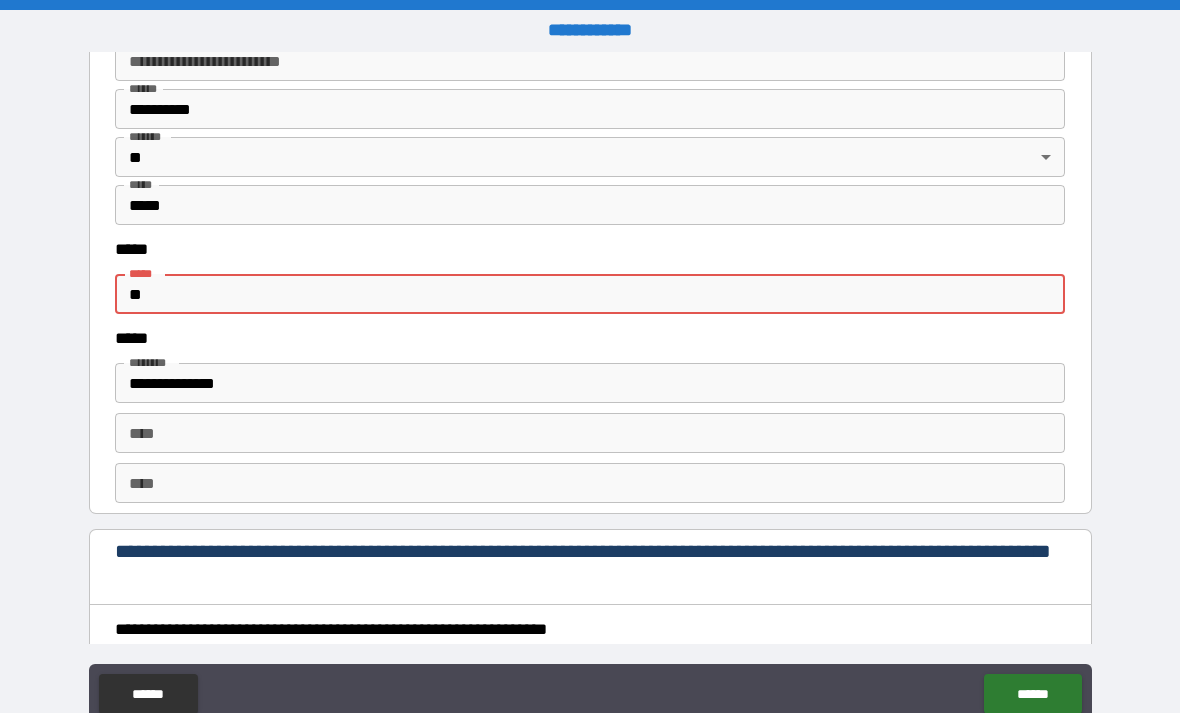 type on "*" 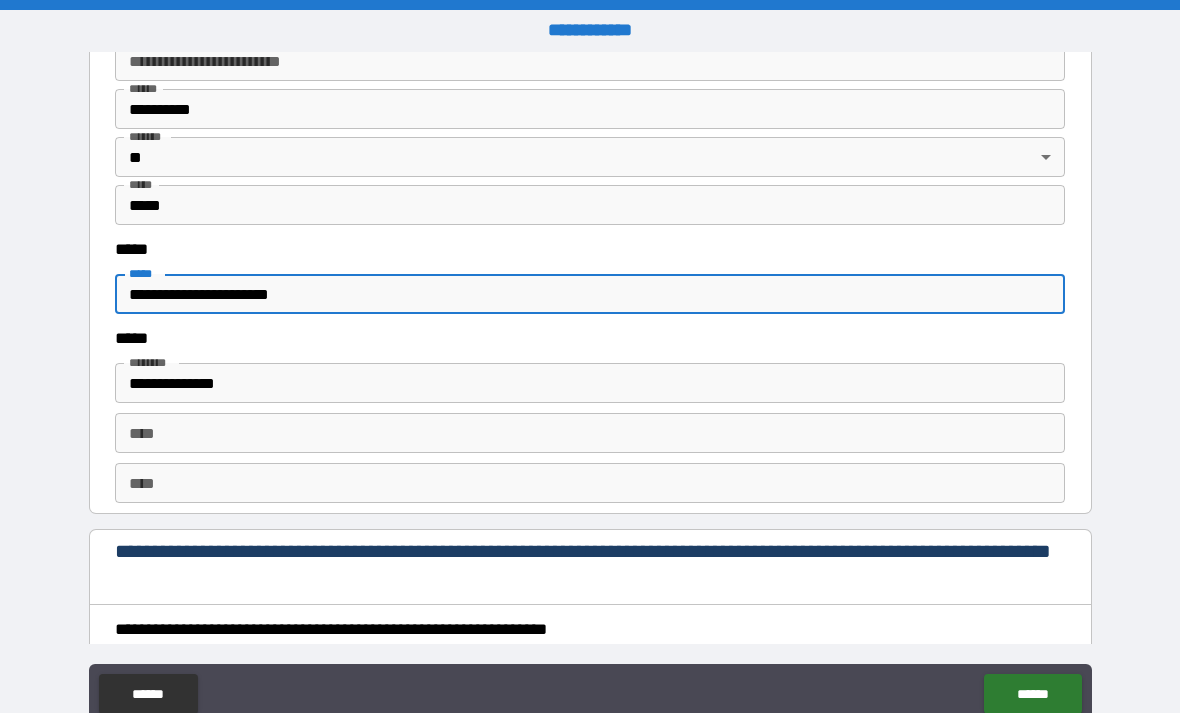 type on "**********" 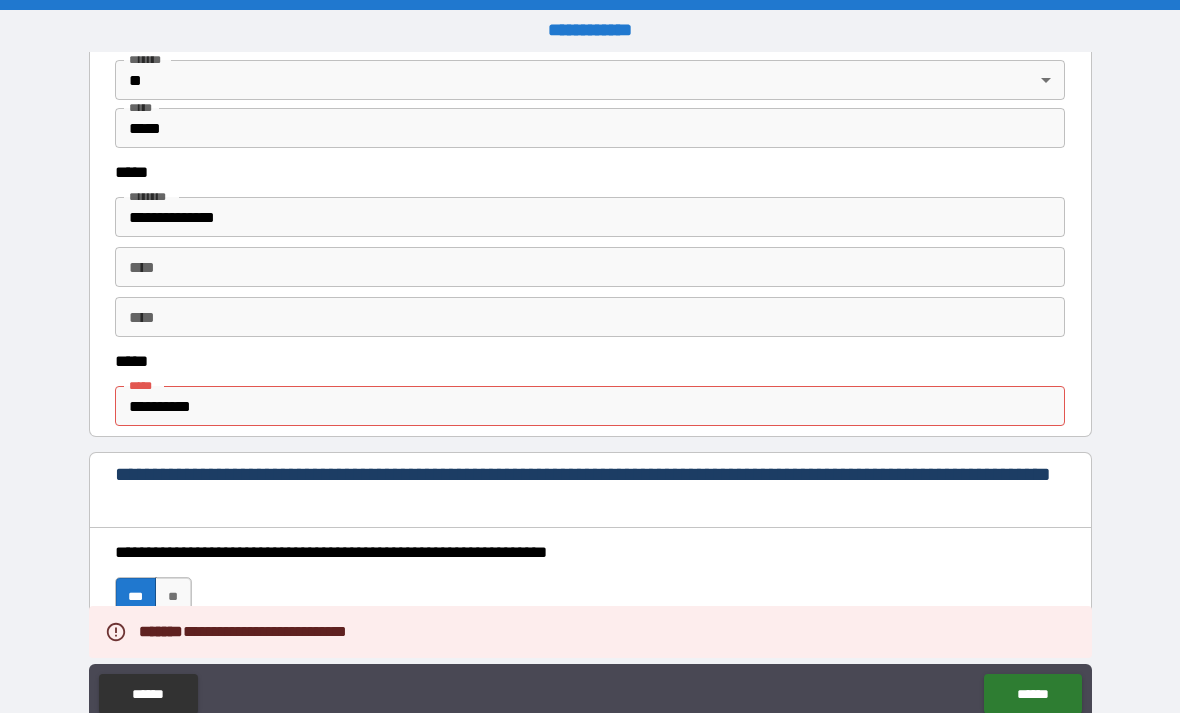 scroll, scrollTop: 860, scrollLeft: 0, axis: vertical 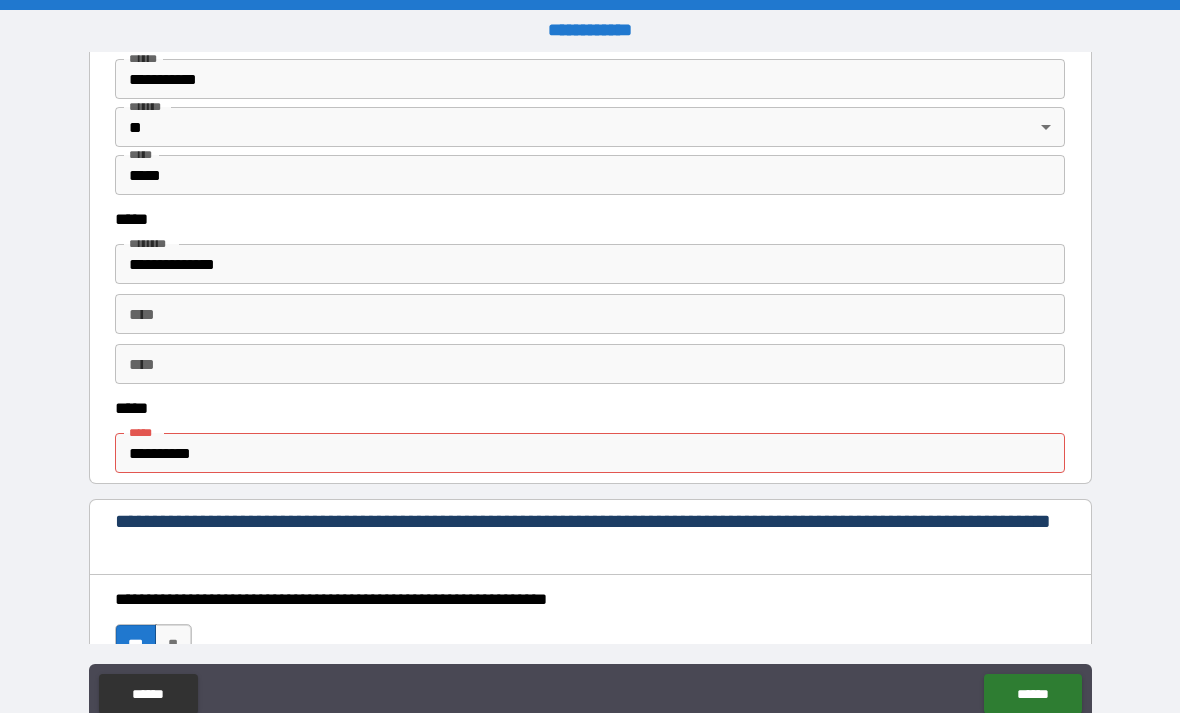 click on "**********" at bounding box center (590, 453) 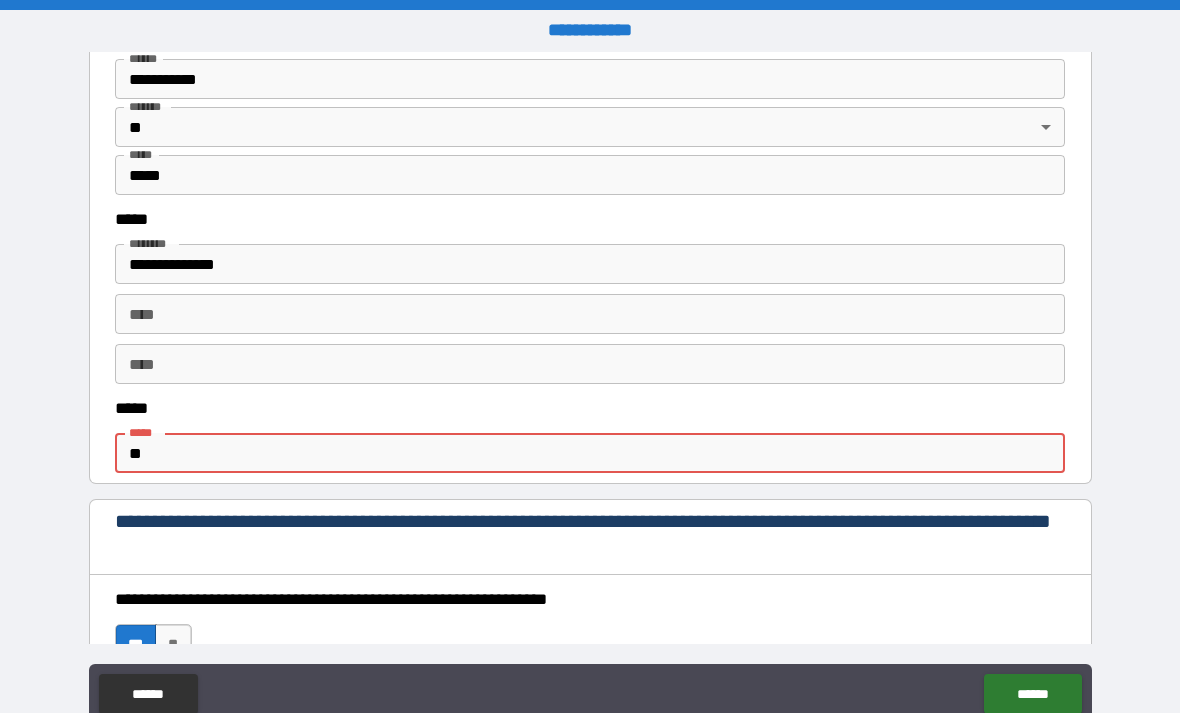 type on "*" 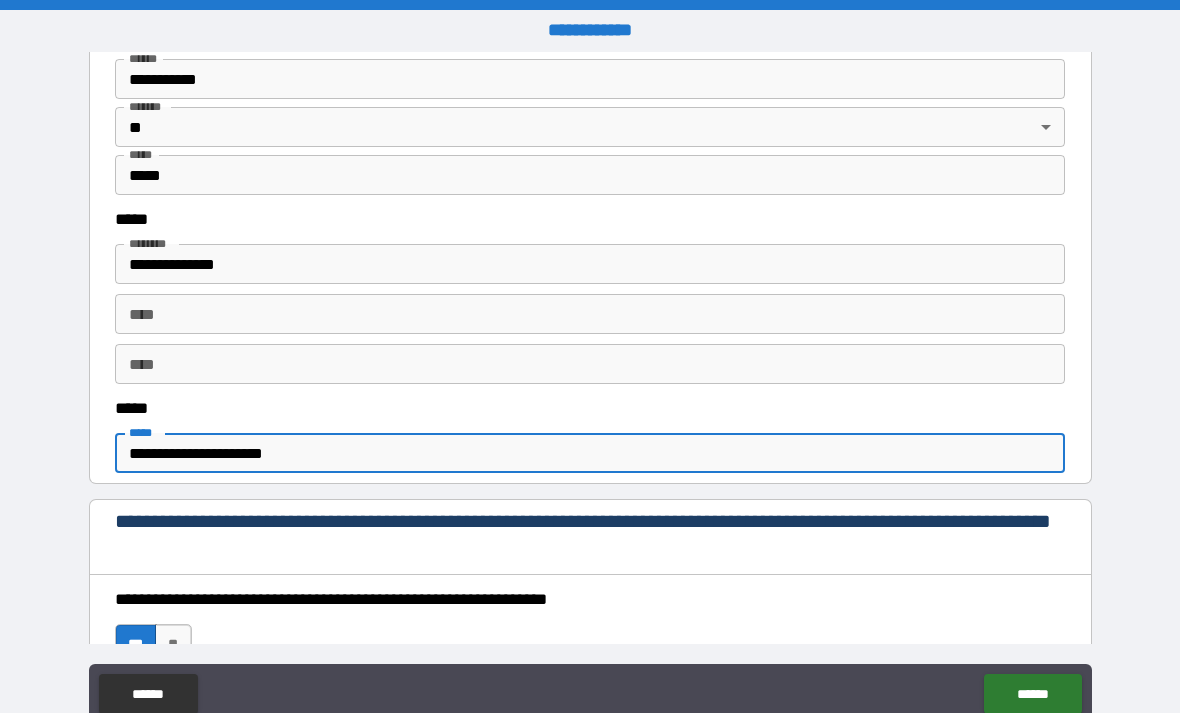 type on "**********" 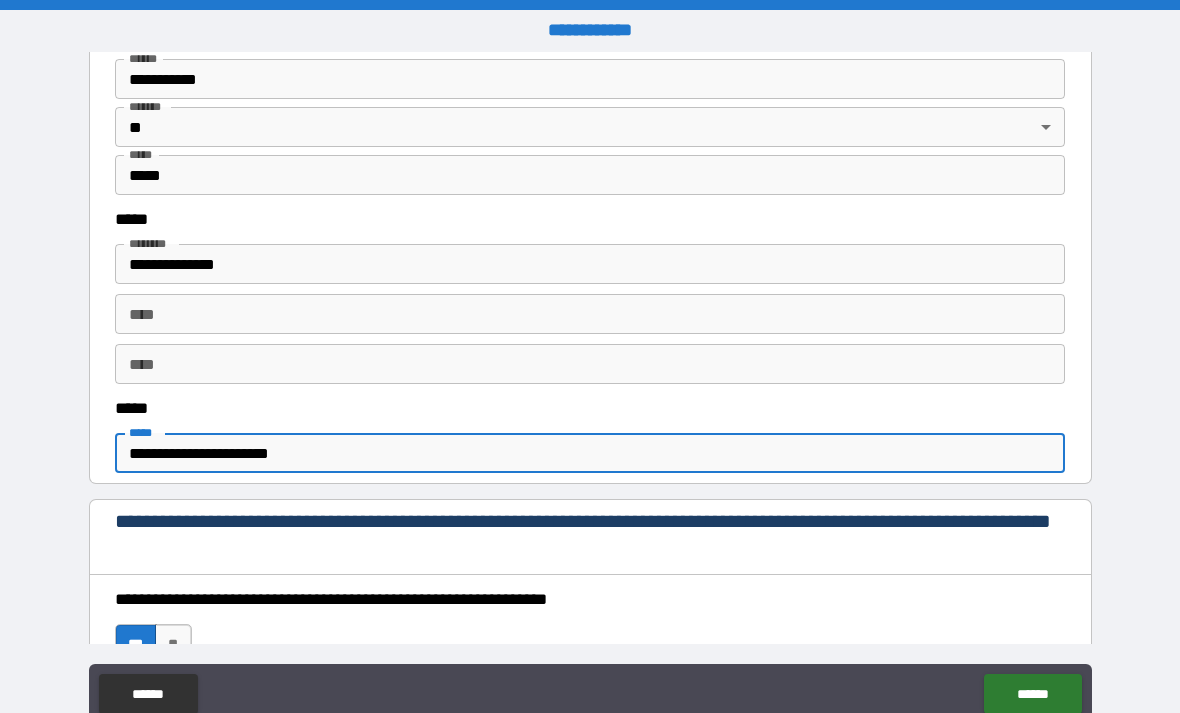 click on "******" at bounding box center [1032, 694] 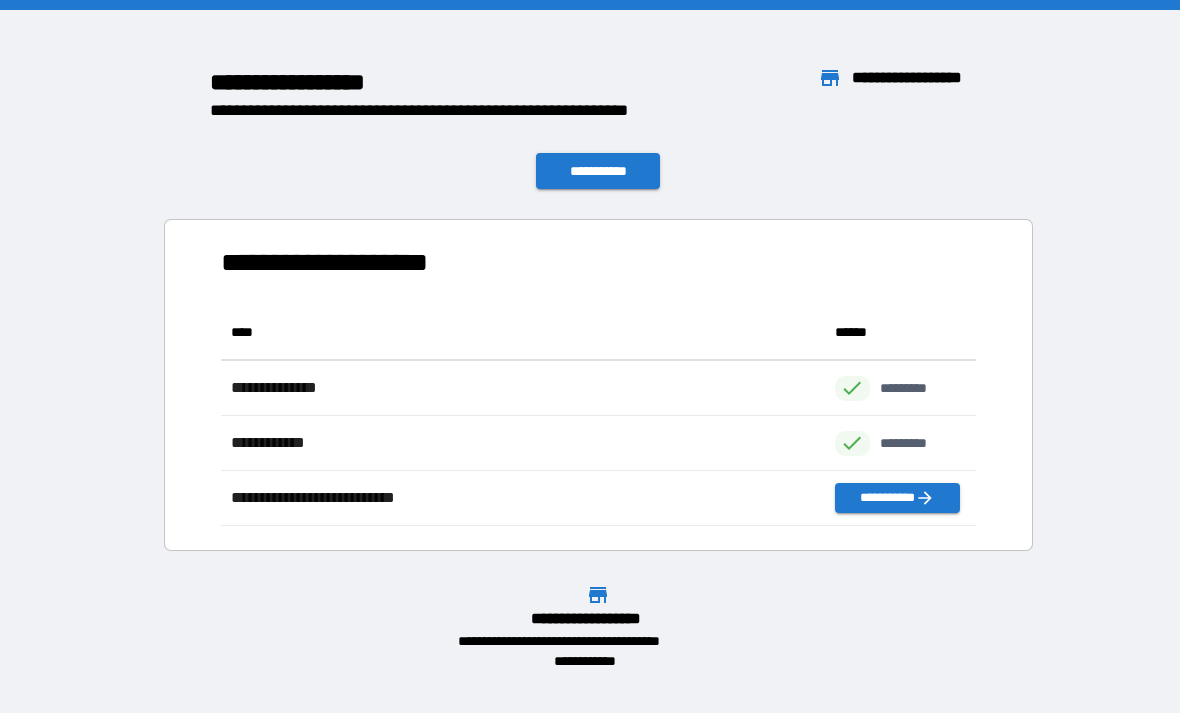 scroll, scrollTop: 1, scrollLeft: 1, axis: both 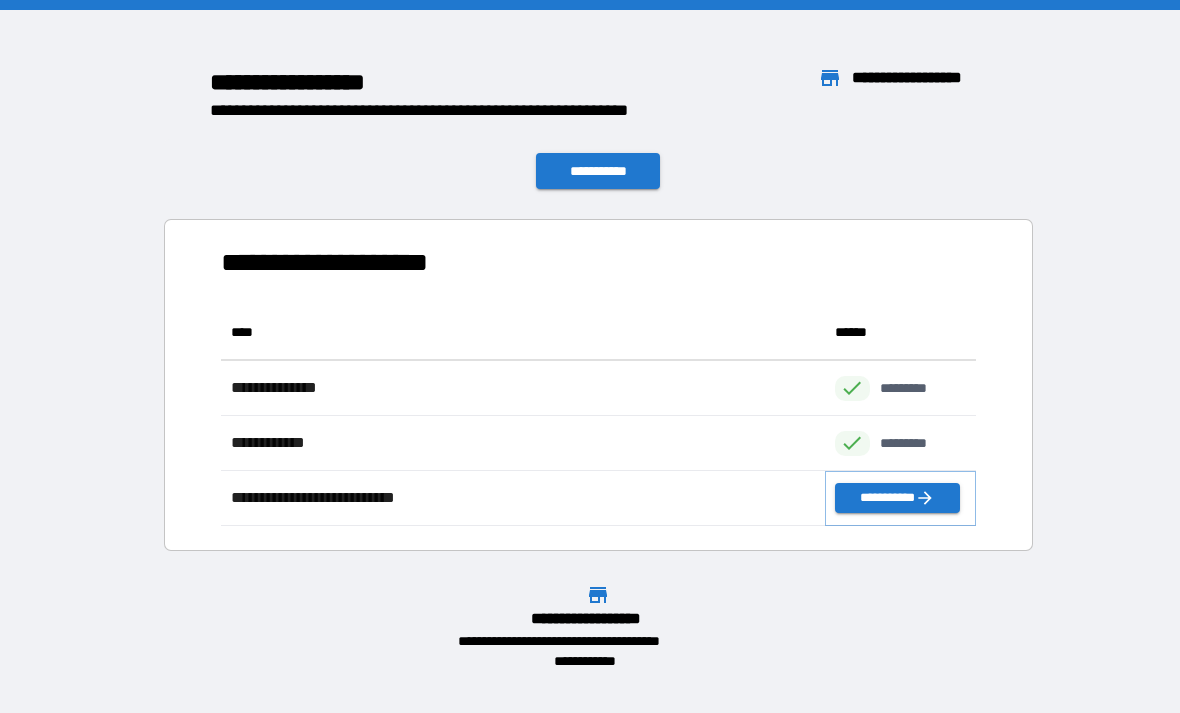 click on "**********" at bounding box center [897, 498] 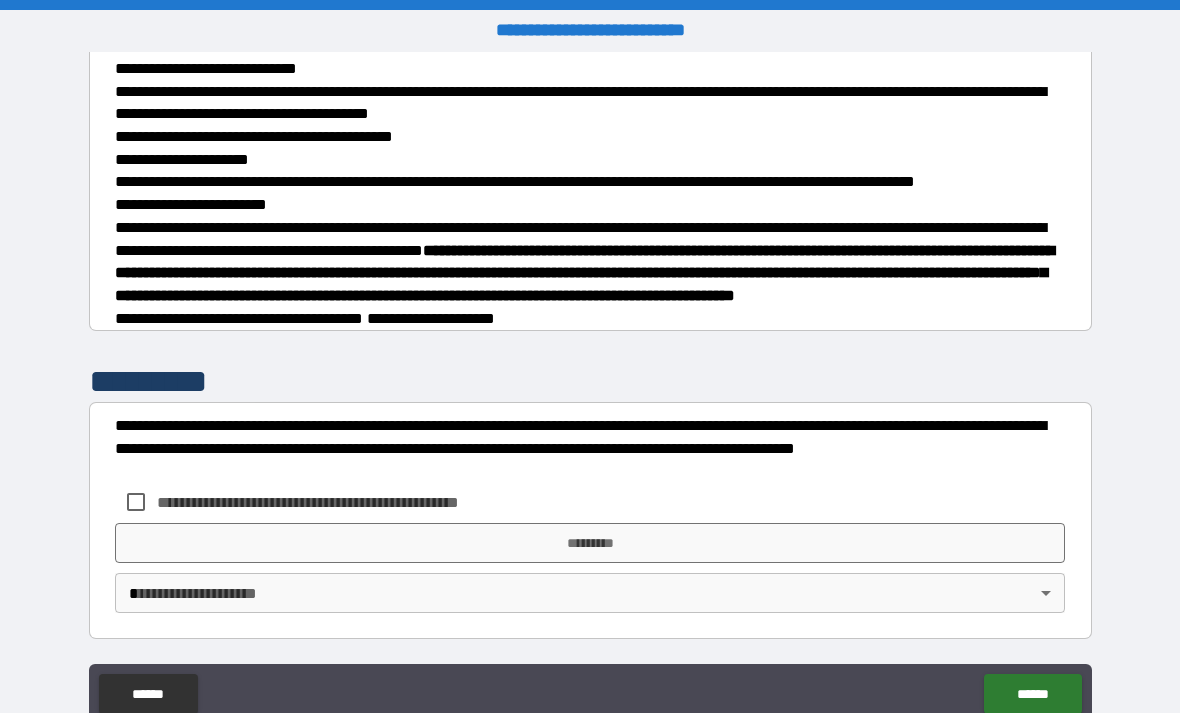 scroll, scrollTop: 2748, scrollLeft: 0, axis: vertical 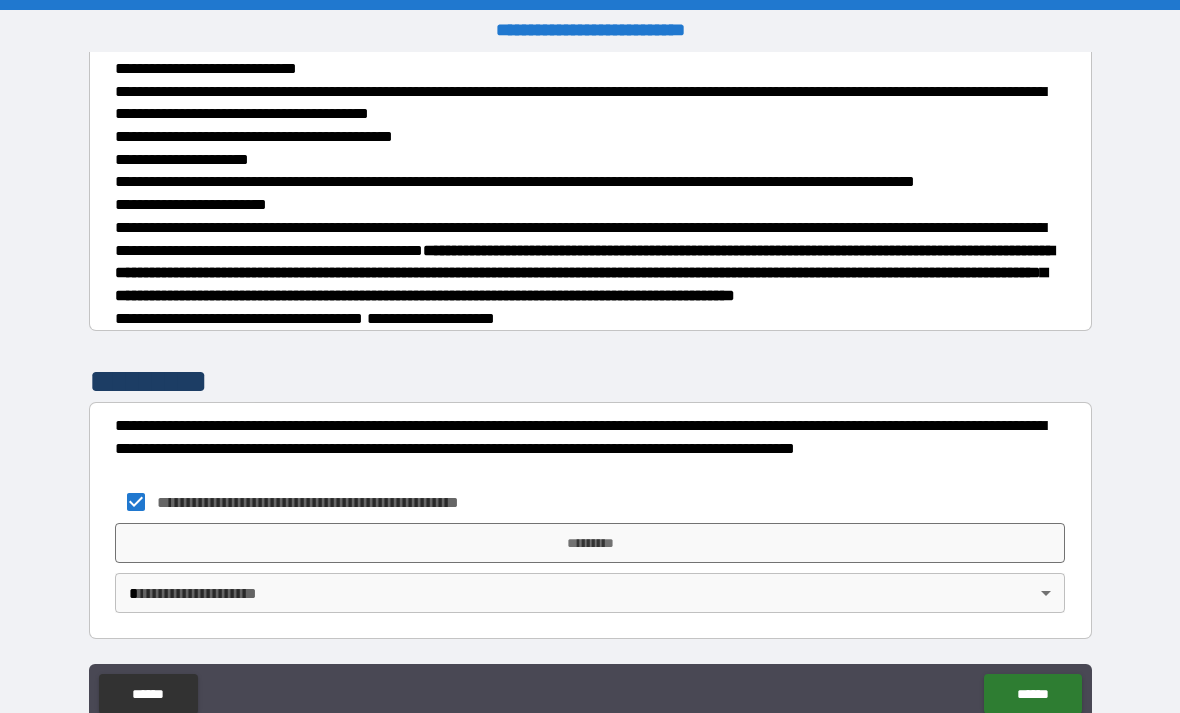 click on "*********" at bounding box center (590, 543) 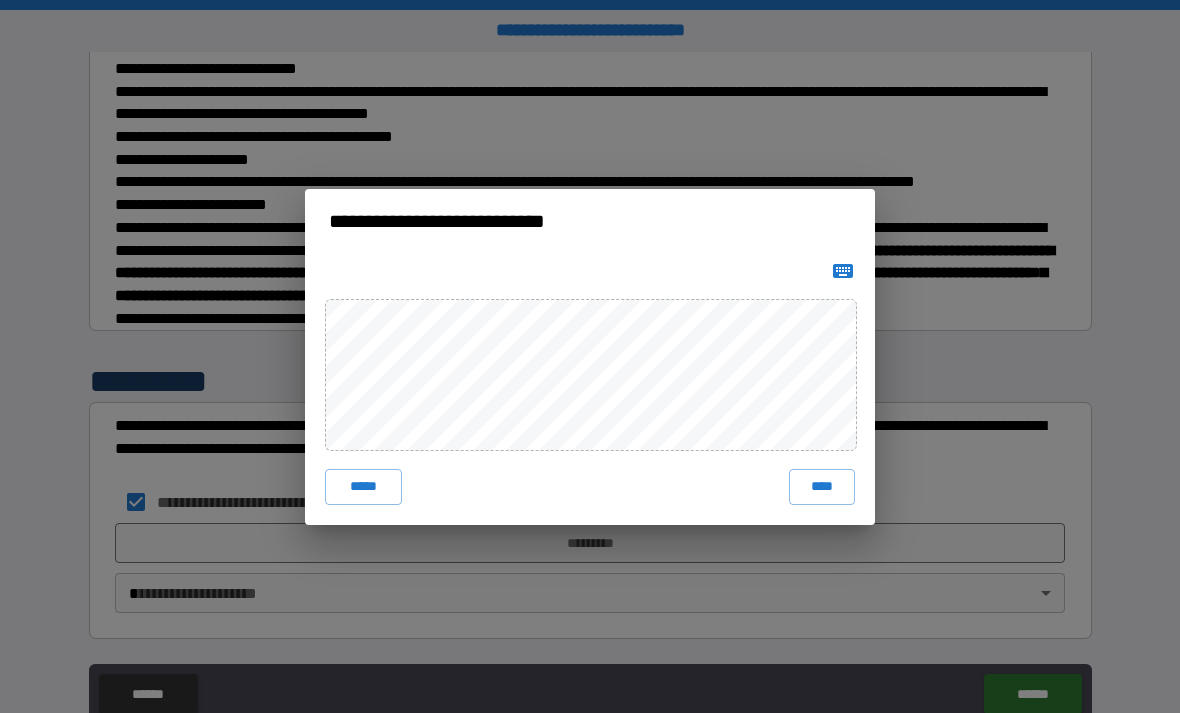 click on "****" at bounding box center [822, 487] 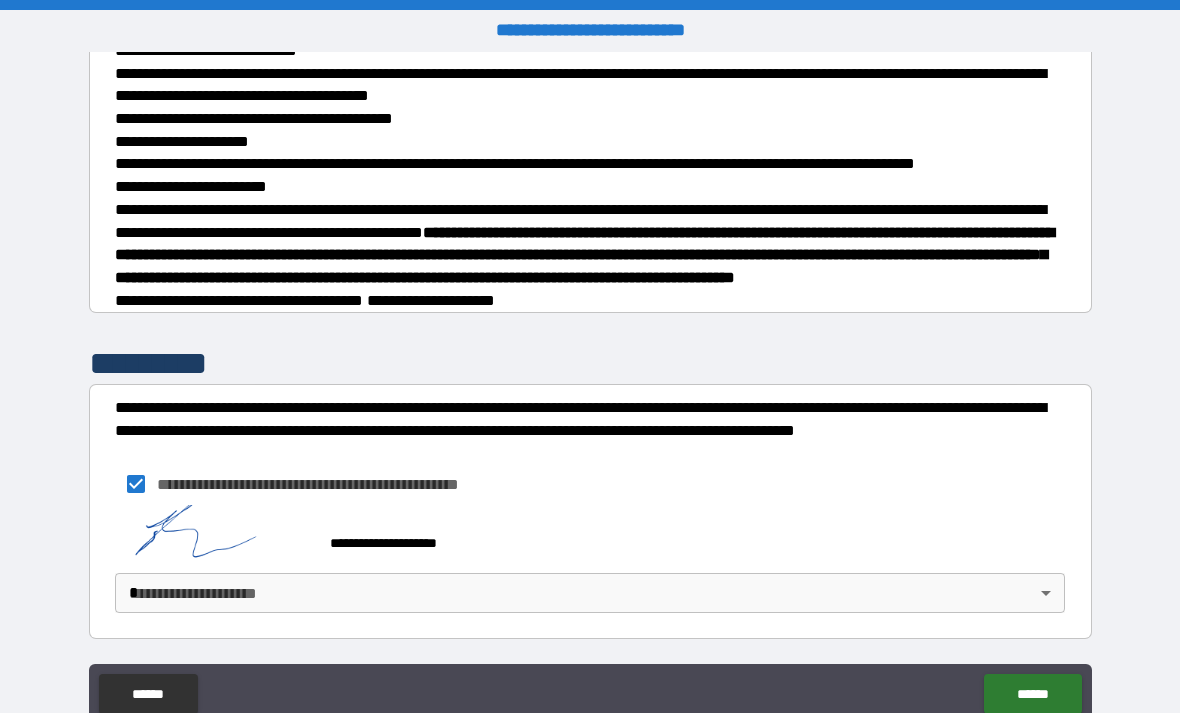 click on "**********" at bounding box center (590, 388) 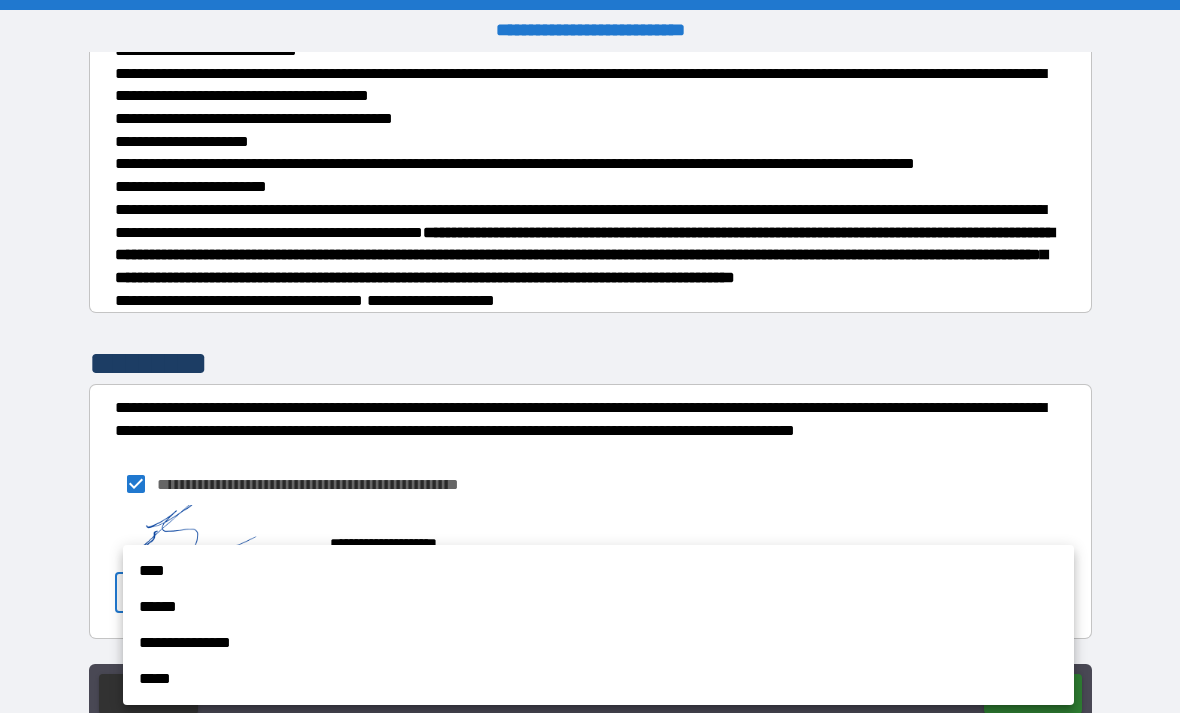 click on "****" at bounding box center (598, 571) 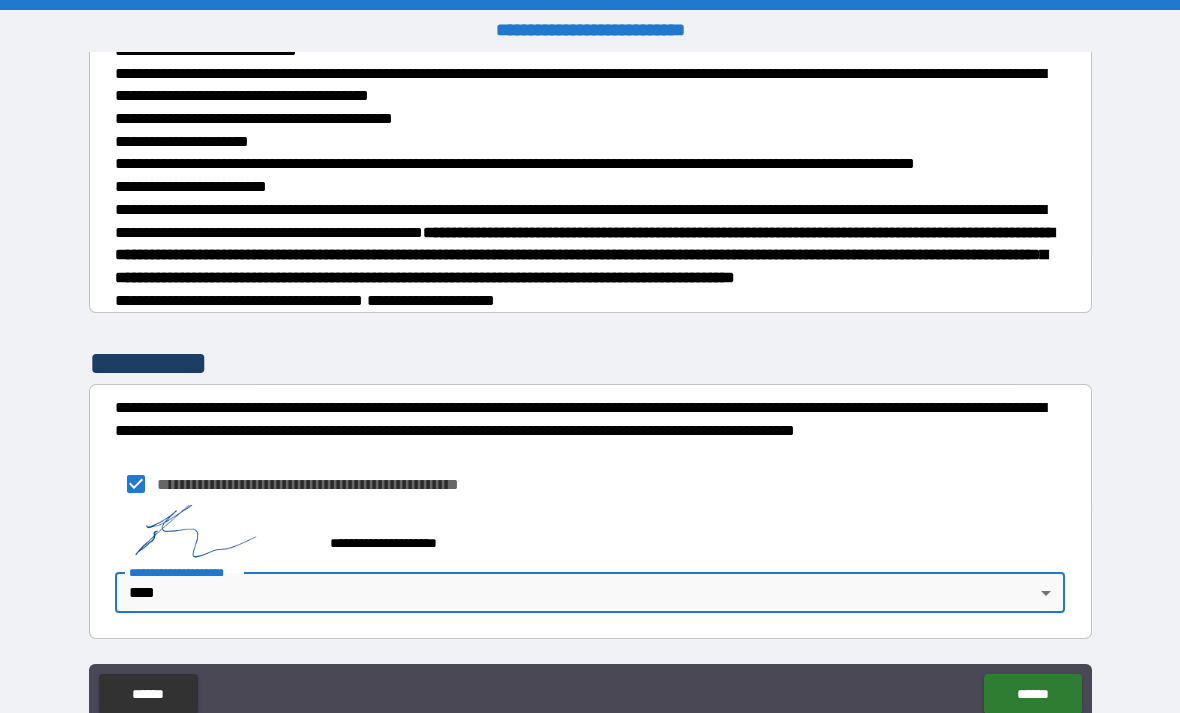 click on "******" at bounding box center (1032, 694) 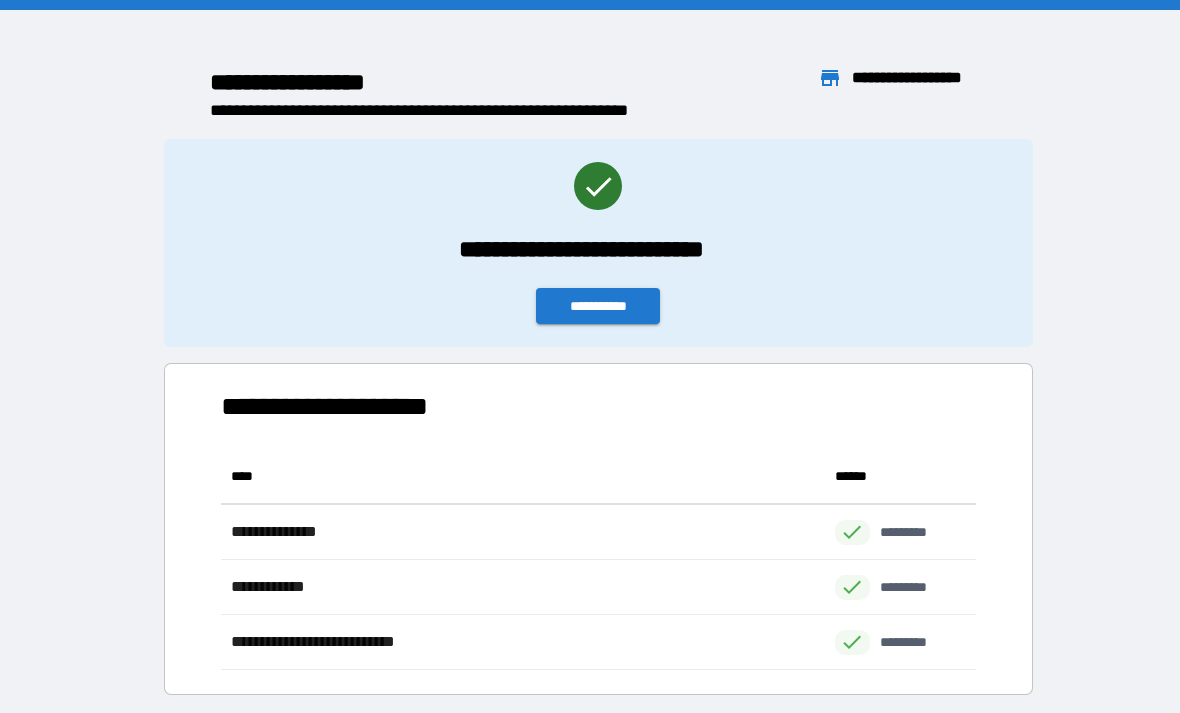 scroll, scrollTop: 221, scrollLeft: 755, axis: both 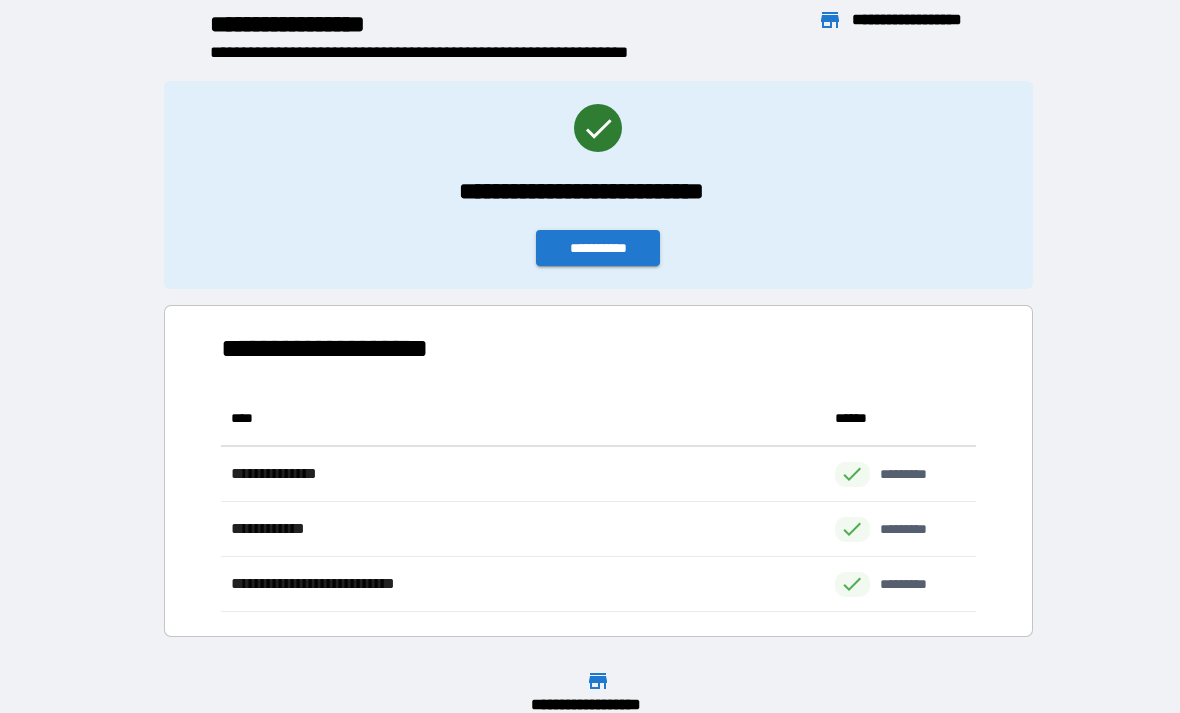 click on "**********" at bounding box center [598, 248] 